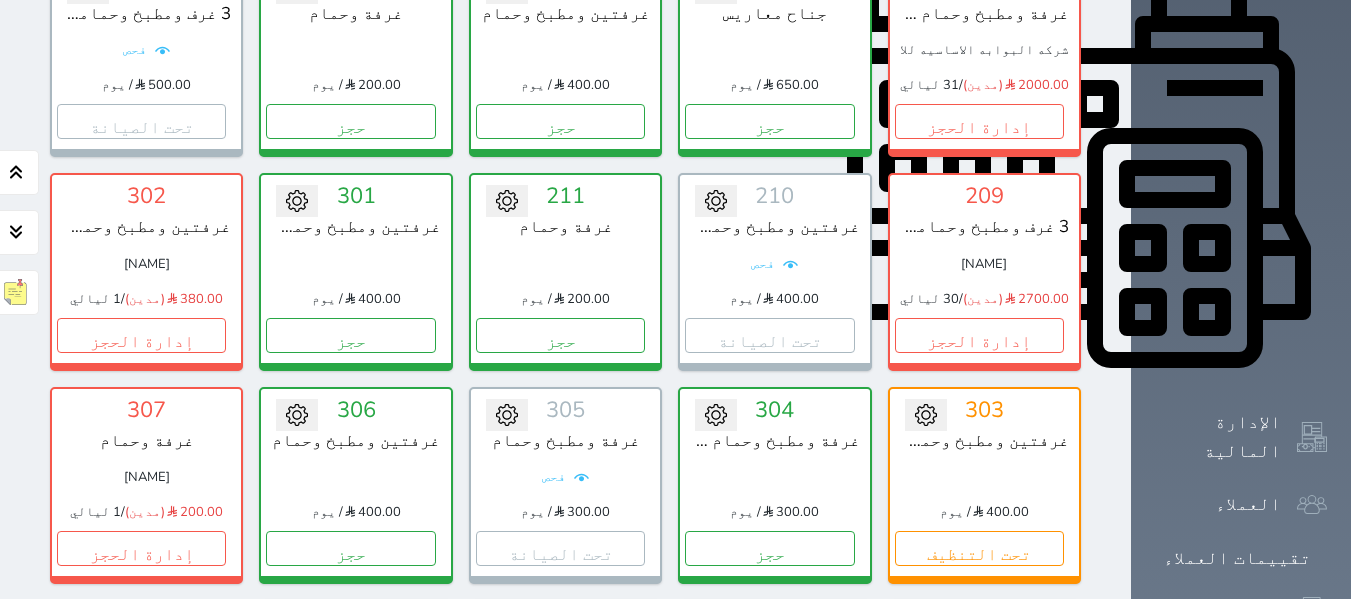 scroll, scrollTop: 1078, scrollLeft: 0, axis: vertical 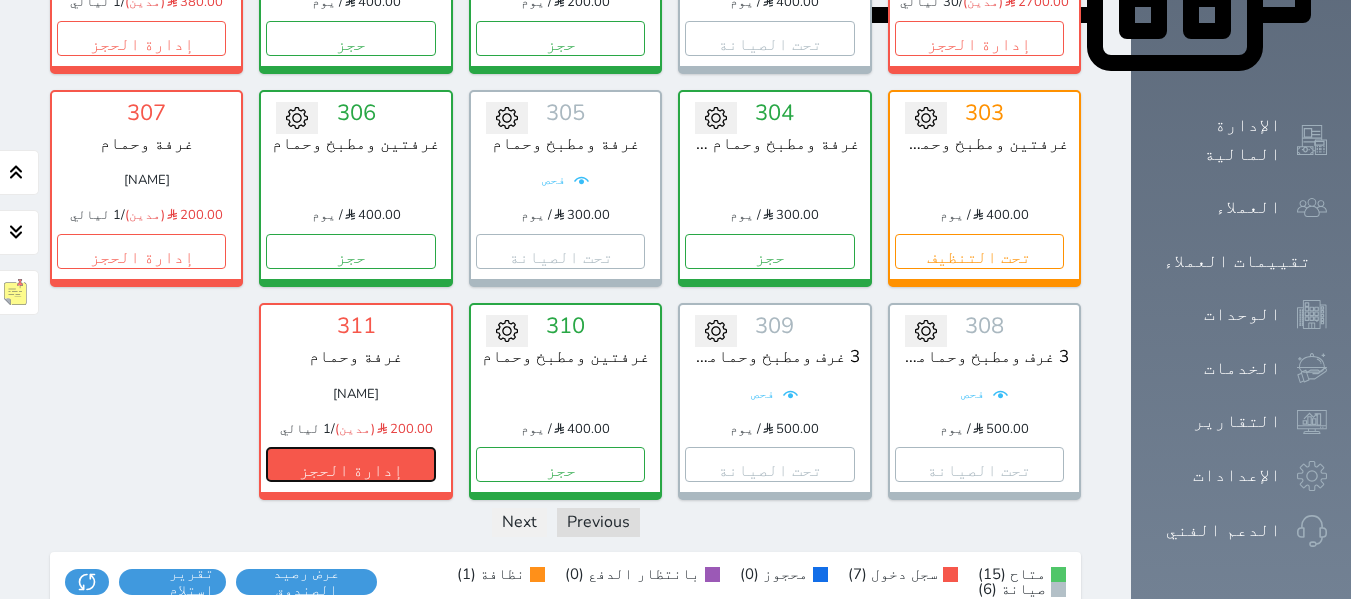click on "إدارة الحجز" at bounding box center (350, 464) 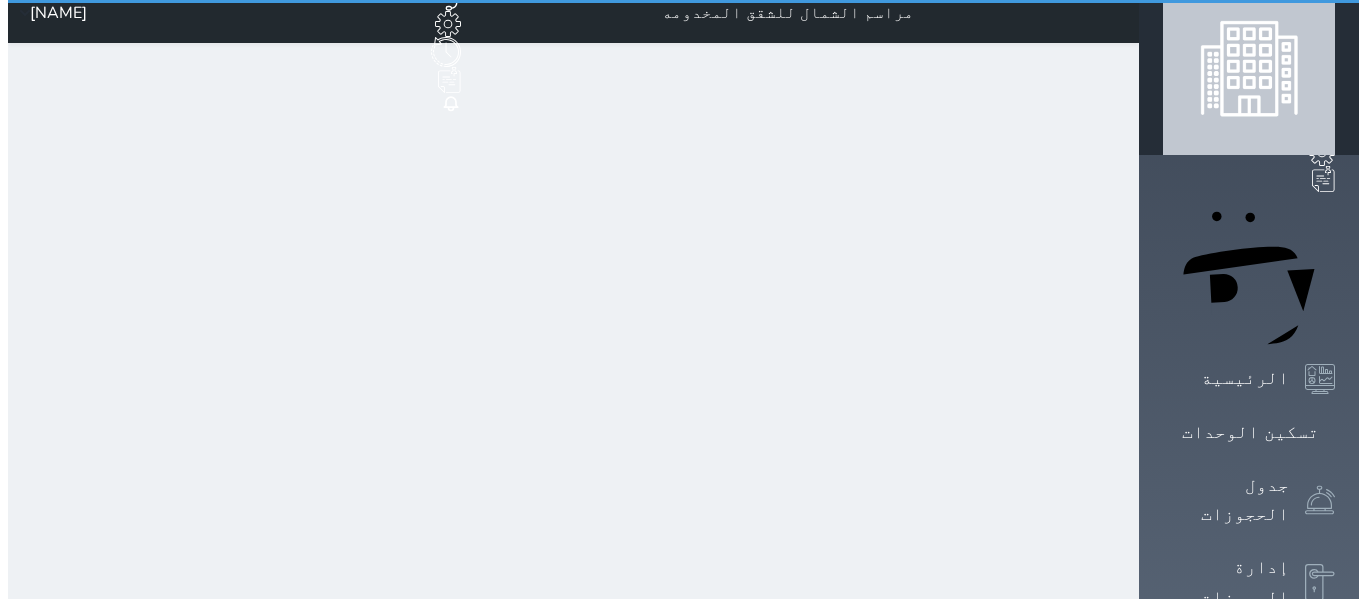 scroll, scrollTop: 0, scrollLeft: 0, axis: both 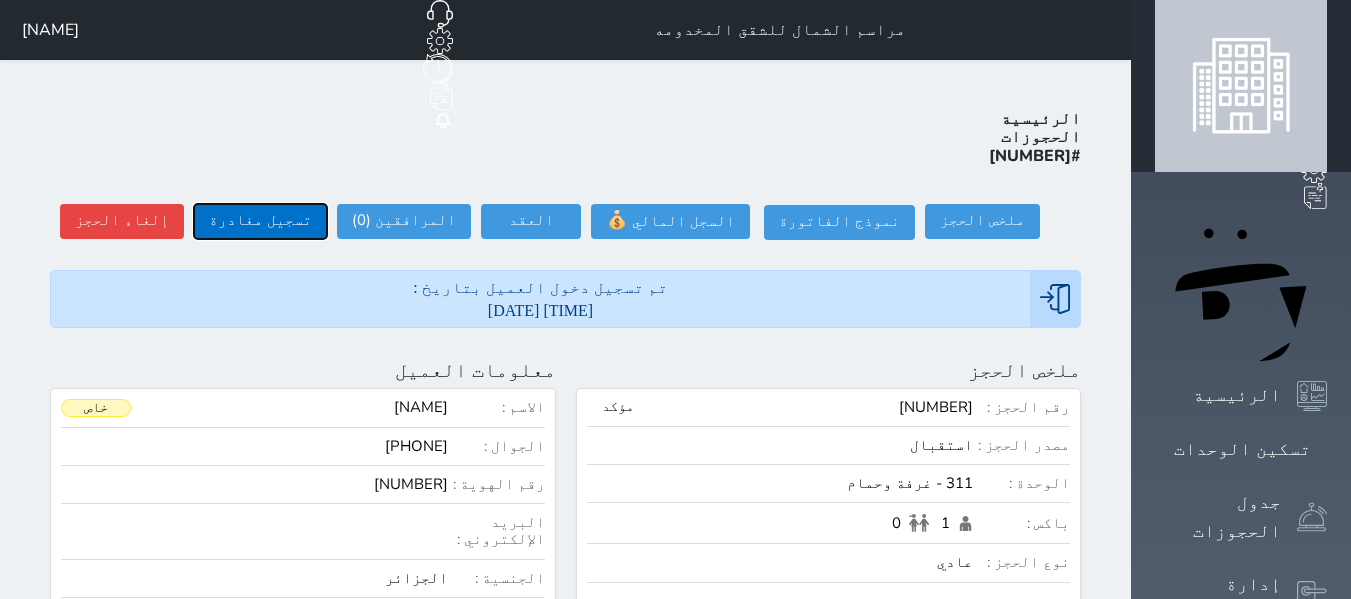 click on "تسجيل مغادرة" at bounding box center [260, 221] 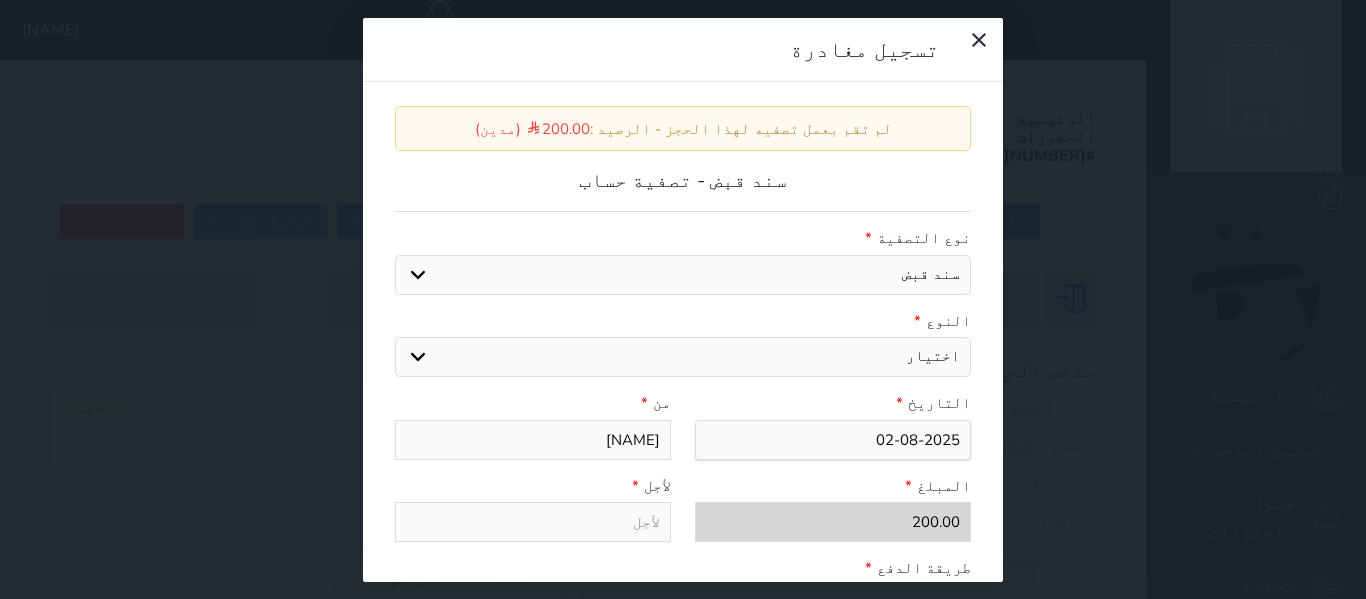 click on "اختيار   مقبوضات عامة
قيمة إيجار
فواتير
عربون
لا ينطبق
آخر
مغسلة
واي فاي - الإنترنت
مواقف السيارات
طعام
الأغذية والمشروبات
مشروبات
المشروبات الباردة
المشروبات الساخنة
الإفطار
غداء
عشاء
مخبز و كعك
حمام سباحة
الصالة الرياضية
سبا و خدمات الجمال
اختيار وإسقاط (خدمات النقل)
ميني بار
كابل - تلفزيون
سرير إضافي
تصفيف الشعر
التسوق" at bounding box center [683, 357] 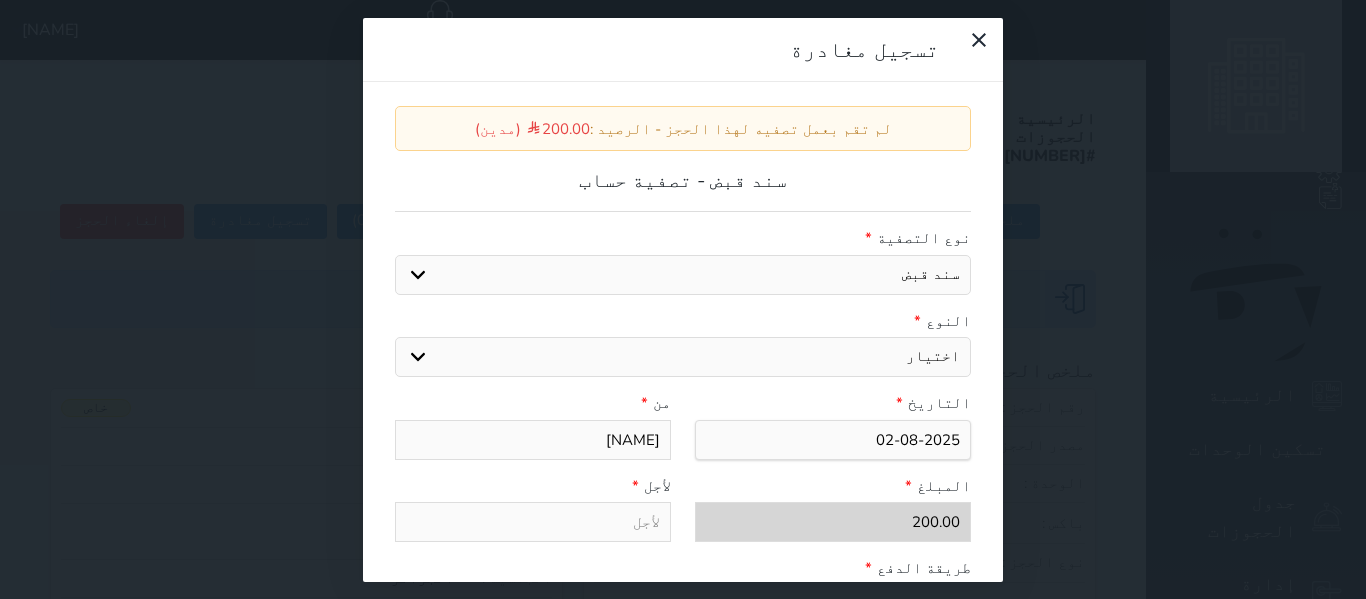 select on "[NUMBER]" 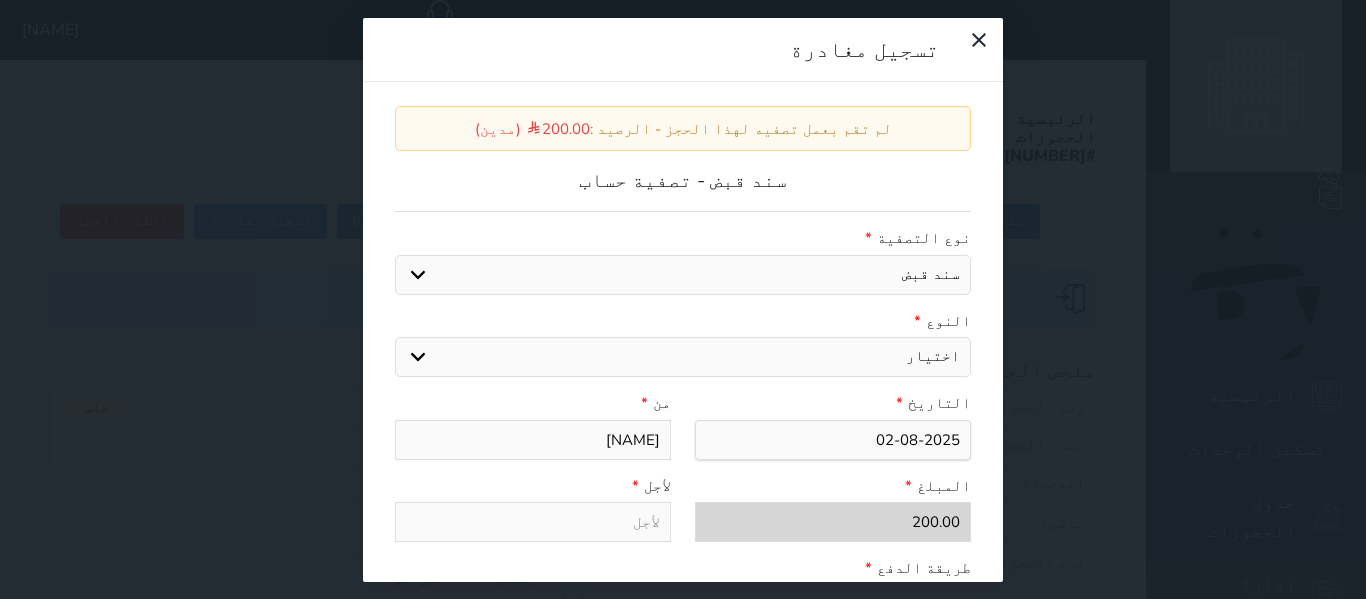 click on "اختيار   مقبوضات عامة
قيمة إيجار
فواتير
عربون
لا ينطبق
آخر
مغسلة
واي فاي - الإنترنت
مواقف السيارات
طعام
الأغذية والمشروبات
مشروبات
المشروبات الباردة
المشروبات الساخنة
الإفطار
غداء
عشاء
مخبز و كعك
حمام سباحة
الصالة الرياضية
سبا و خدمات الجمال
اختيار وإسقاط (خدمات النقل)
ميني بار
كابل - تلفزيون
سرير إضافي
تصفيف الشعر
التسوق" at bounding box center [683, 357] 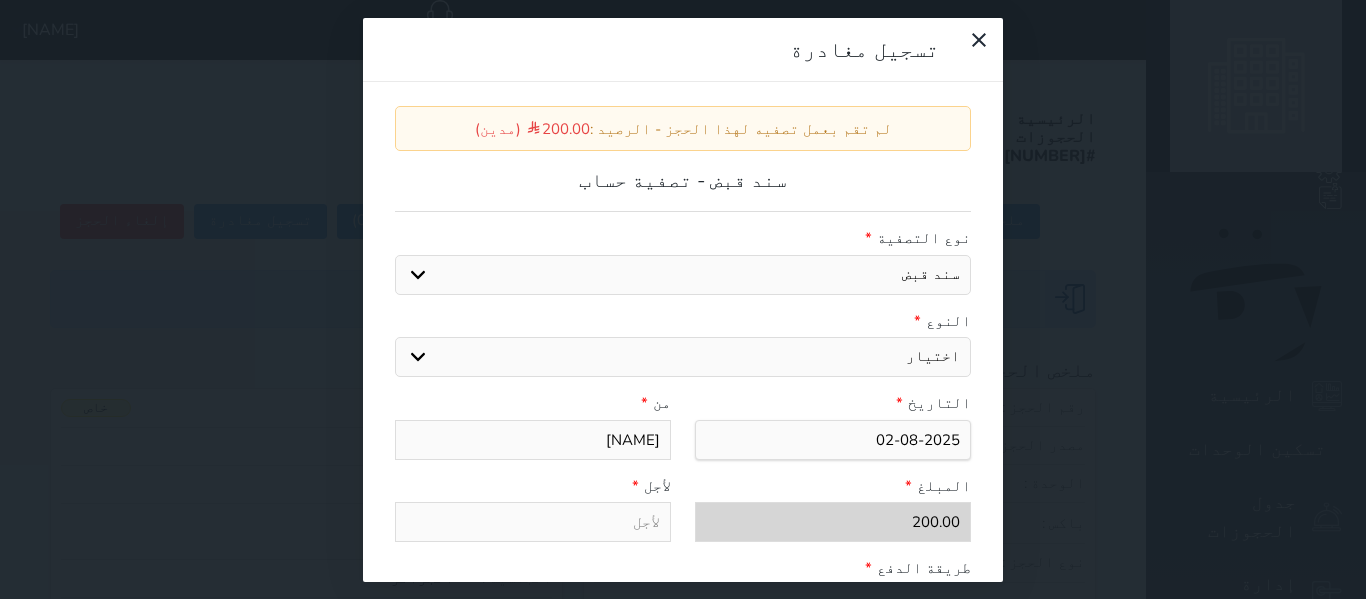 type on "قيمة إيجار - الوحدة - 311" 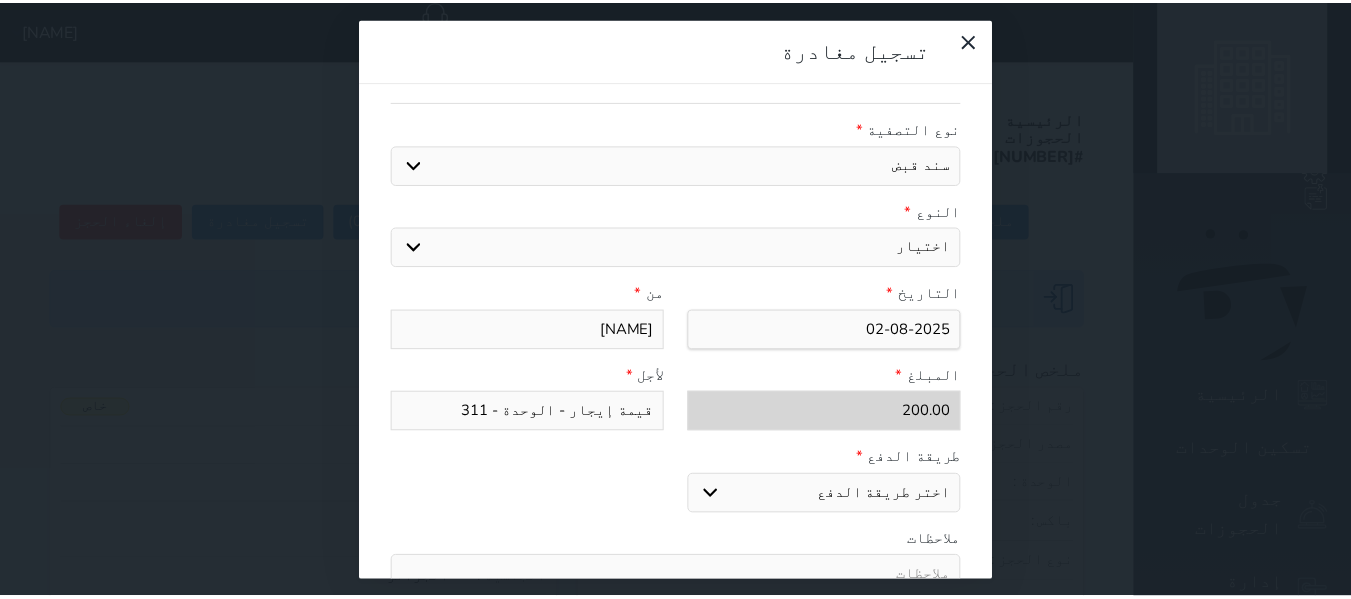 scroll, scrollTop: 309, scrollLeft: 0, axis: vertical 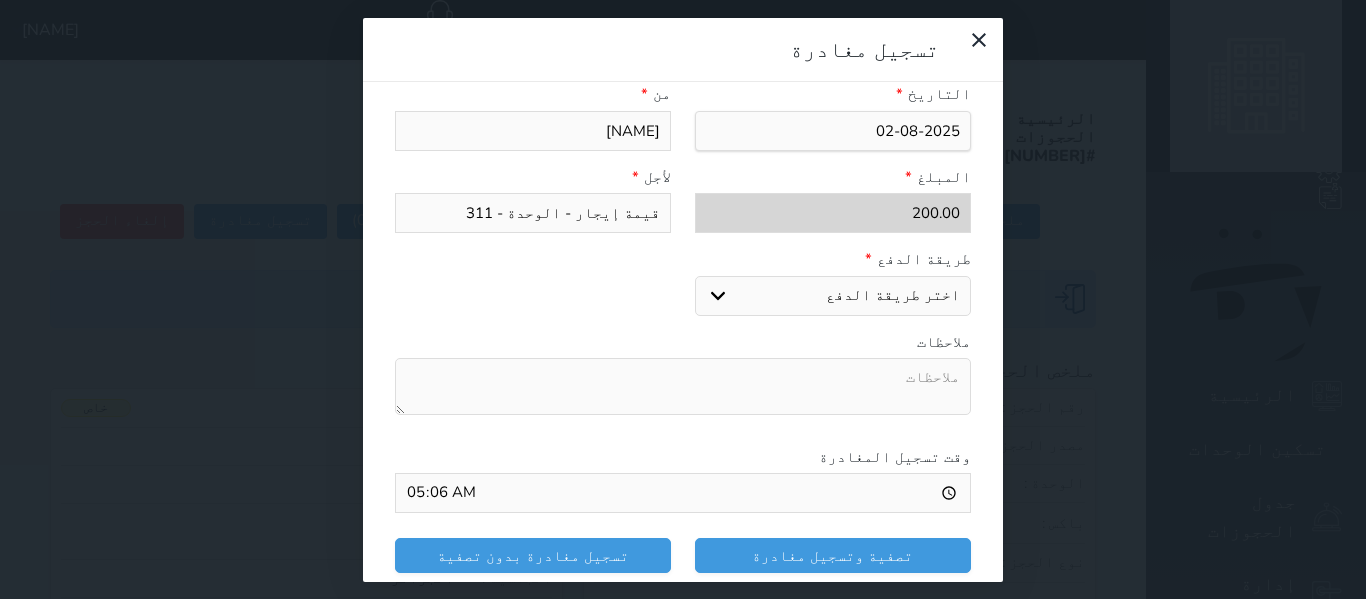 click on "اختر طريقة الدفع   دفع نقدى   تحويل بنكى   مدى   بطاقة ائتمان" at bounding box center [833, 296] 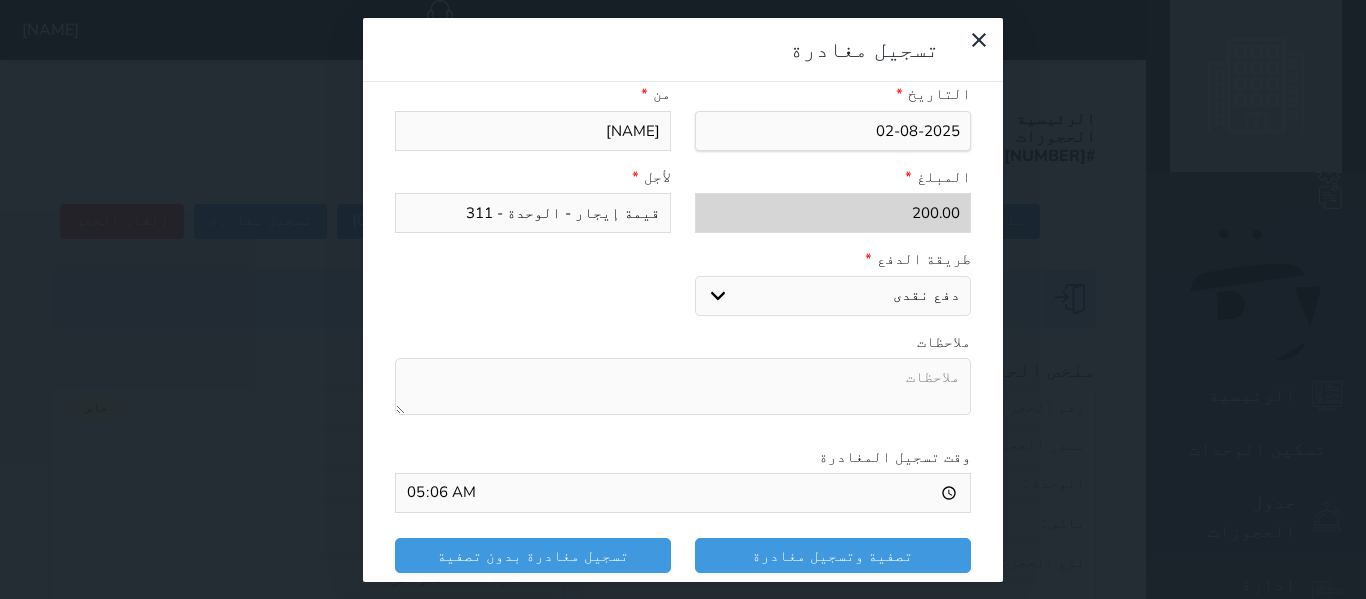 click on "اختر طريقة الدفع   دفع نقدى   تحويل بنكى   مدى   بطاقة ائتمان" at bounding box center [833, 296] 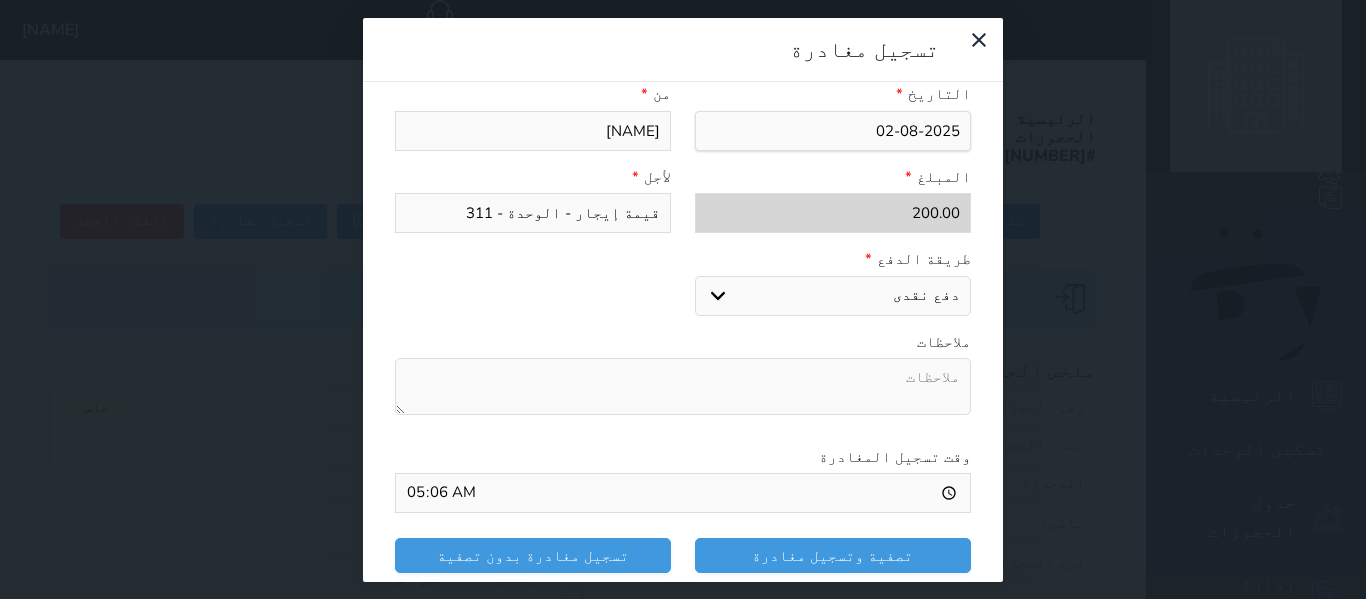 select on "mada" 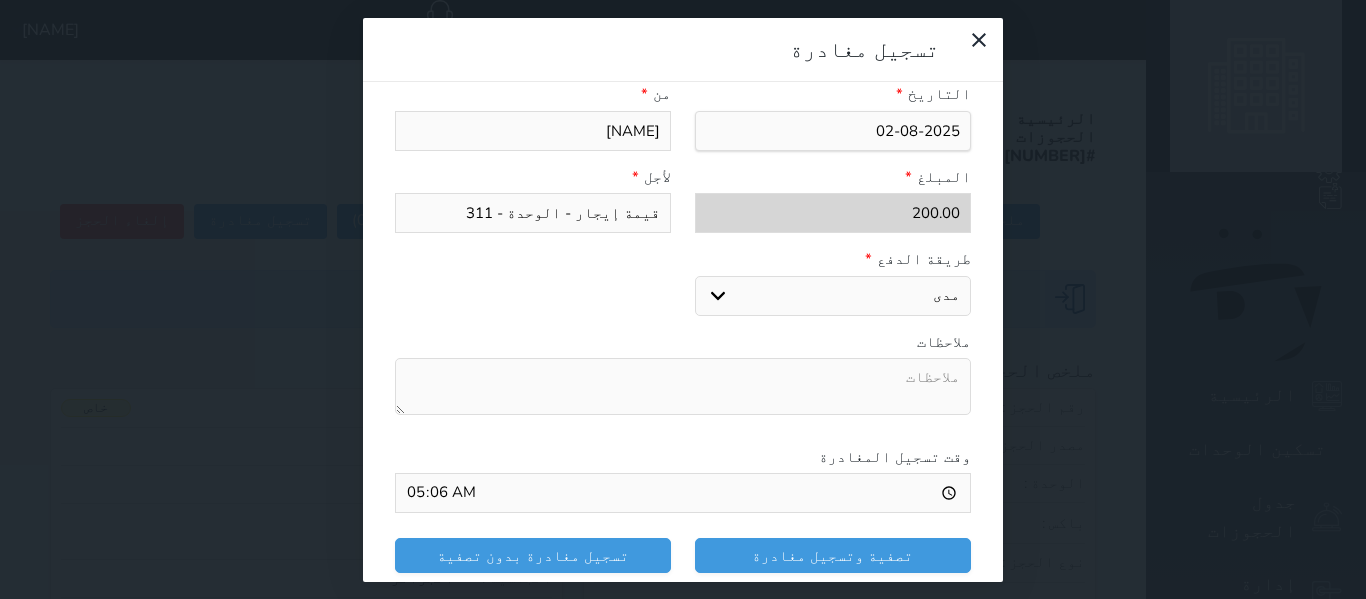 click on "اختر طريقة الدفع   دفع نقدى   تحويل بنكى   مدى   بطاقة ائتمان" at bounding box center [833, 296] 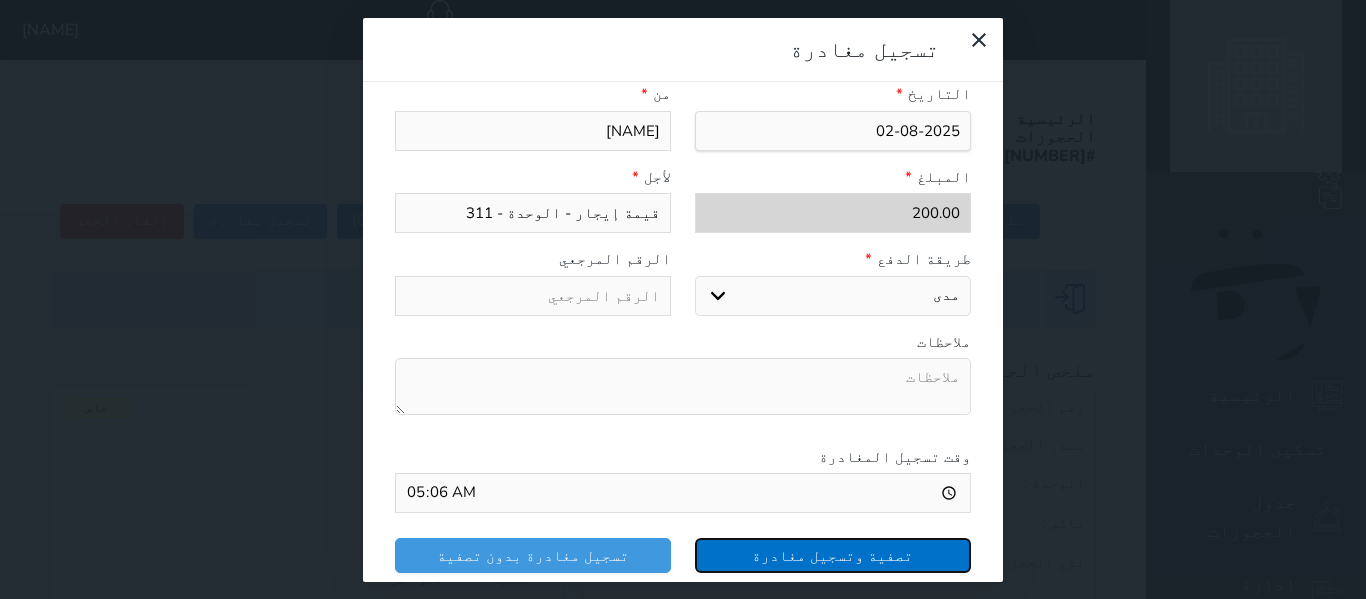 click on "تصفية وتسجيل مغادرة" at bounding box center [833, 555] 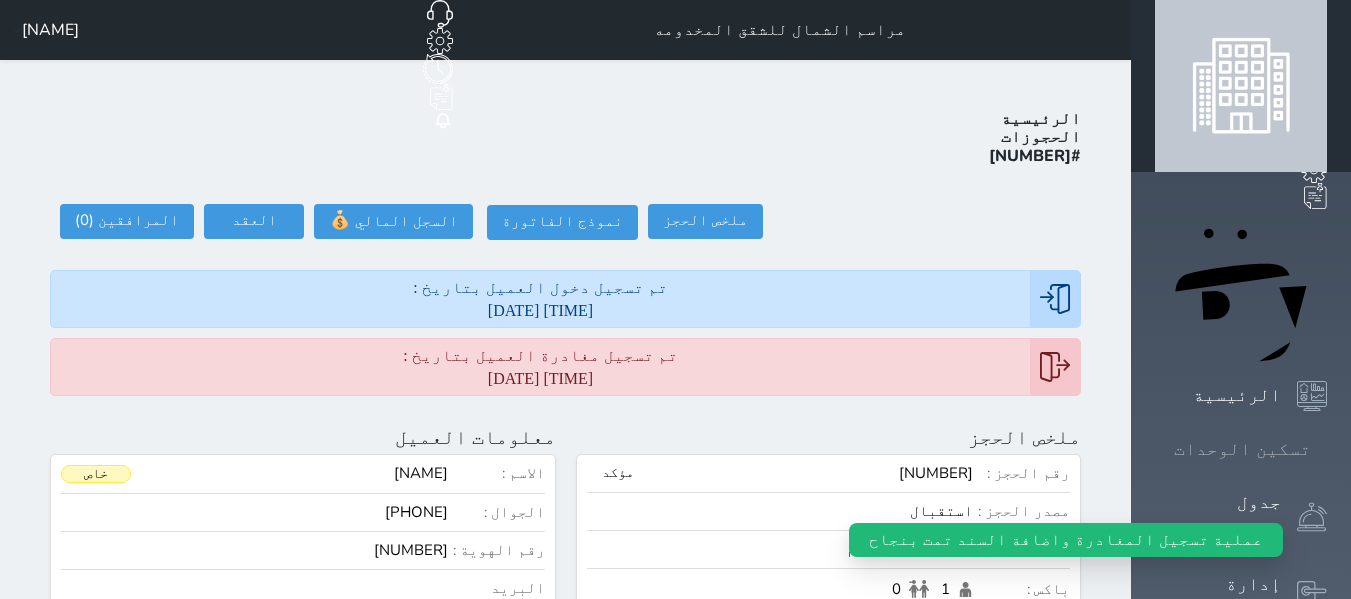 click at bounding box center (1327, 449) 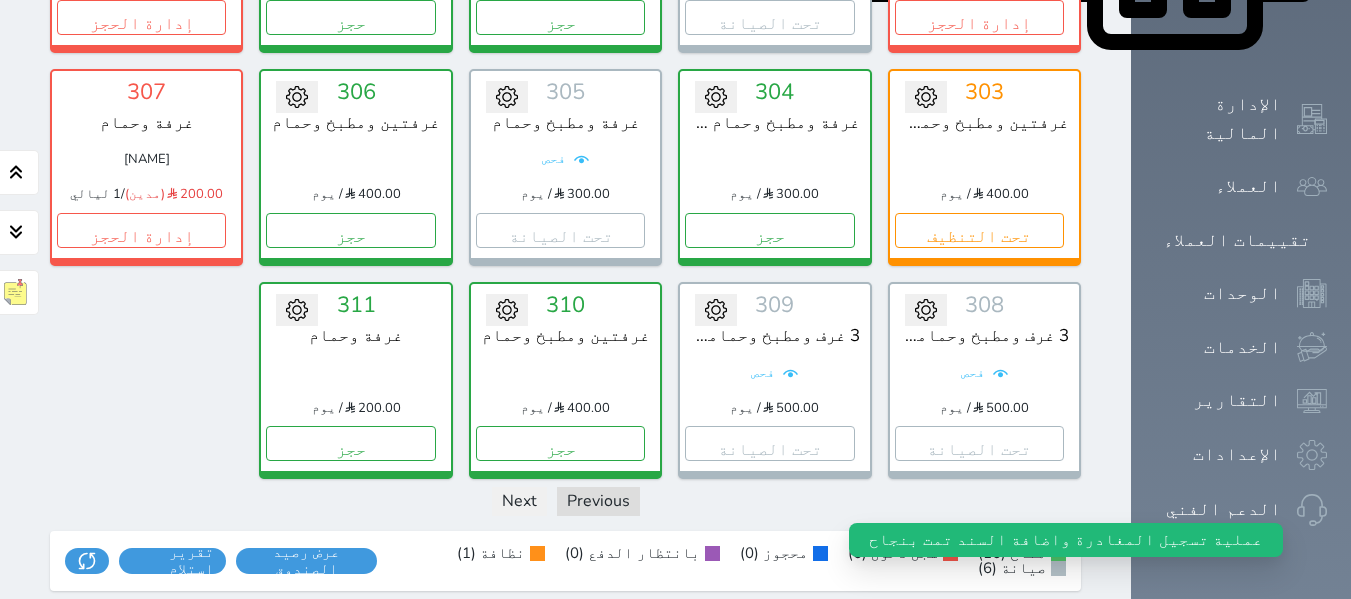 scroll, scrollTop: 1100, scrollLeft: 0, axis: vertical 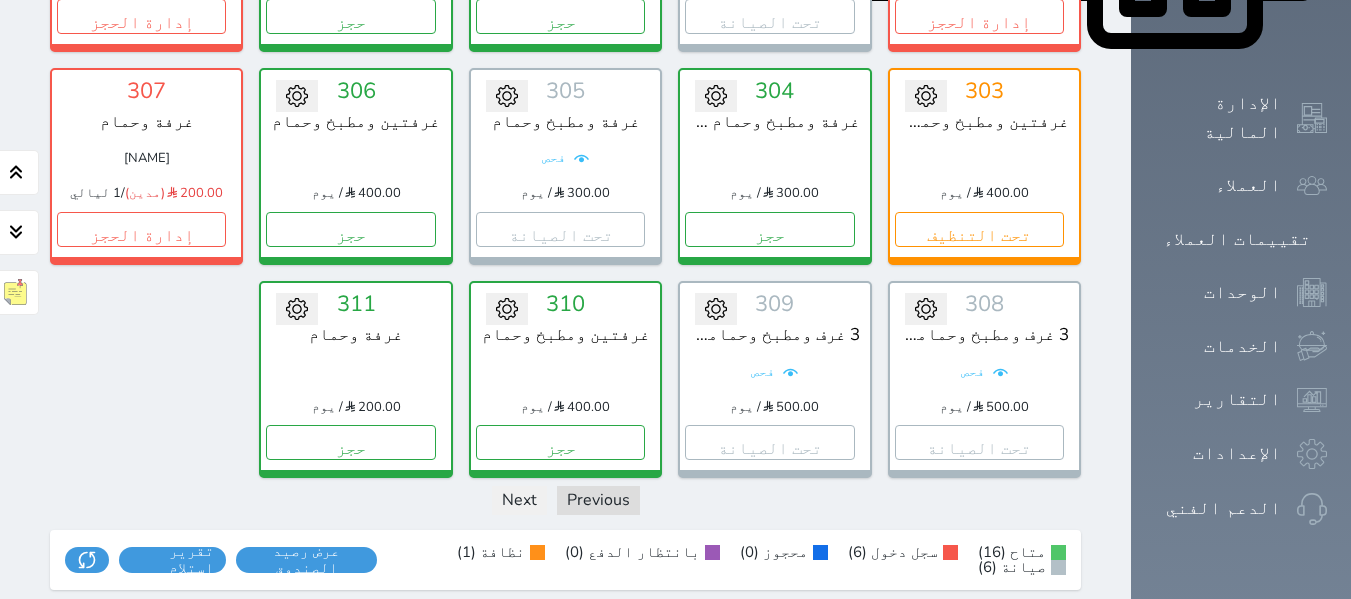 click 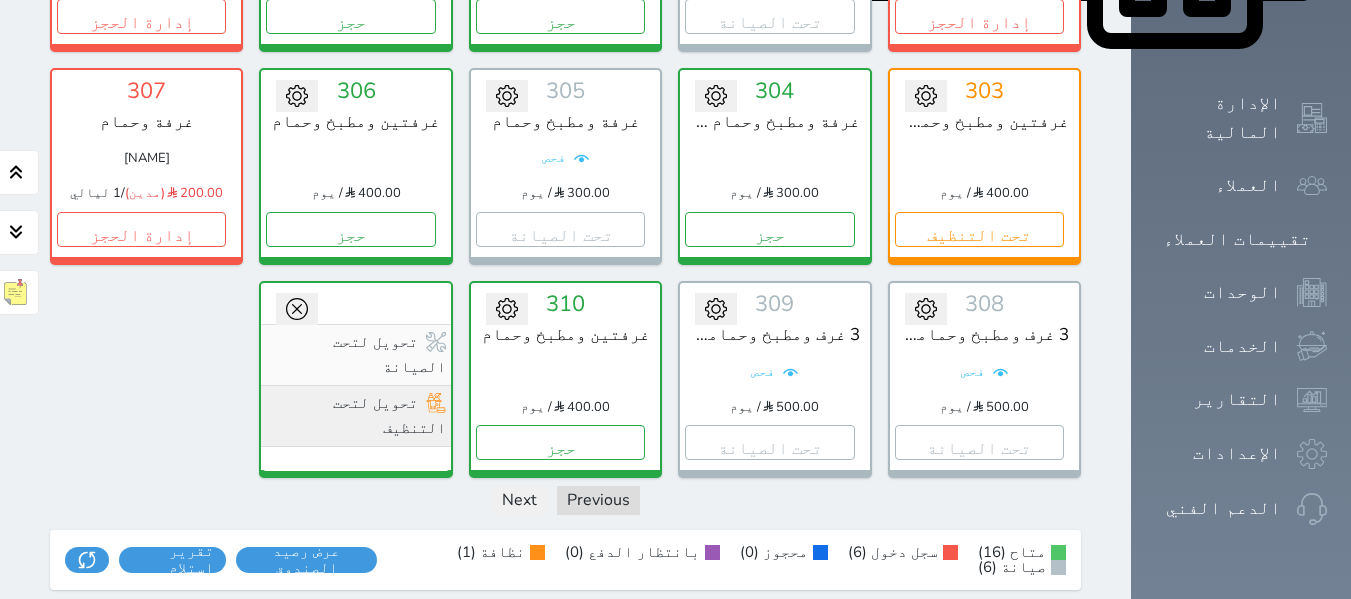 click on "تحويل لتحت التنظيف" at bounding box center (355, 416) 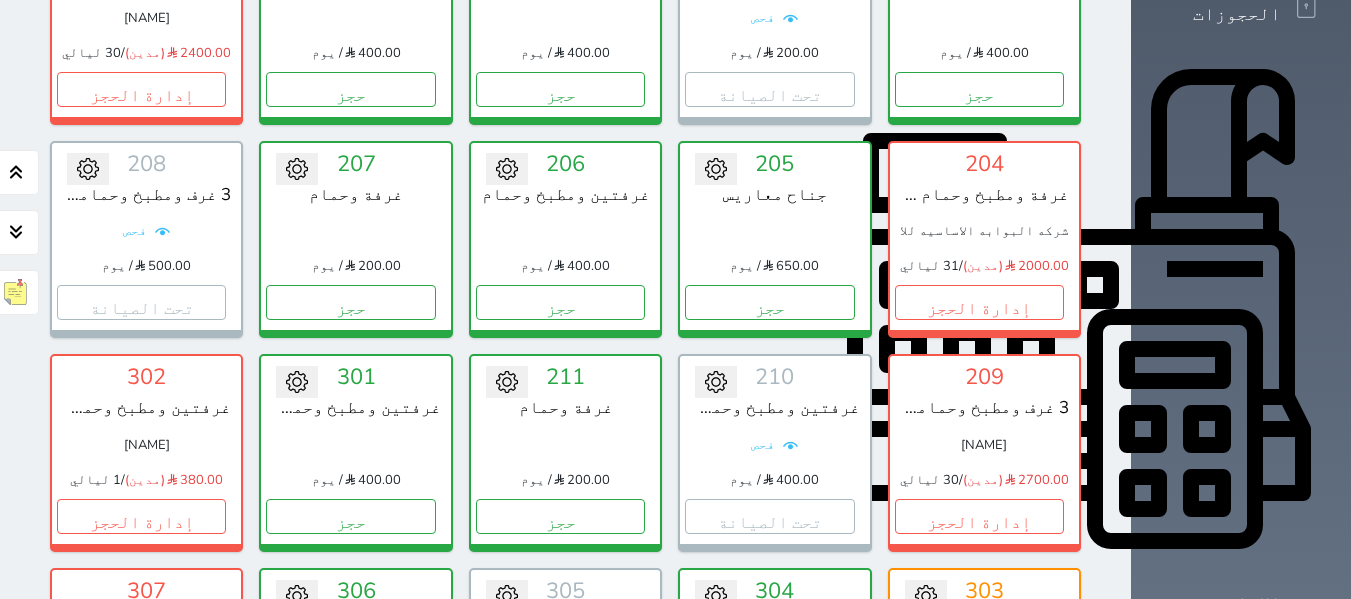 scroll, scrollTop: 700, scrollLeft: 0, axis: vertical 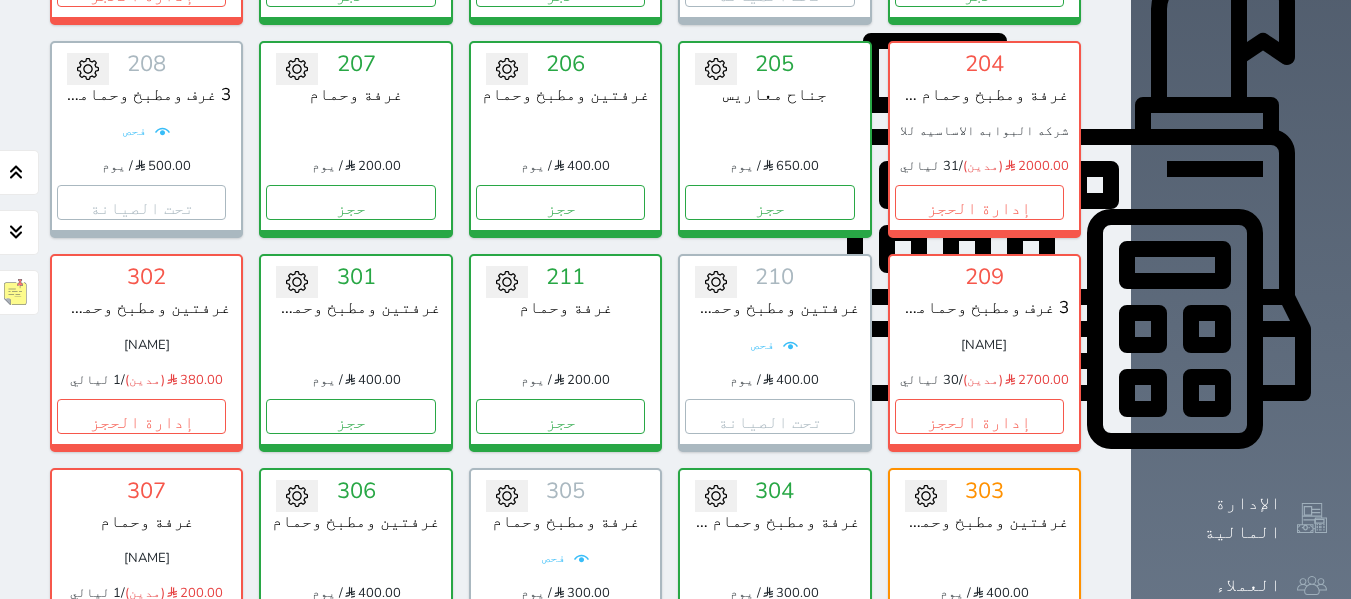 click on "تحت التنظيف" at bounding box center [979, 629] 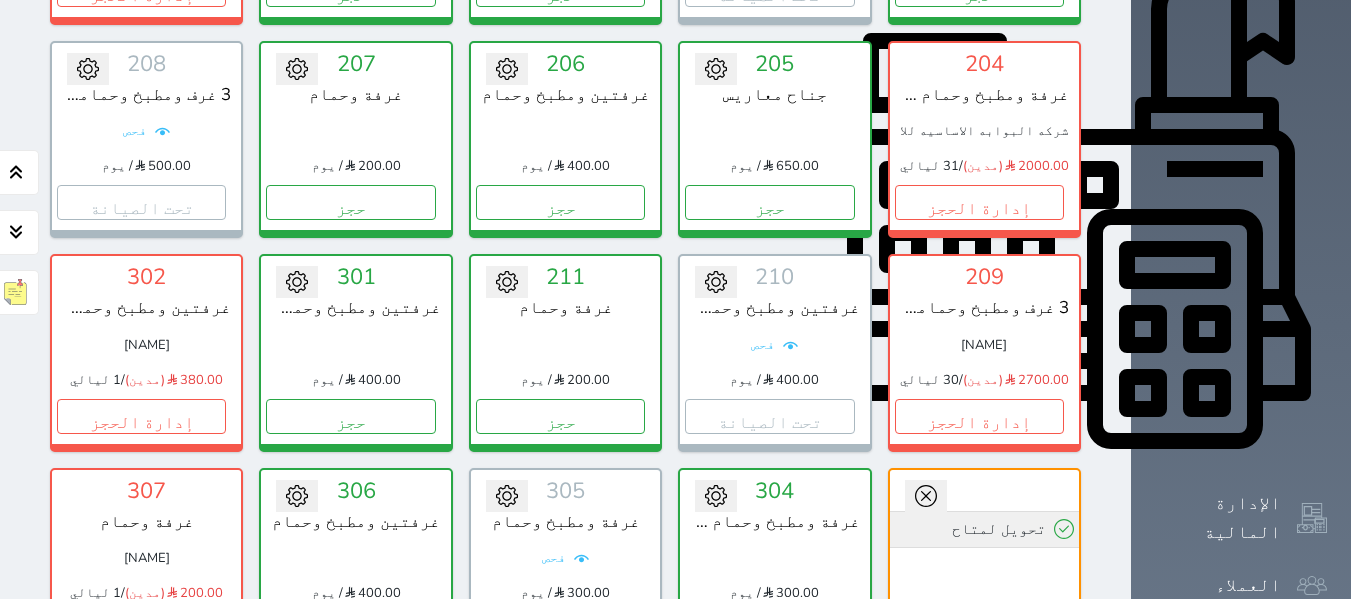 click on "تحويل لمتاح" at bounding box center [984, 529] 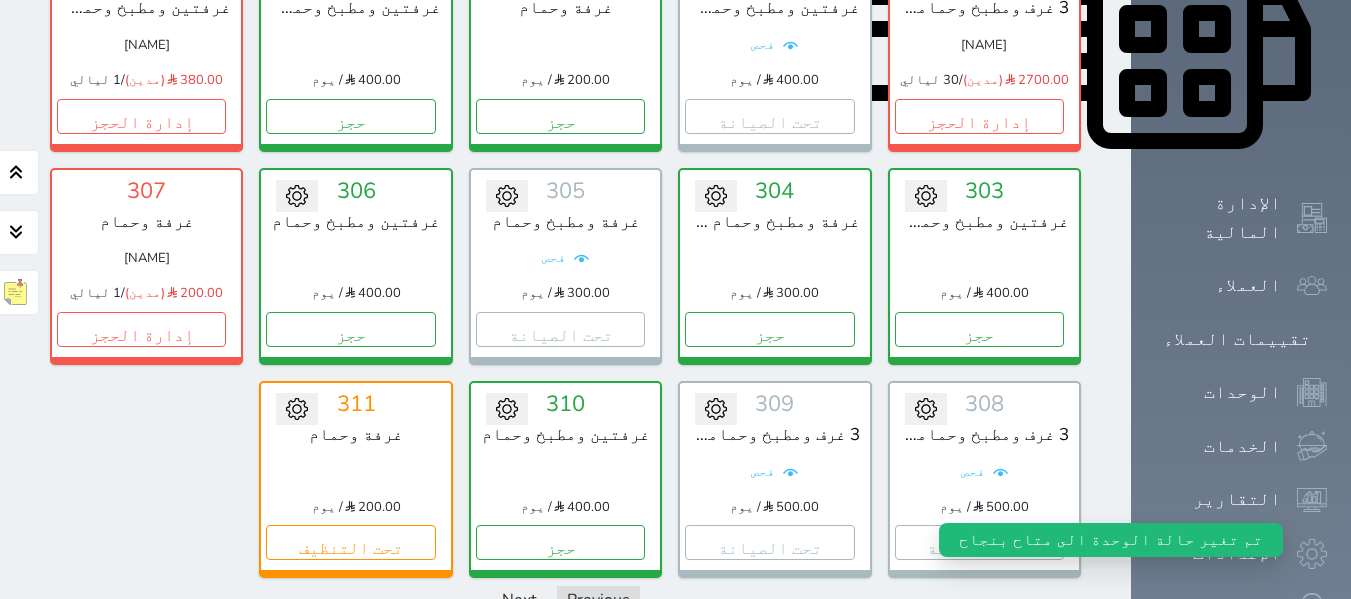 scroll, scrollTop: 900, scrollLeft: 0, axis: vertical 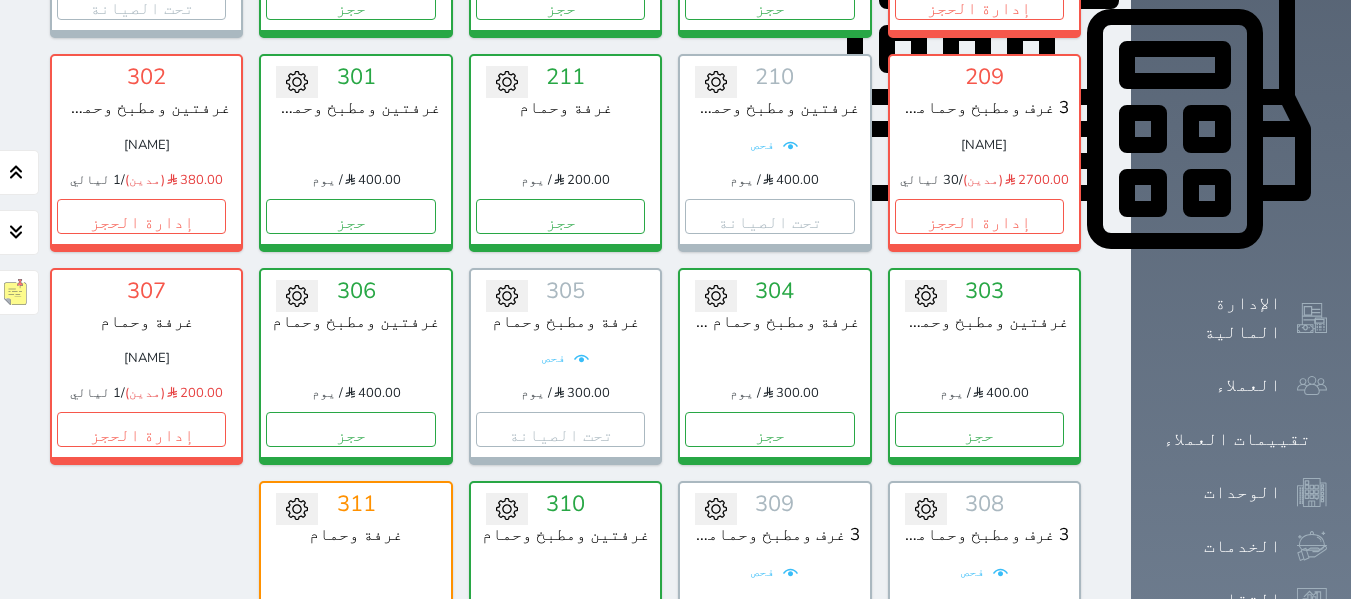 click on "حجز" at bounding box center (560, 642) 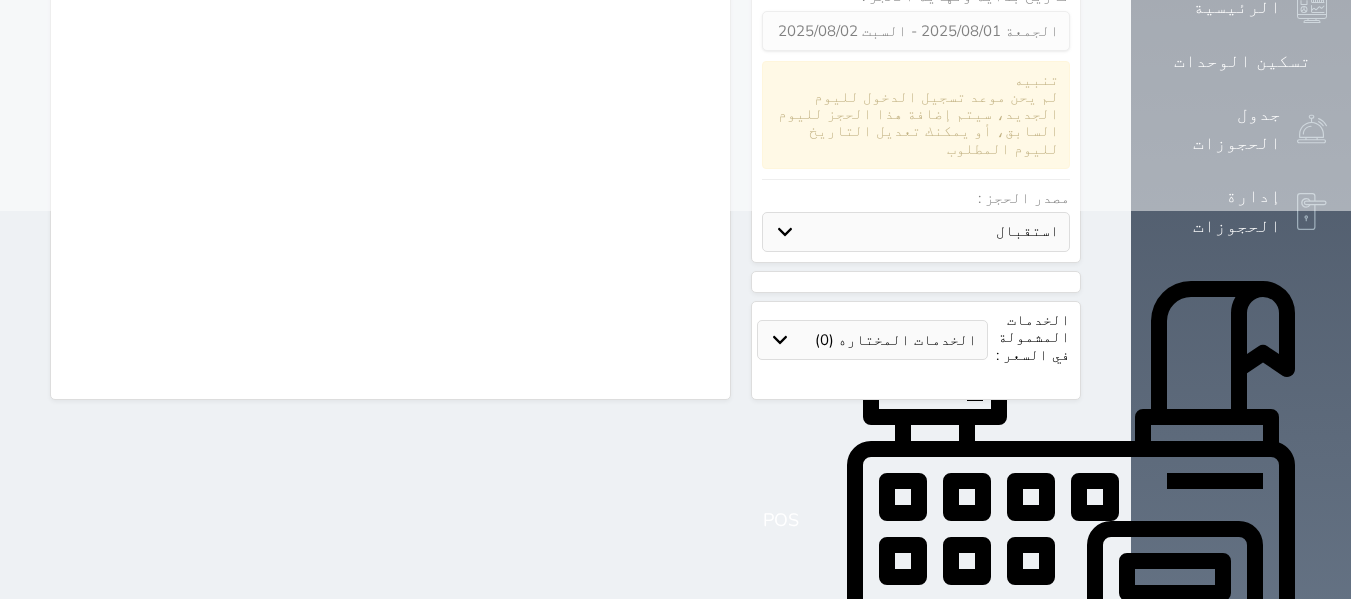 scroll, scrollTop: 0, scrollLeft: 0, axis: both 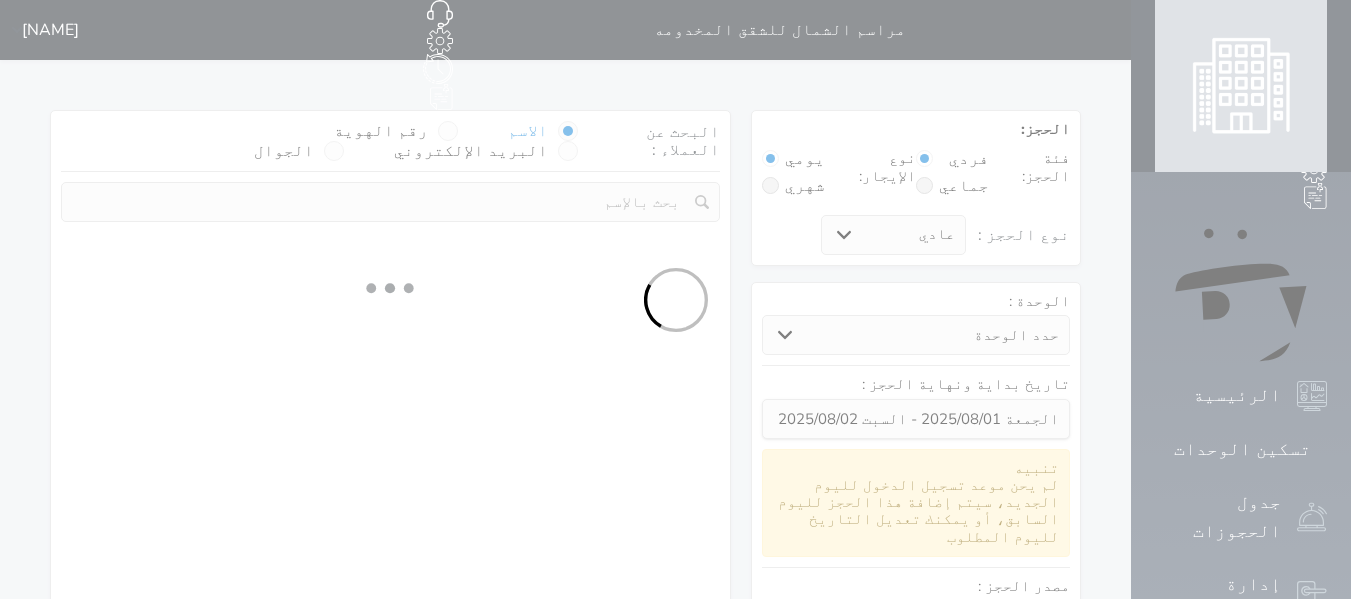 select 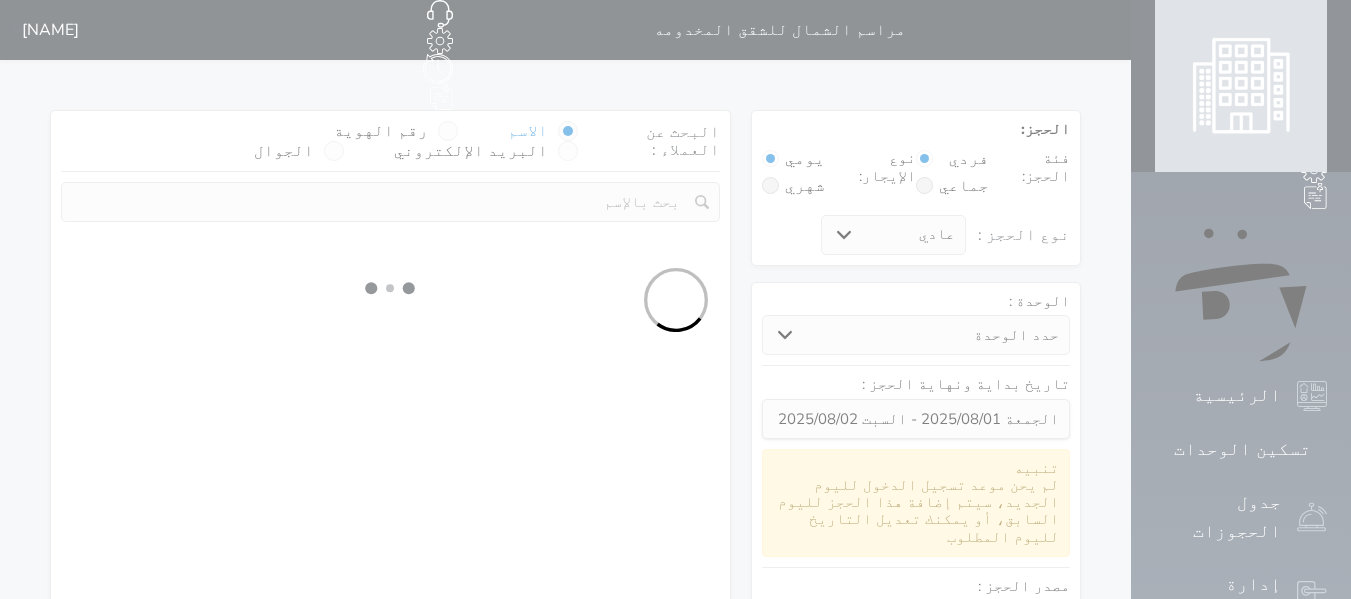 select on "113" 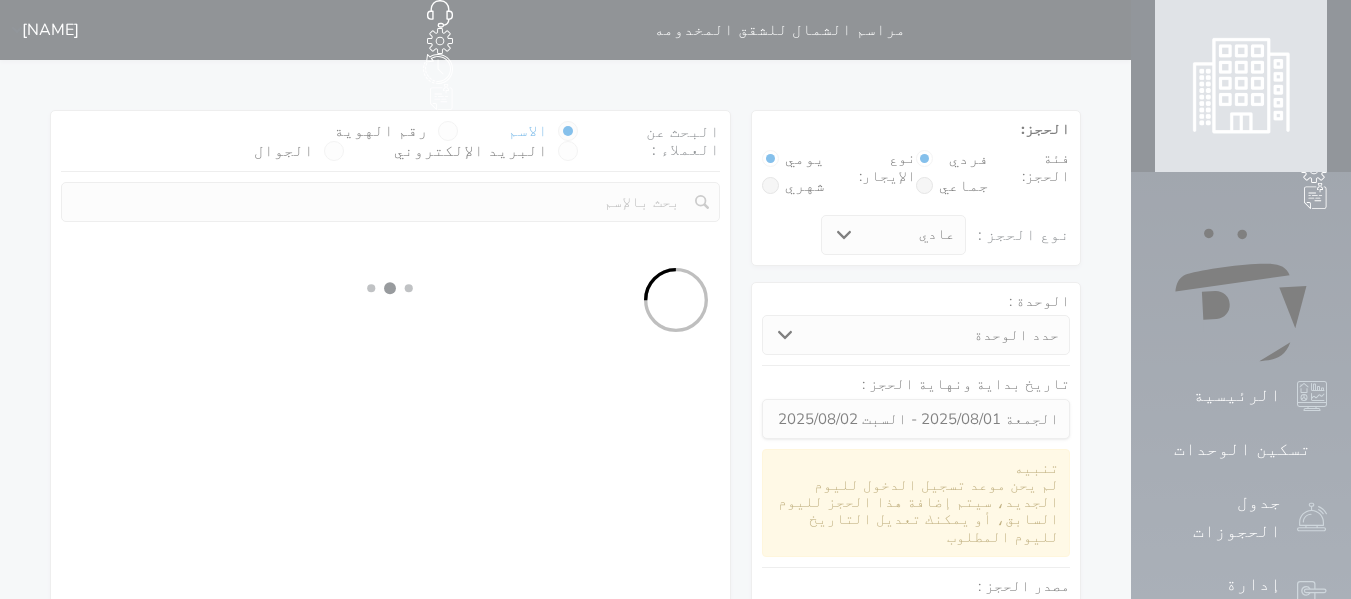 select on "1" 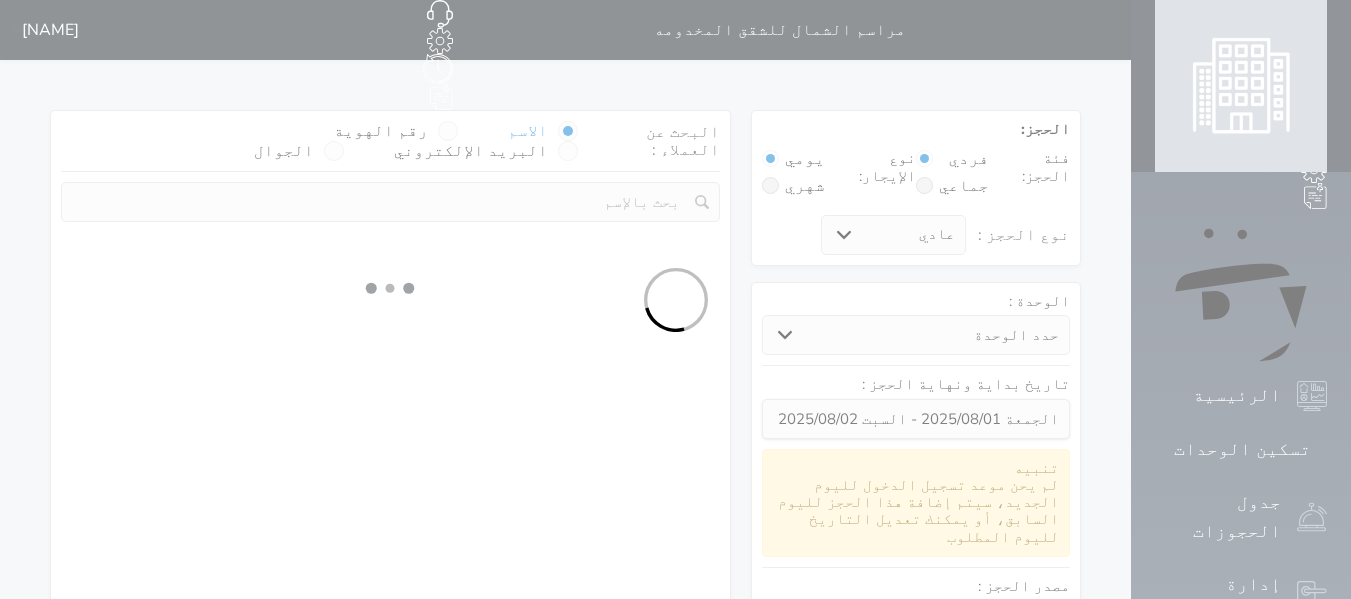 select 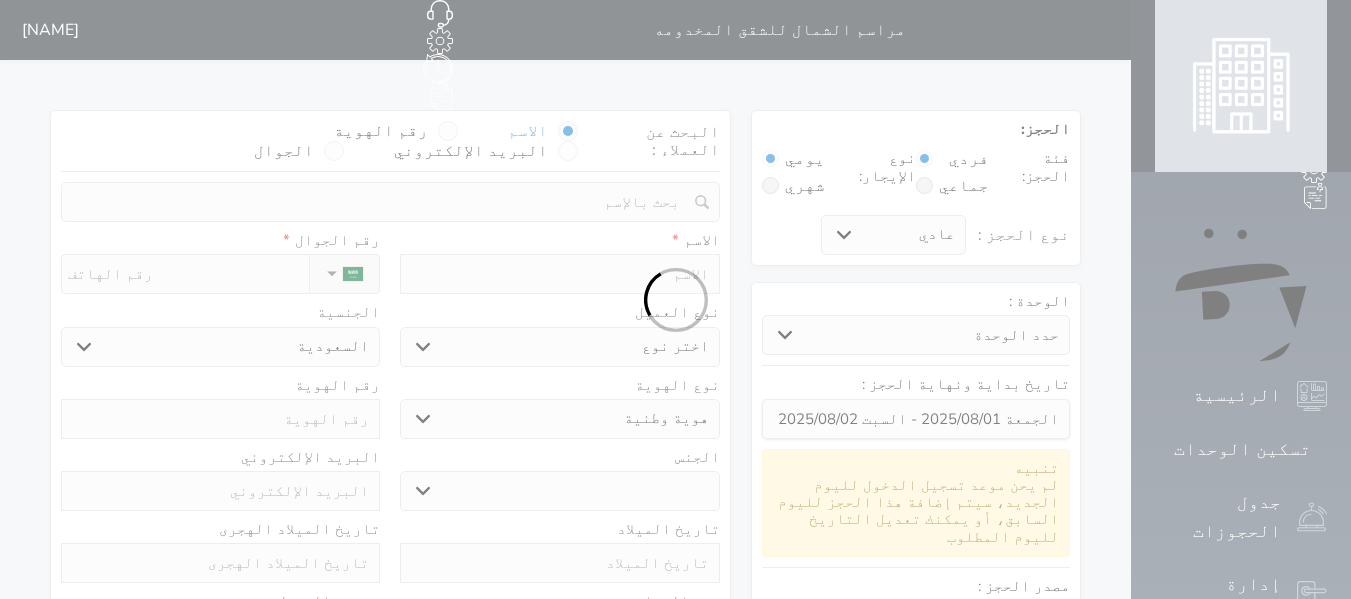 select 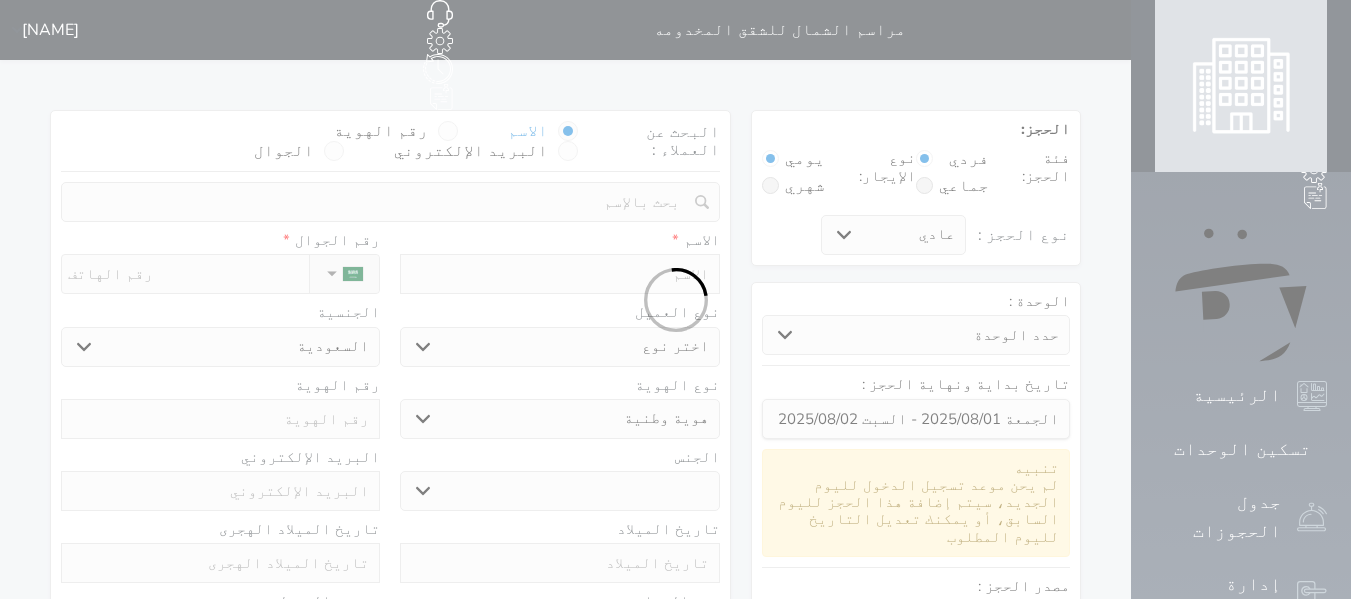 select 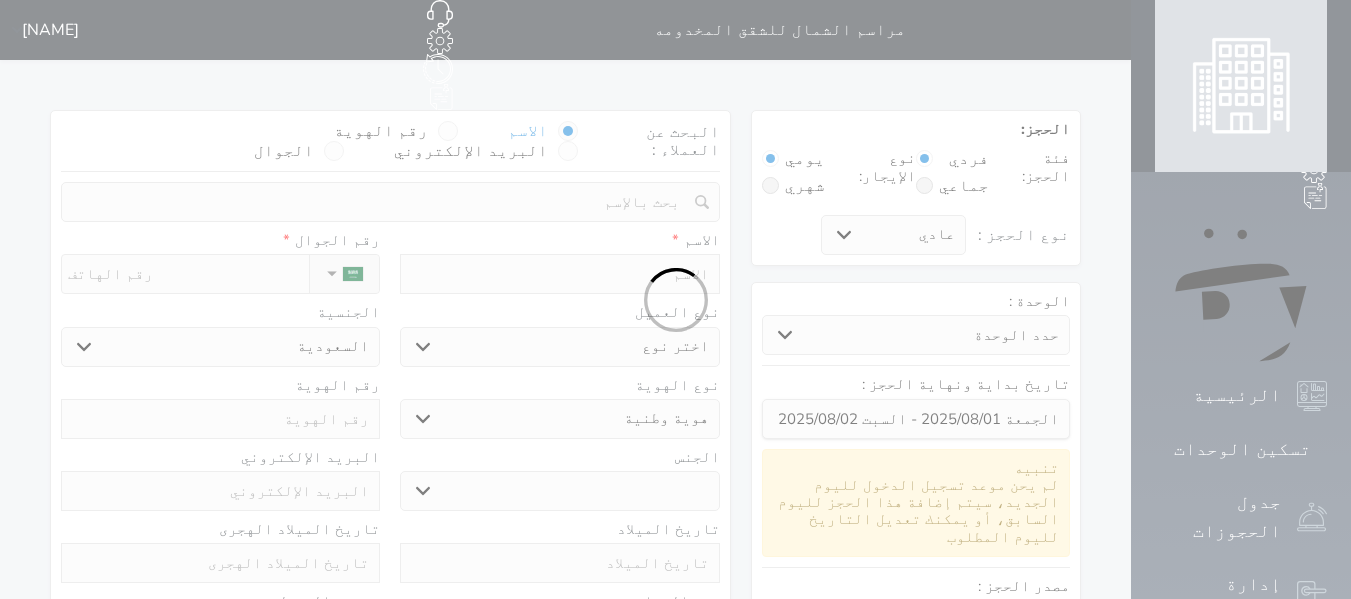 select 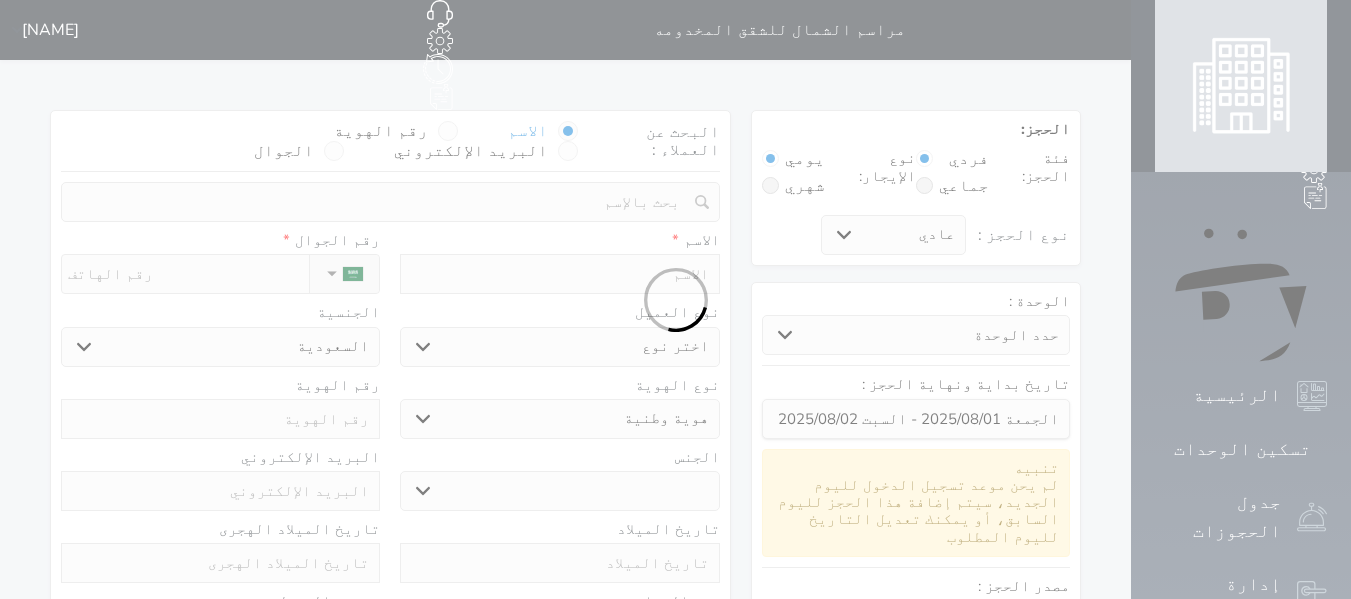 select 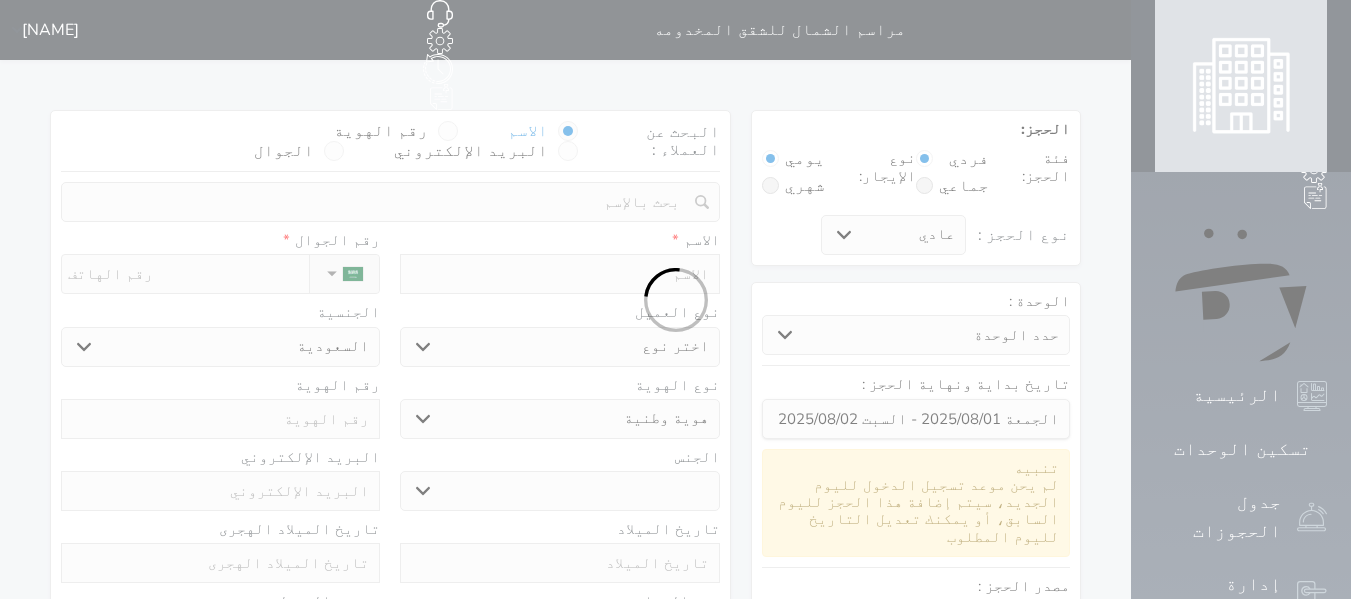 select 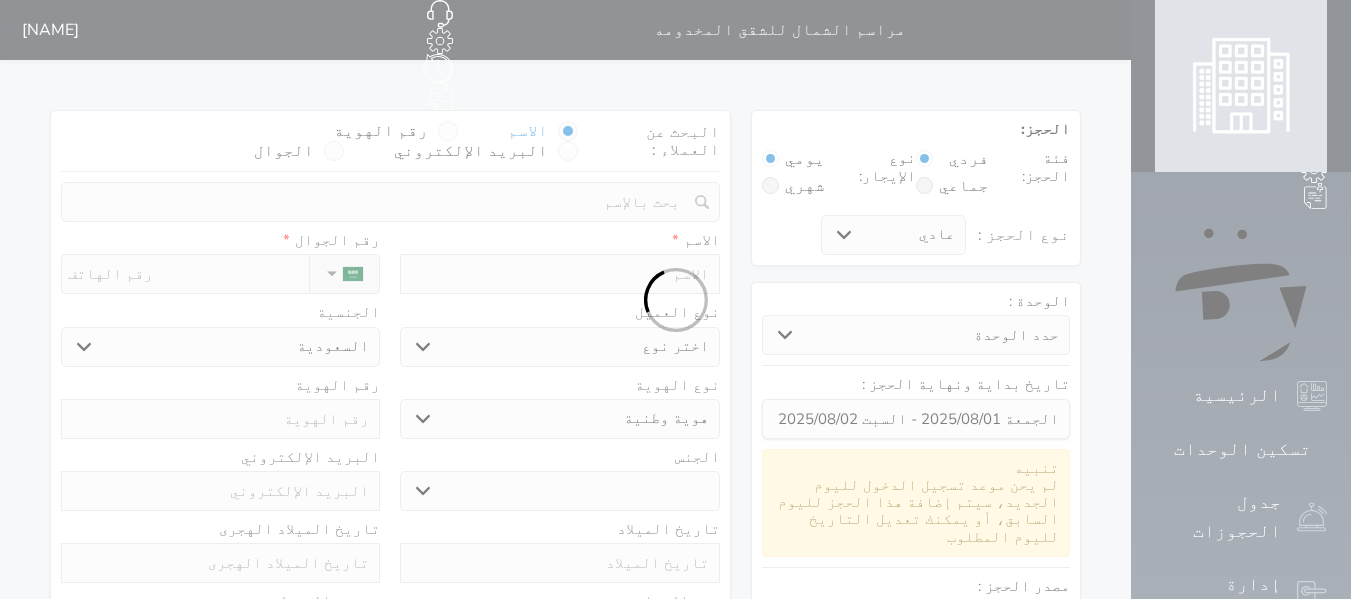 select 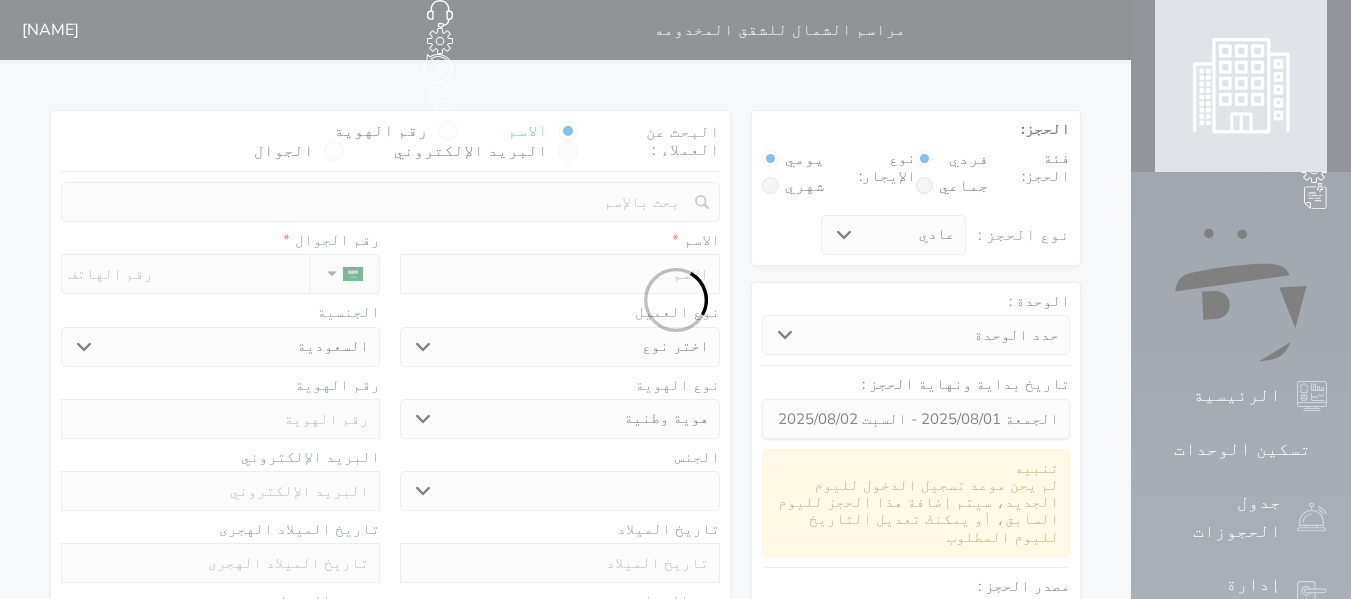 select 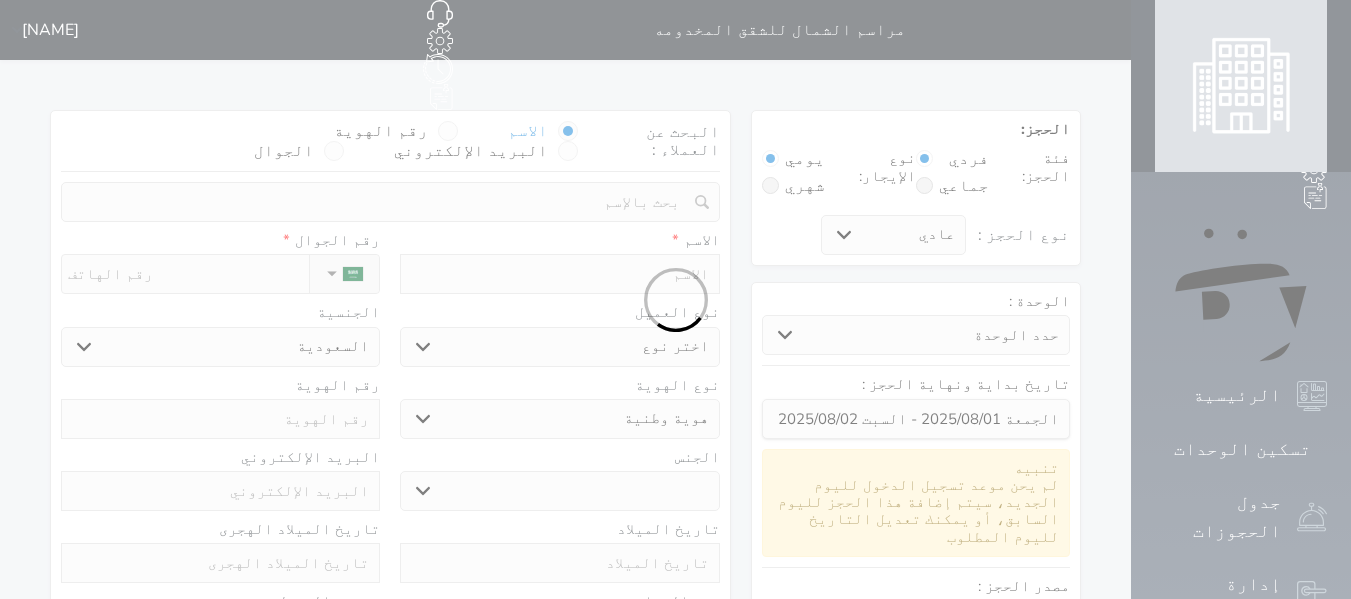 select on "1" 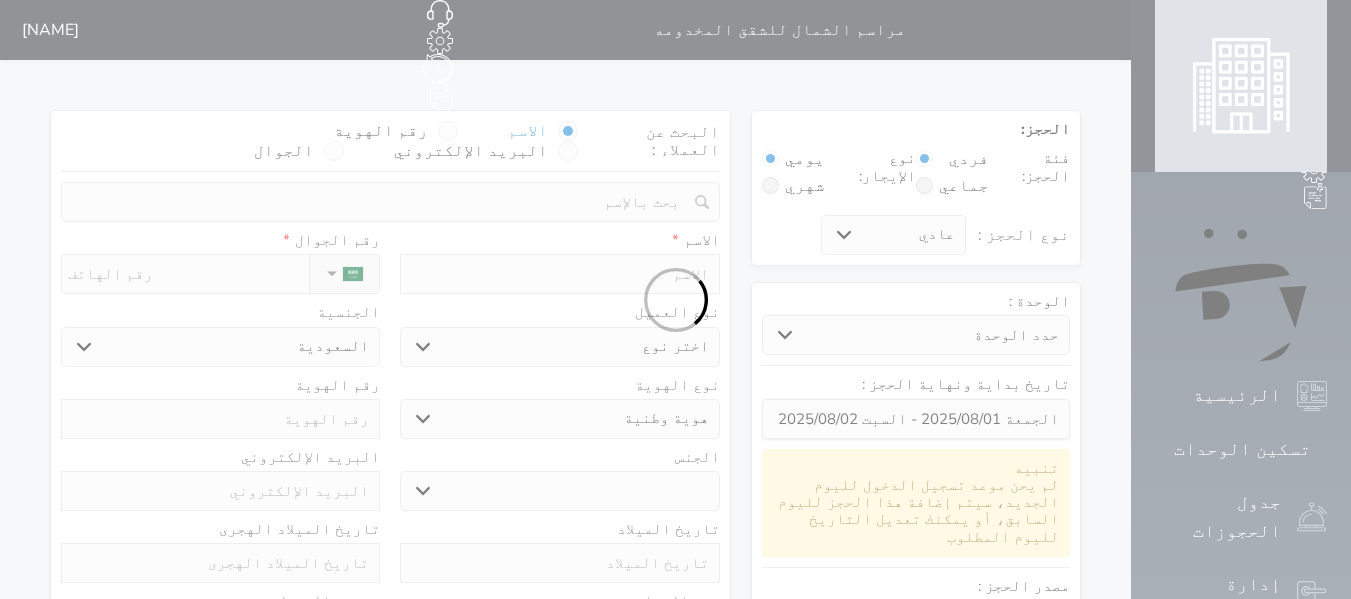 select on "7" 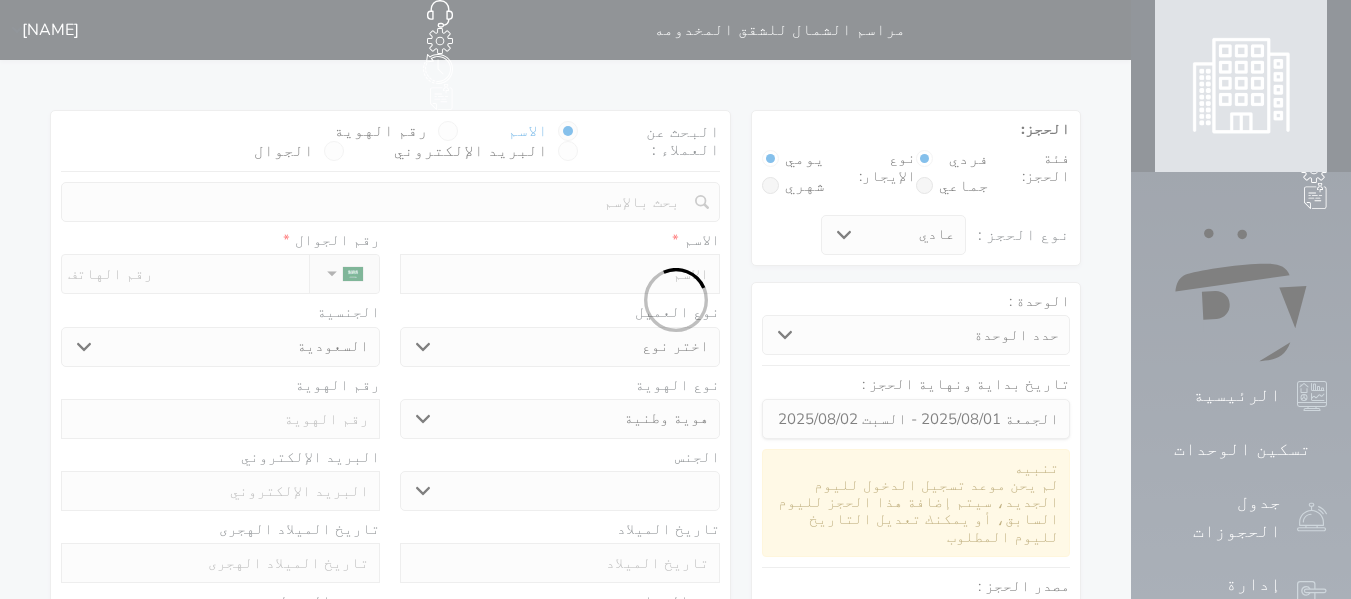 select 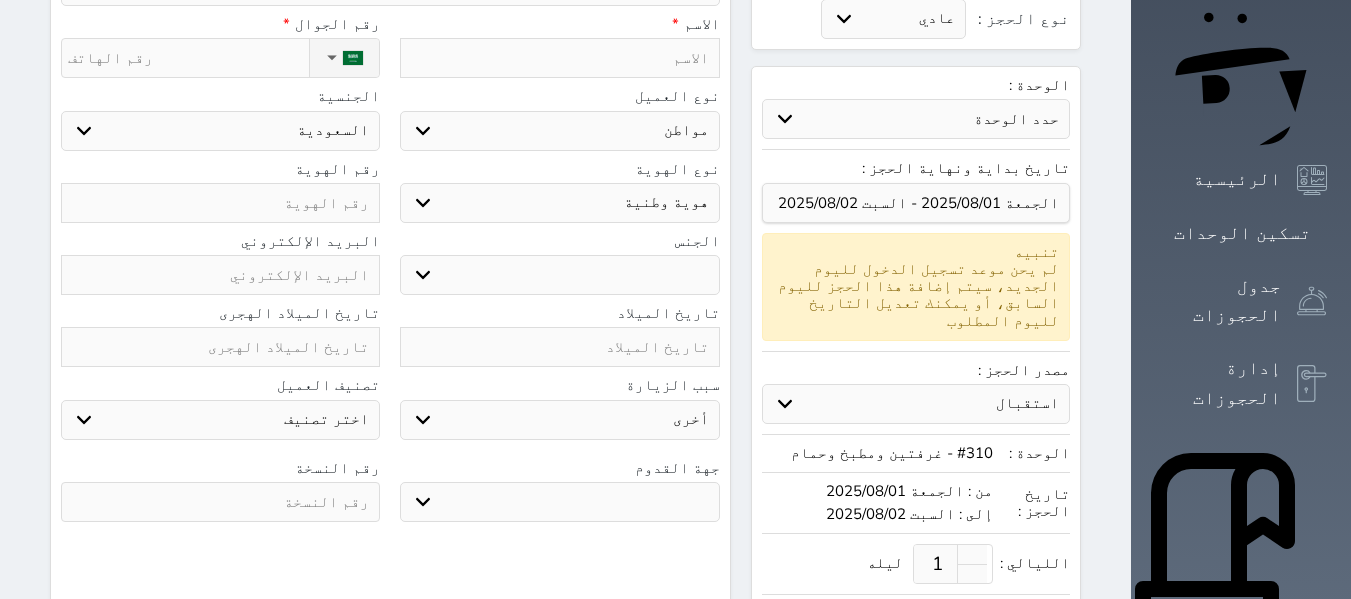 scroll, scrollTop: 212, scrollLeft: 0, axis: vertical 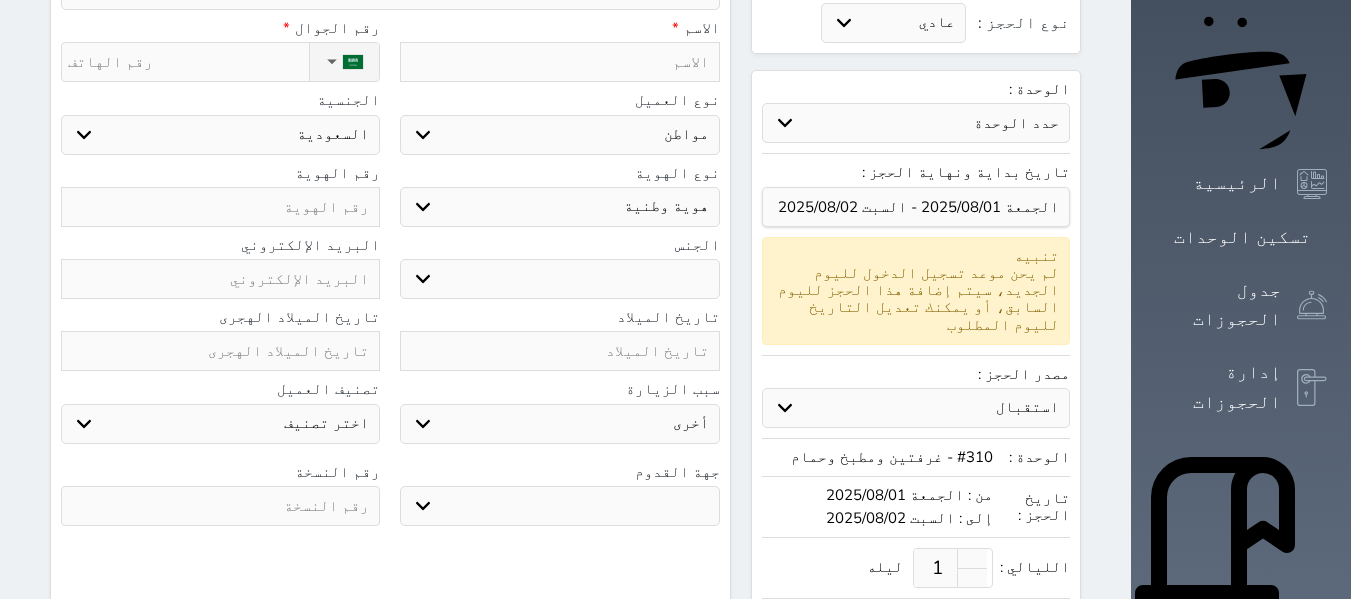 click on "اختر نوع   هوية وطنية هوية عائلية جواز السفر" at bounding box center [559, 207] 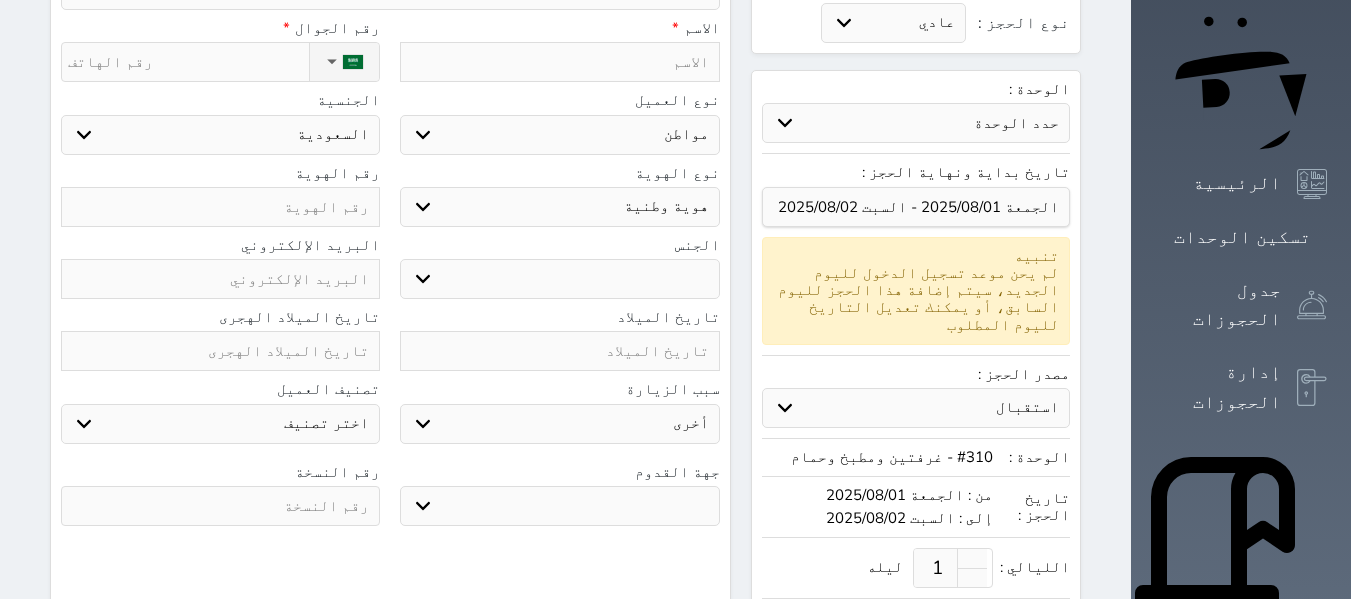 click on "اختر تصنيف
مميز
خاص
غير مرغوب فيه" at bounding box center (220, 424) 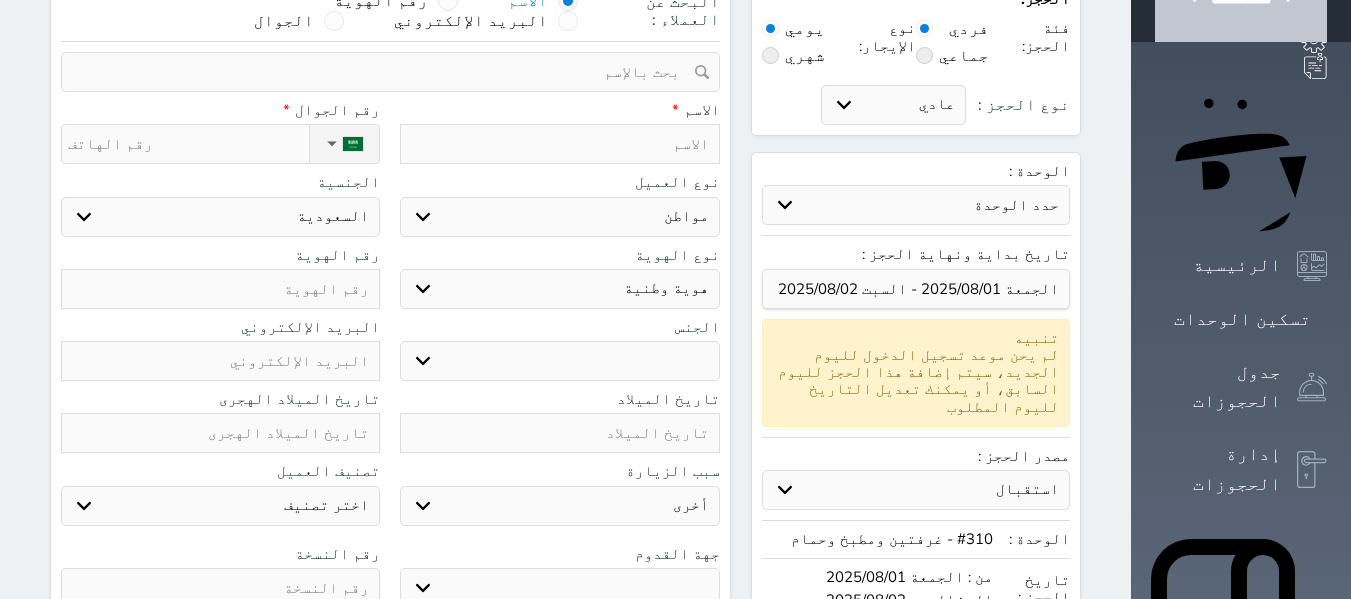 scroll, scrollTop: 0, scrollLeft: 0, axis: both 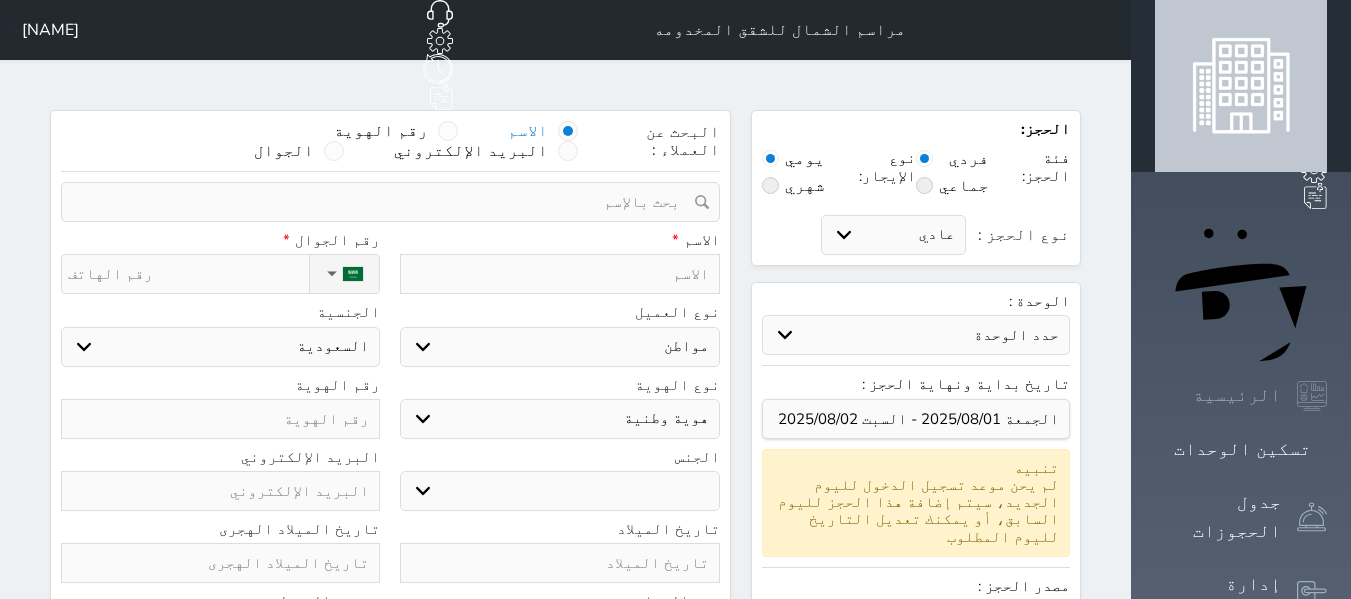 click 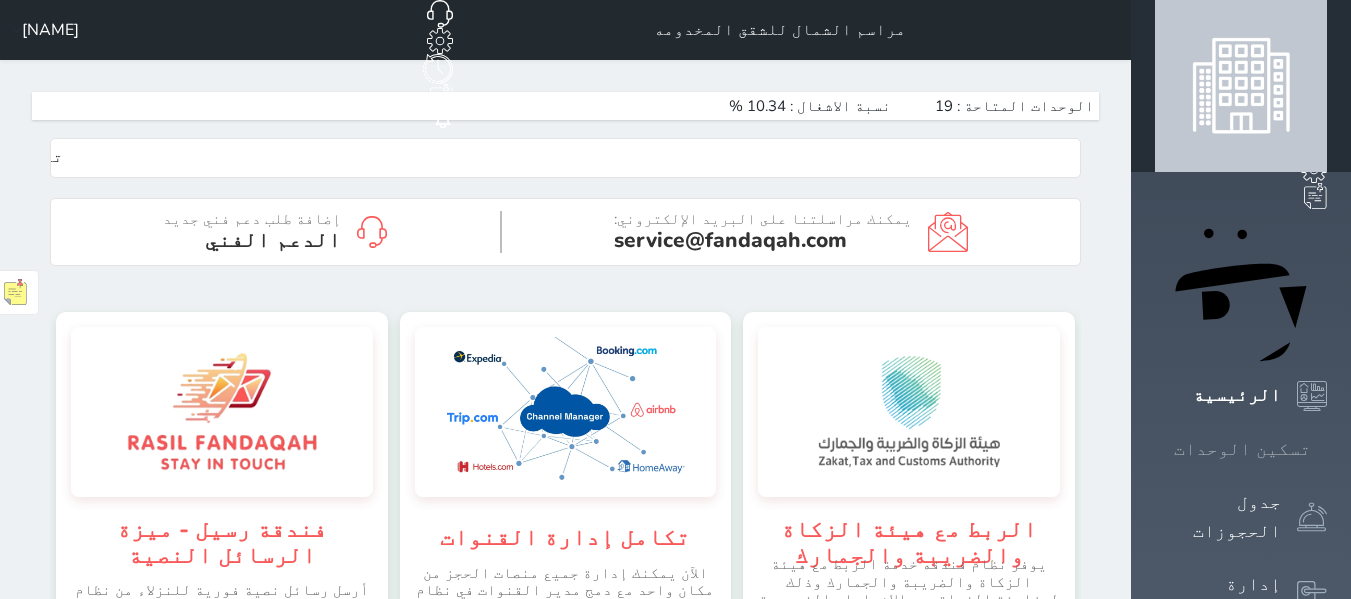 scroll, scrollTop: 999652, scrollLeft: 999652, axis: both 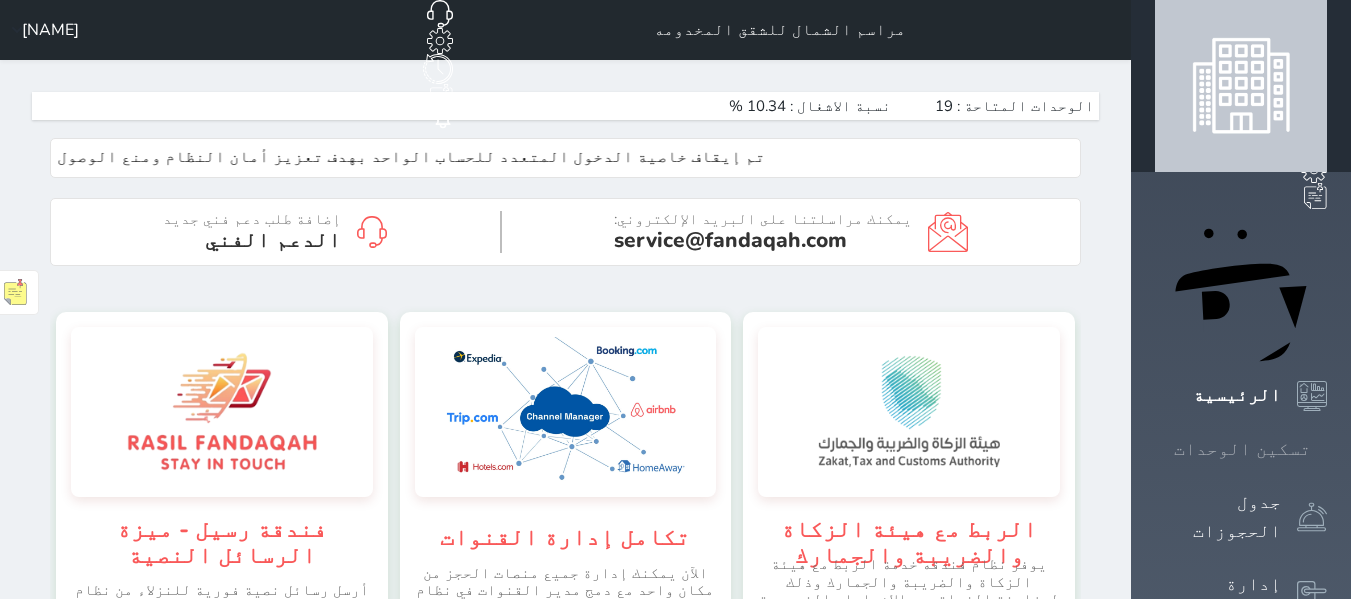 click 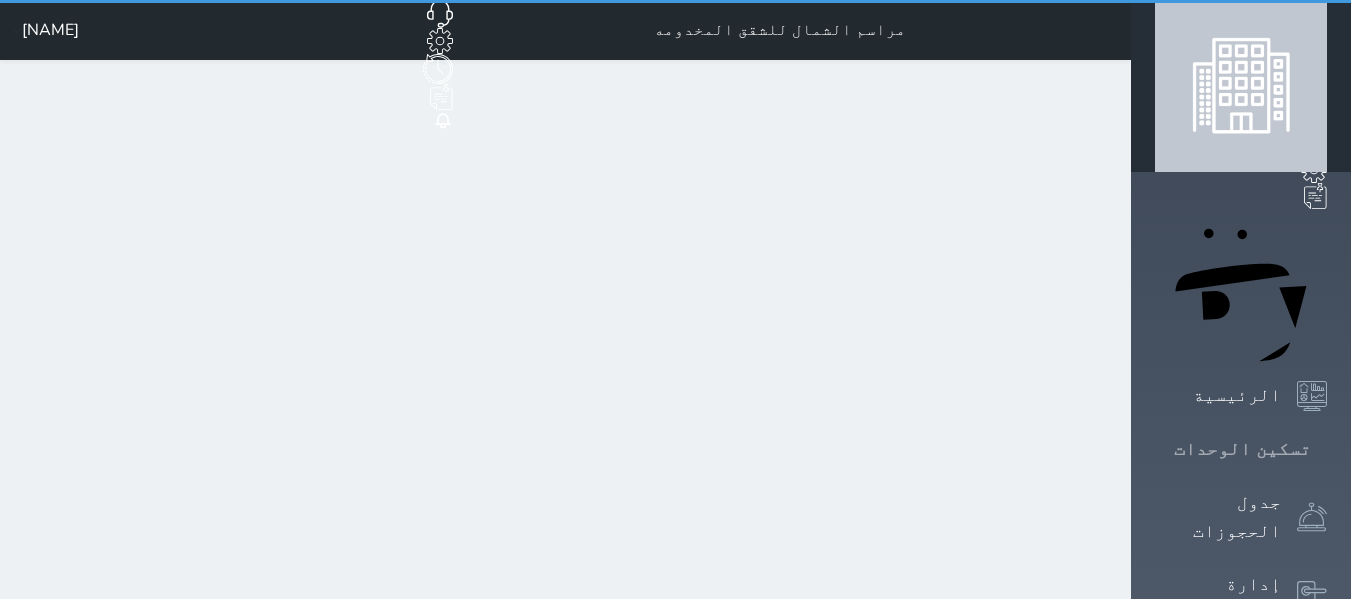 click at bounding box center (1327, 449) 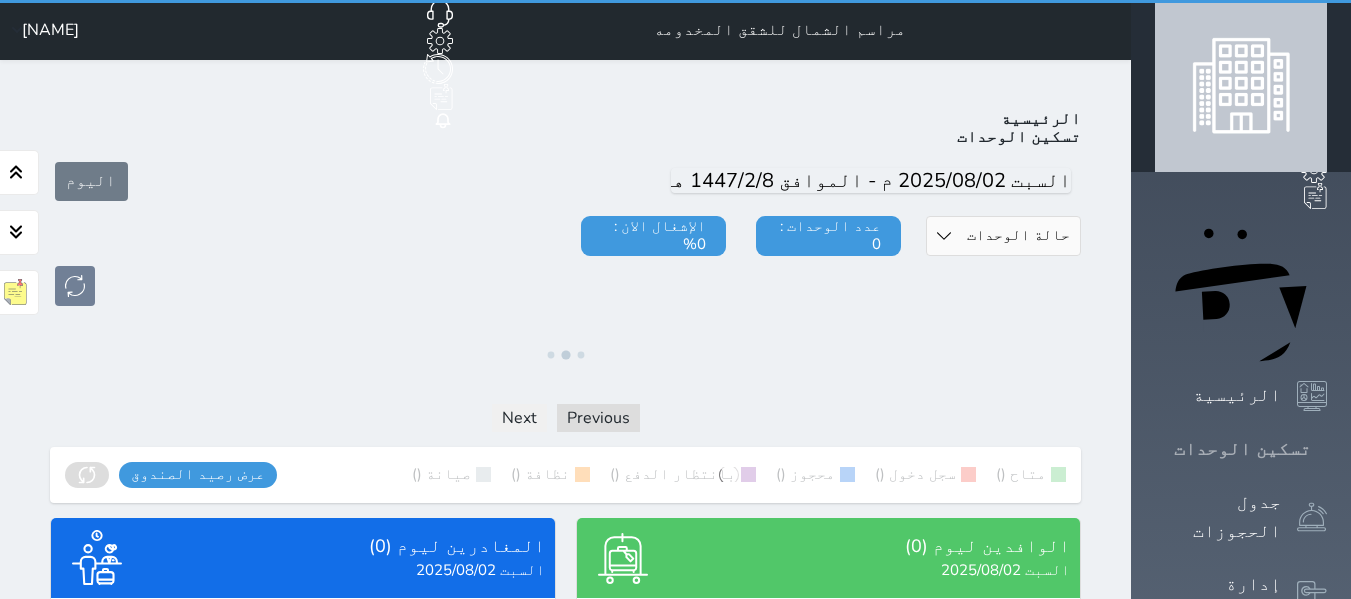 click at bounding box center [1327, 449] 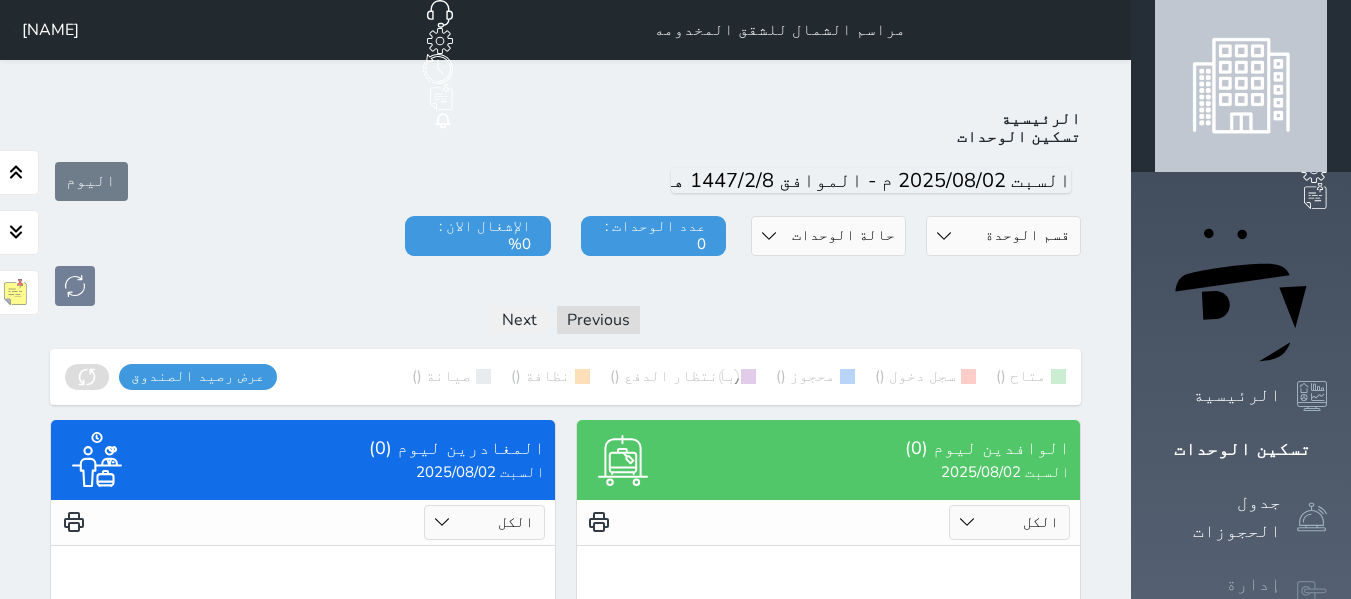 scroll, scrollTop: 78, scrollLeft: 0, axis: vertical 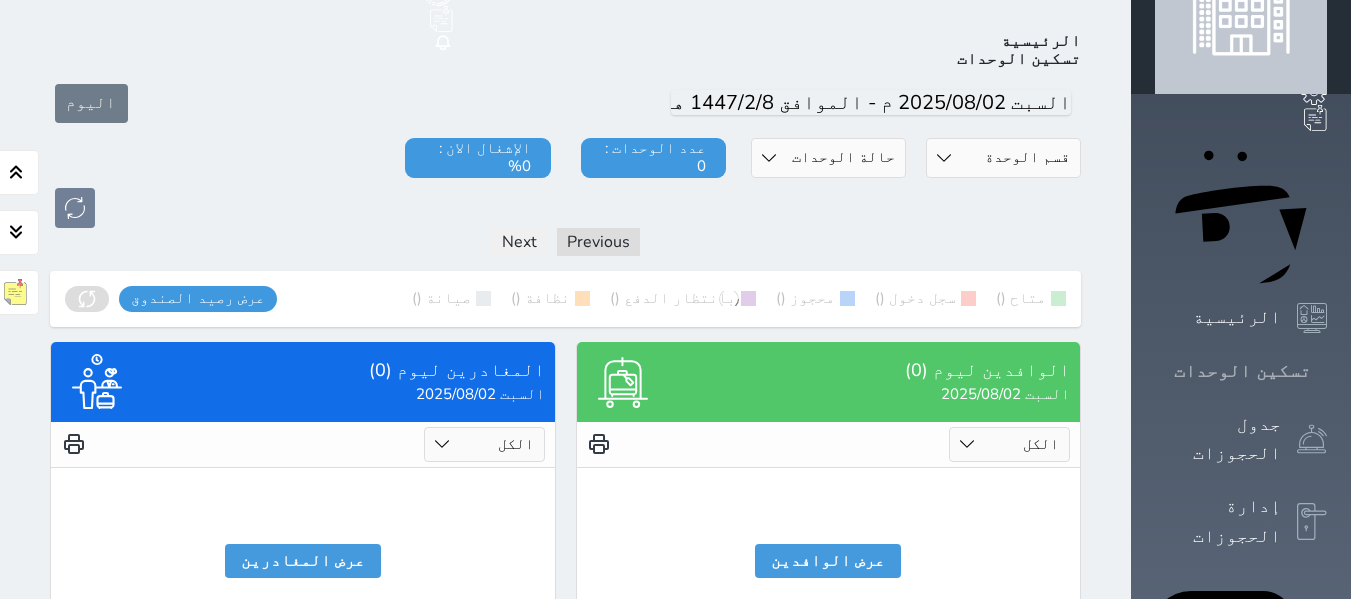 click 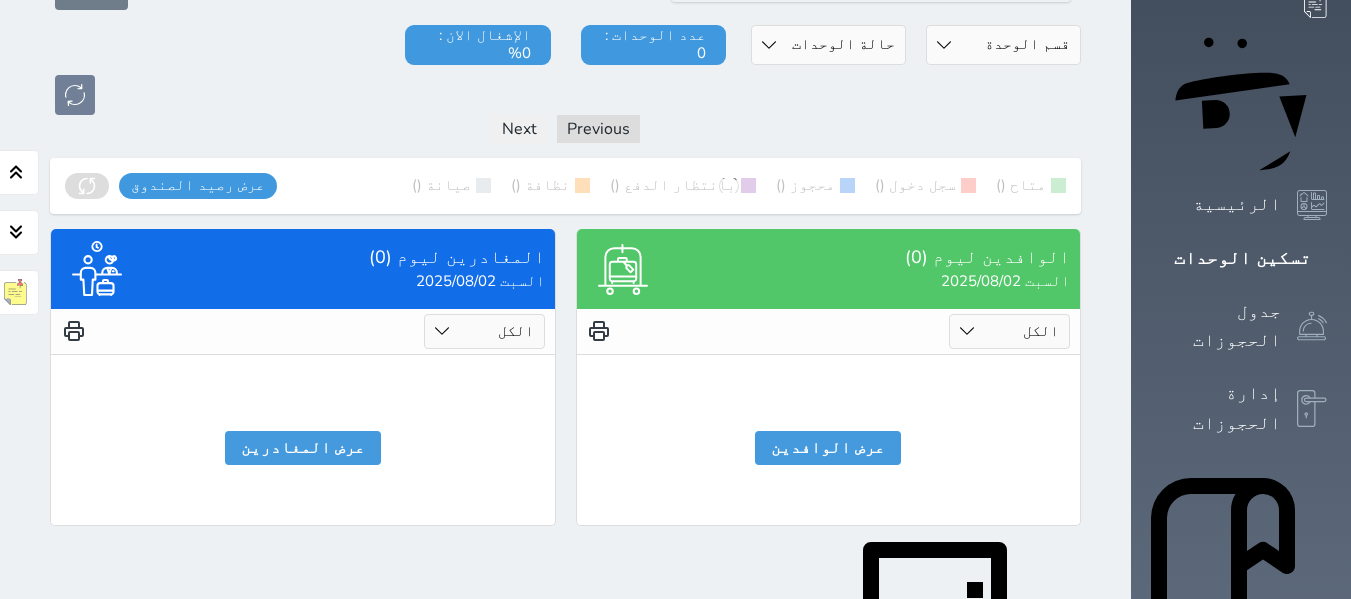 scroll, scrollTop: 178, scrollLeft: 0, axis: vertical 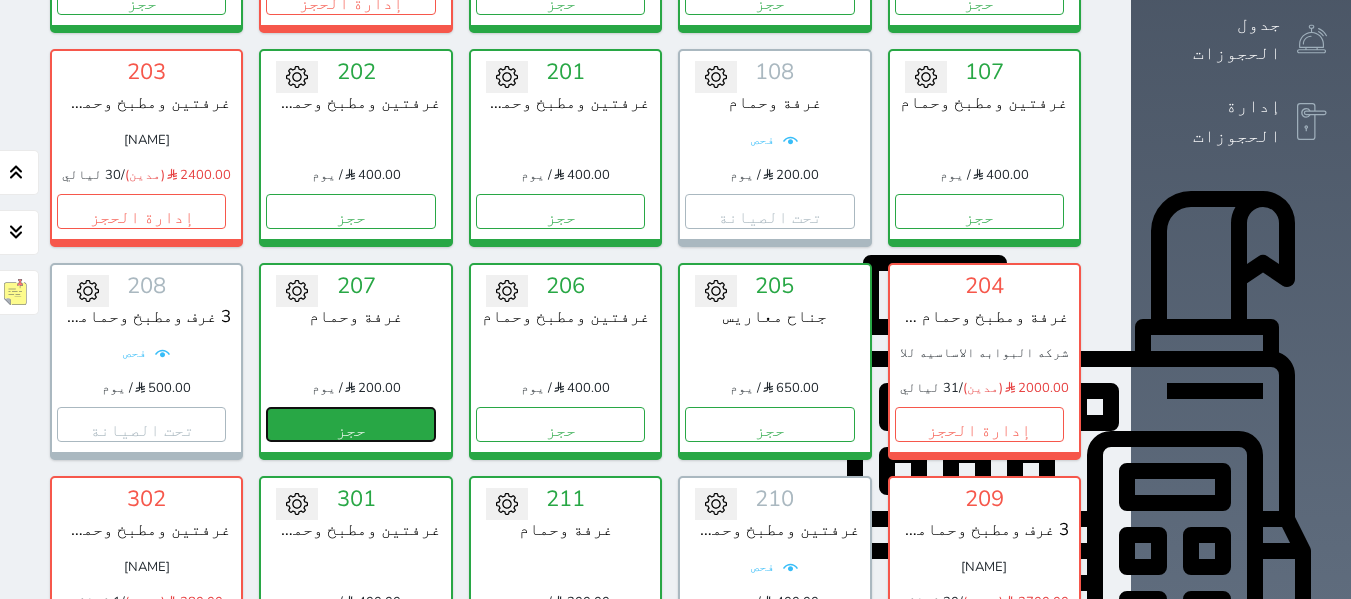 drag, startPoint x: 852, startPoint y: 369, endPoint x: 898, endPoint y: 358, distance: 47.296936 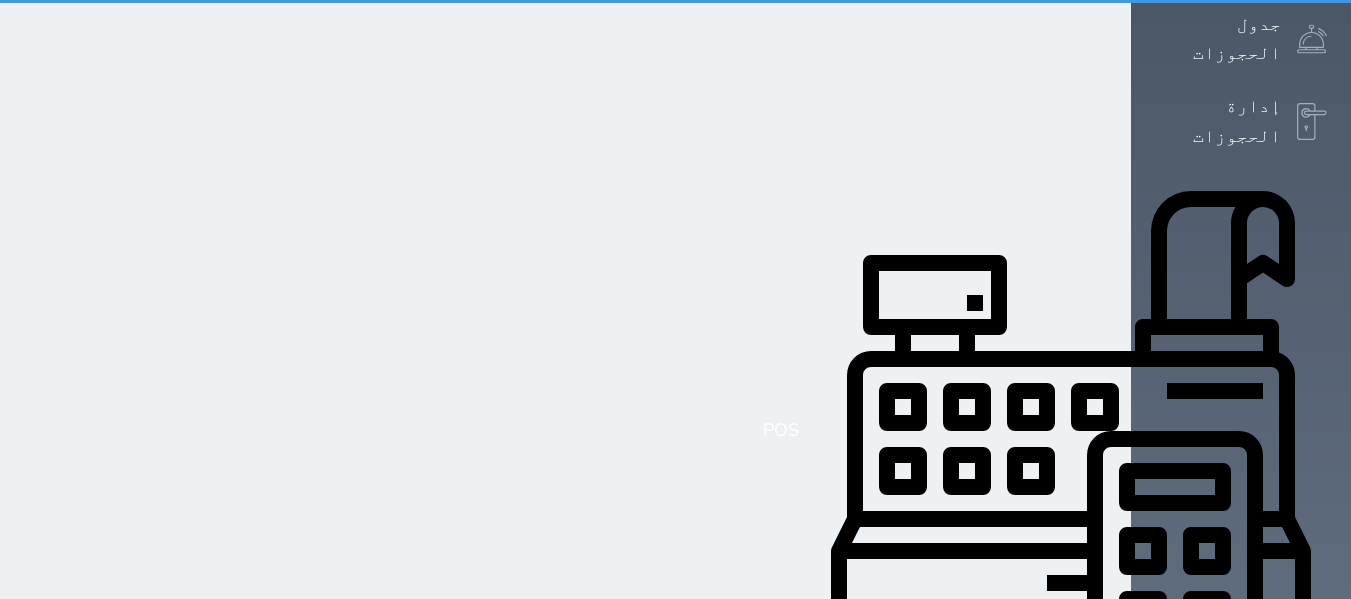 scroll, scrollTop: 0, scrollLeft: 0, axis: both 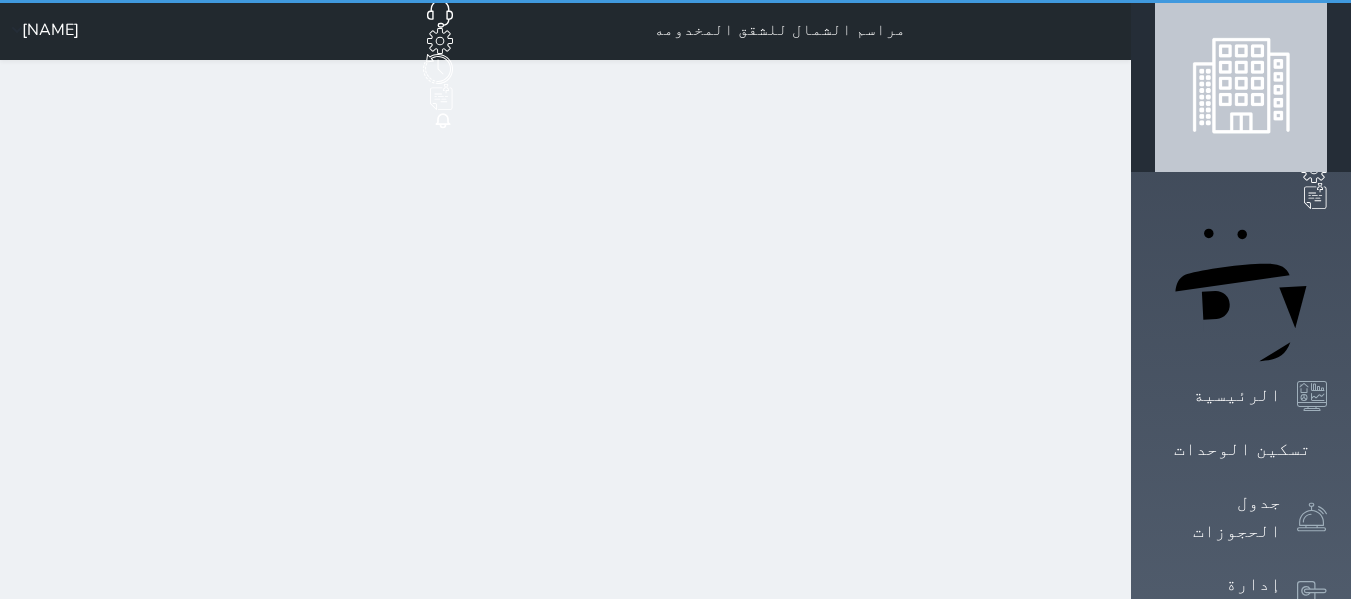 select on "1" 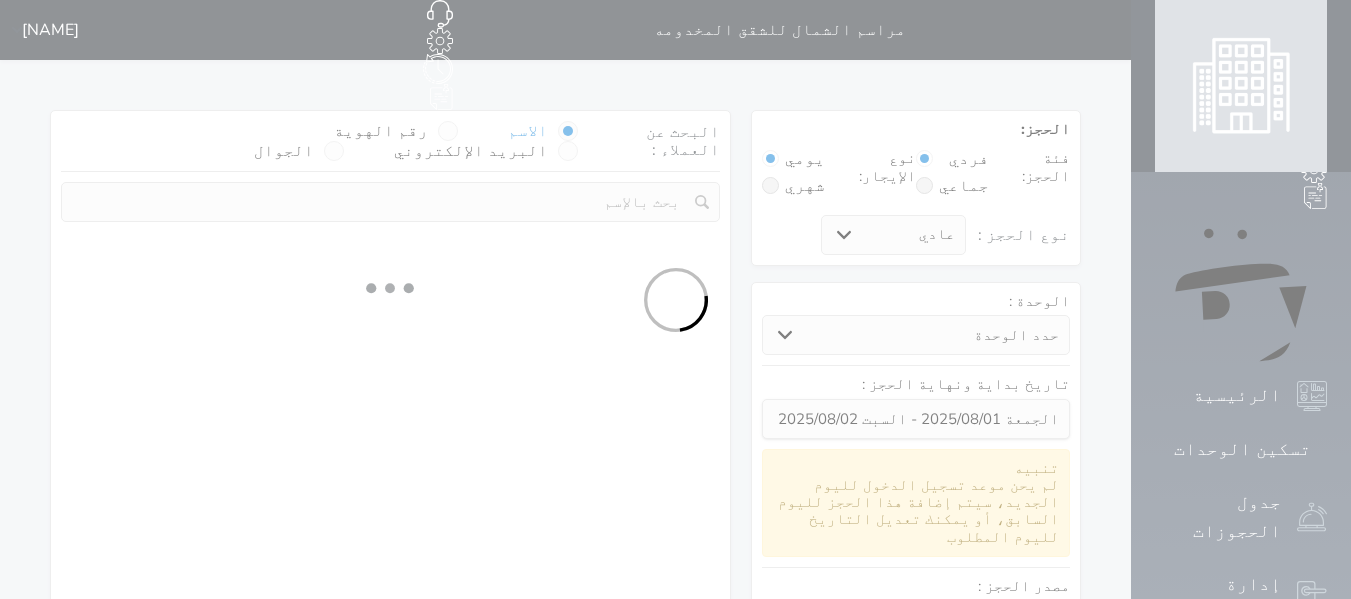select 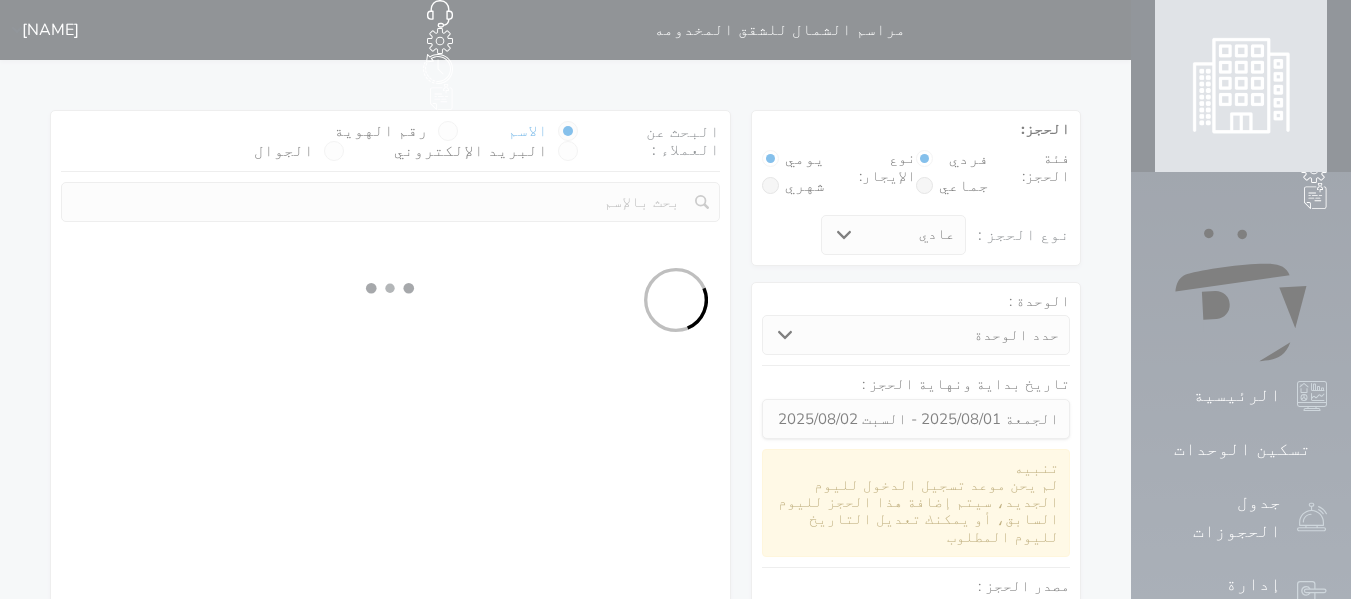 select on "1" 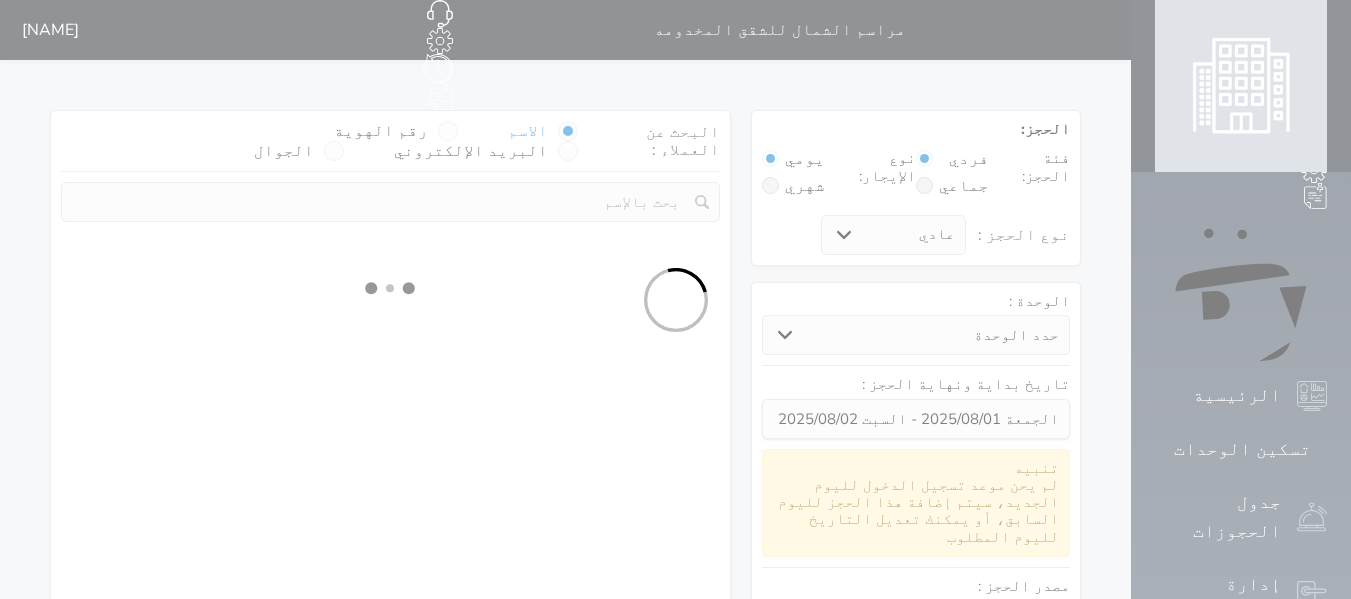 select on "113" 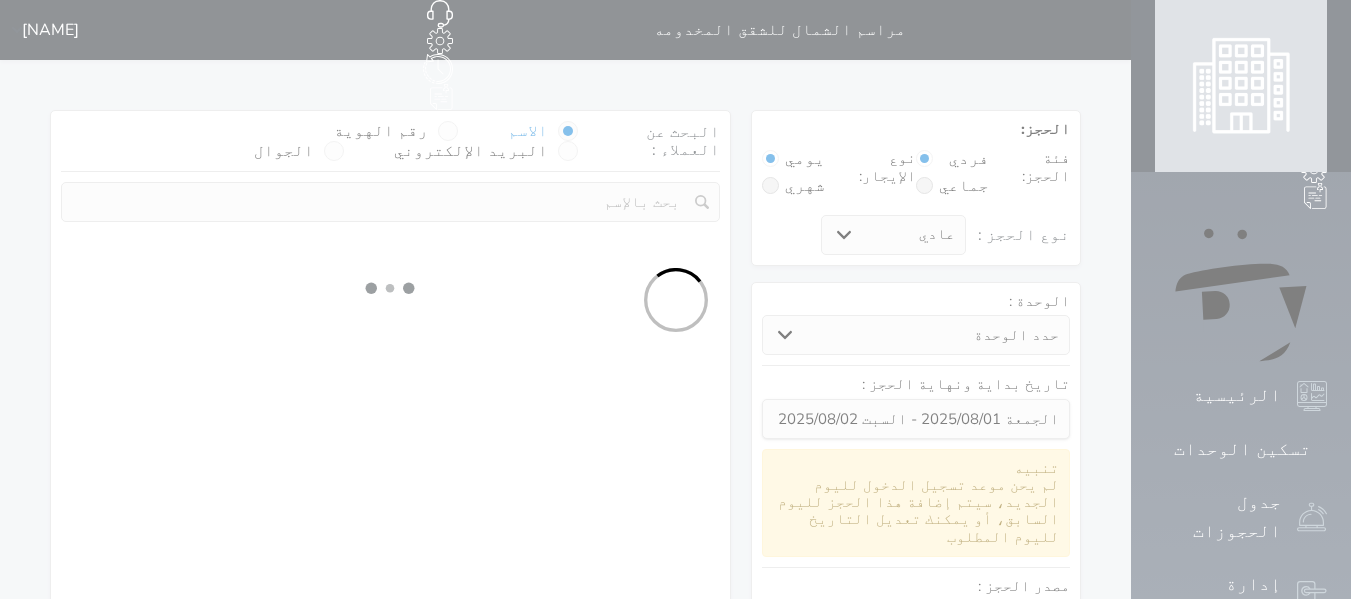 select on "1" 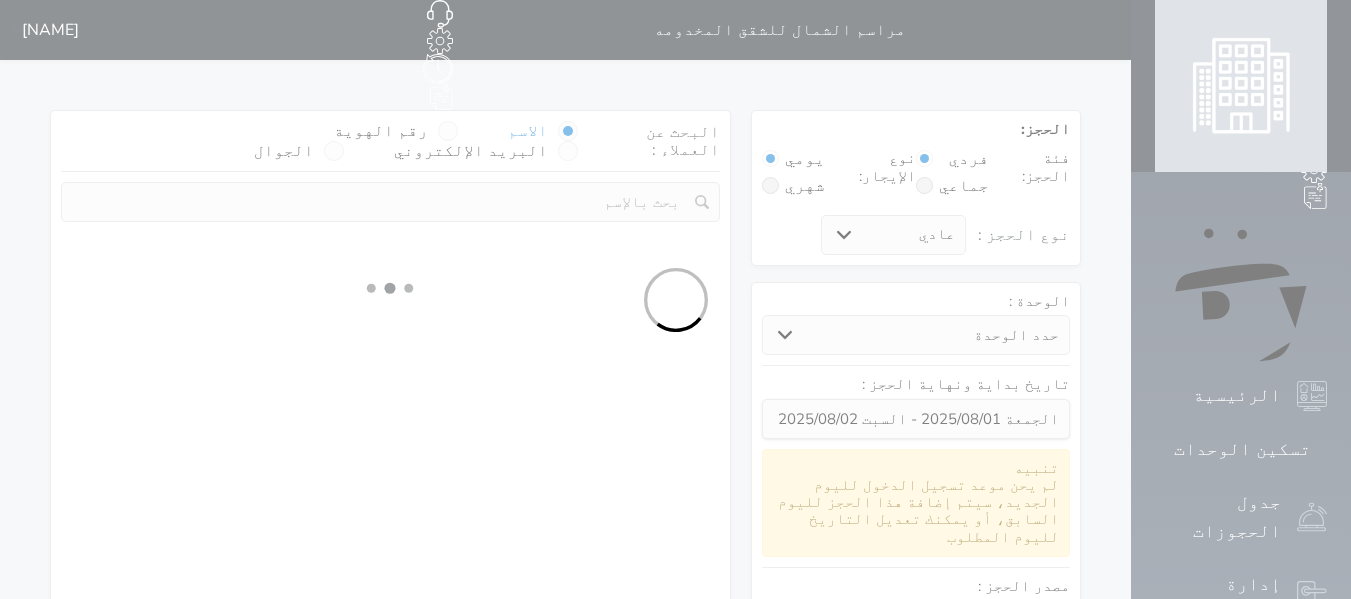select 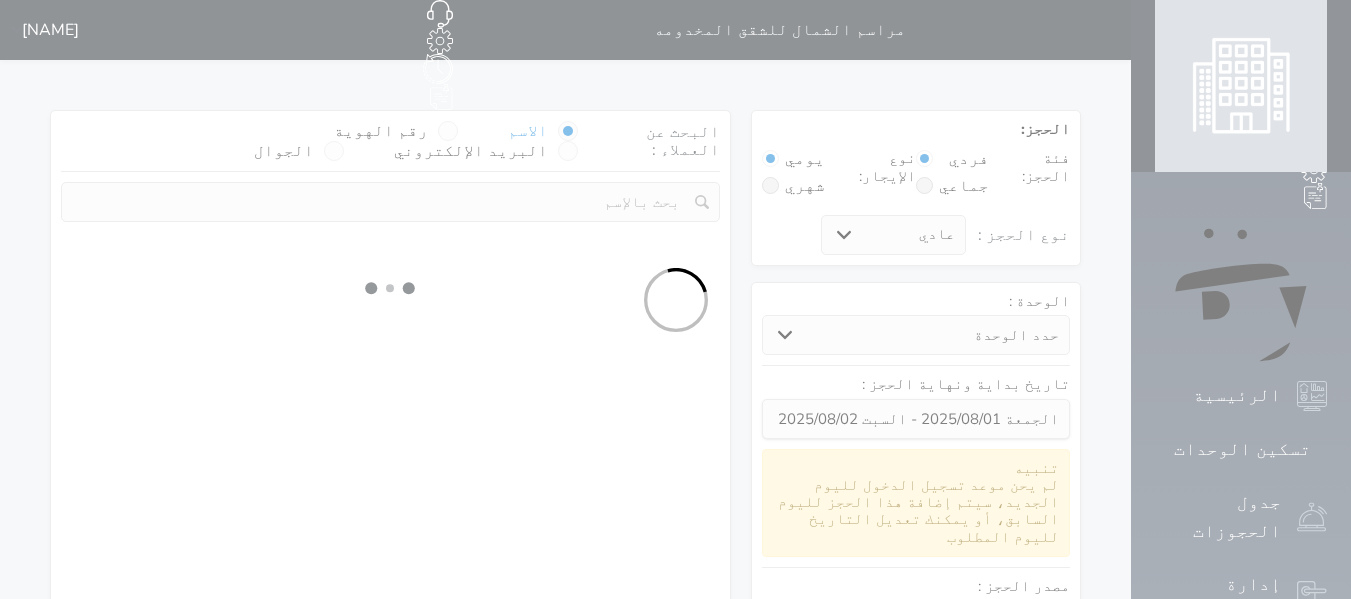 select on "7" 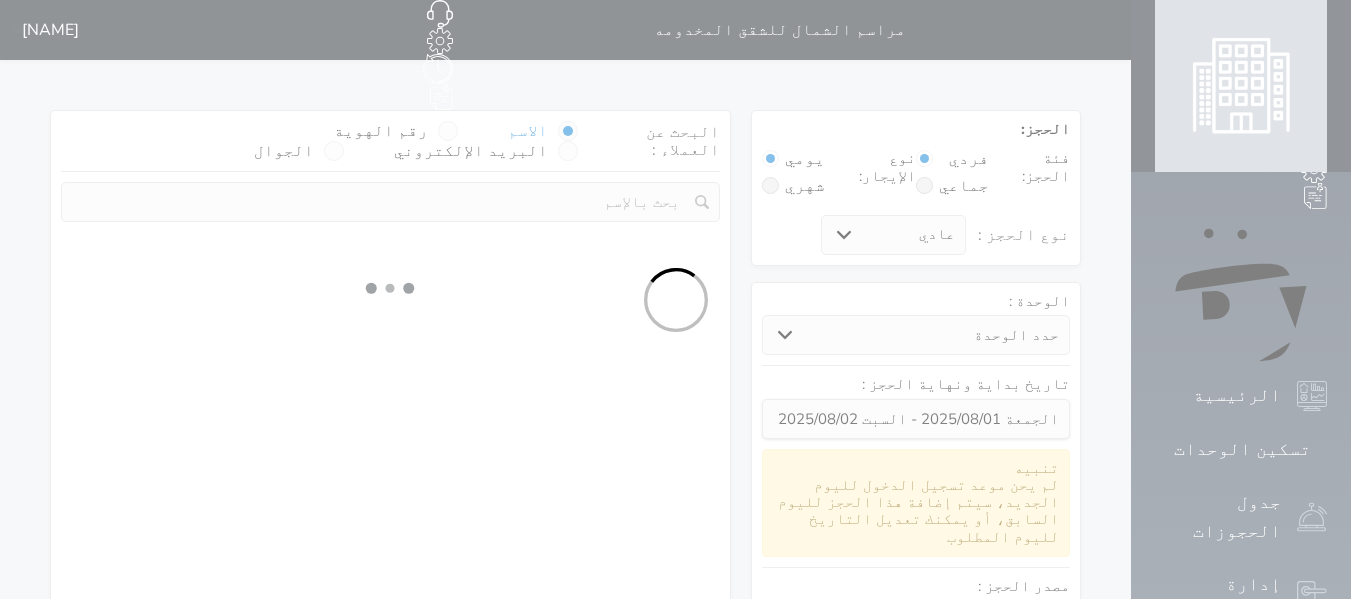 select 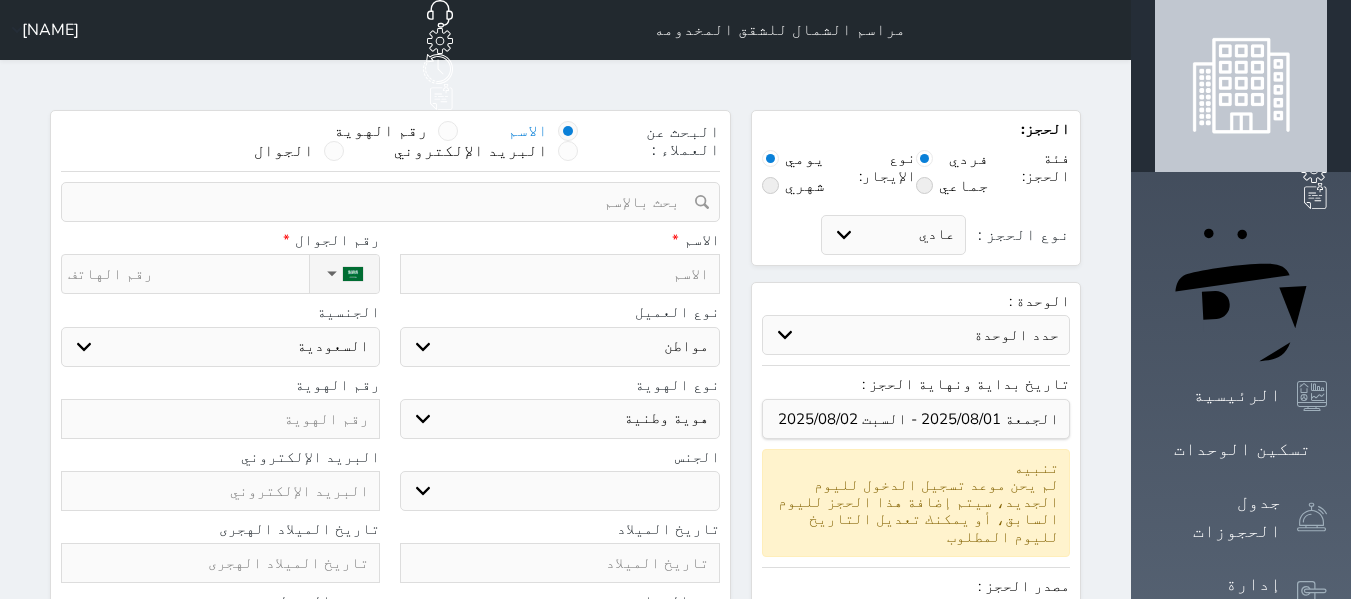 select 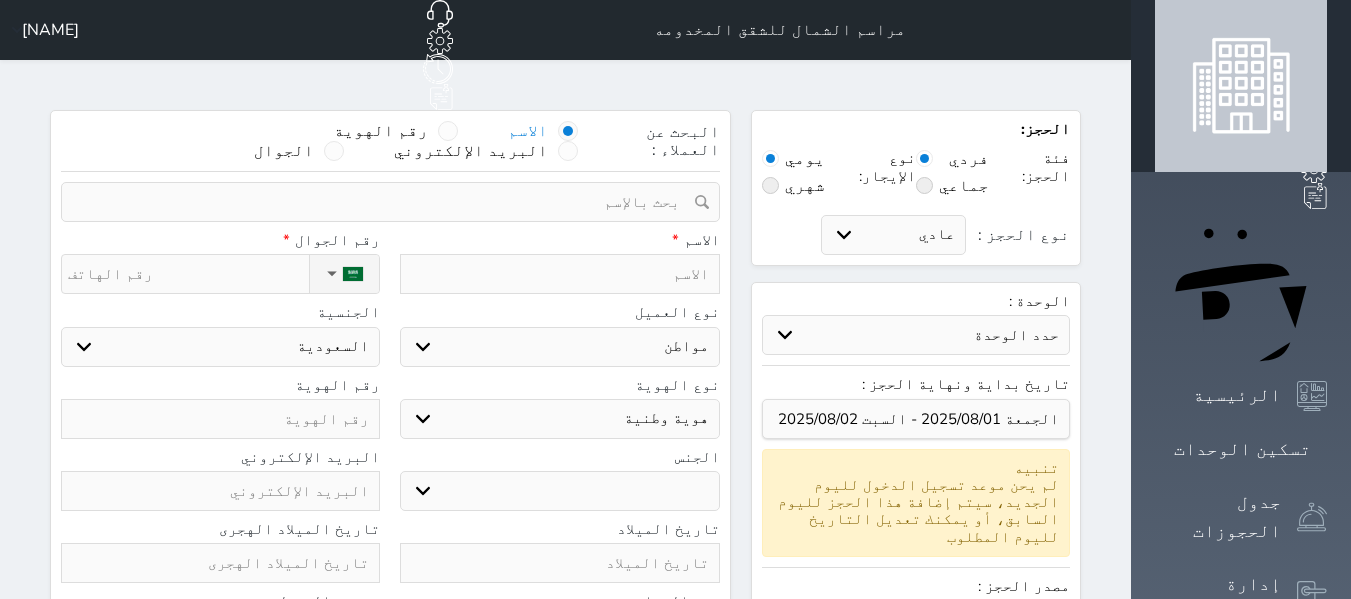 select 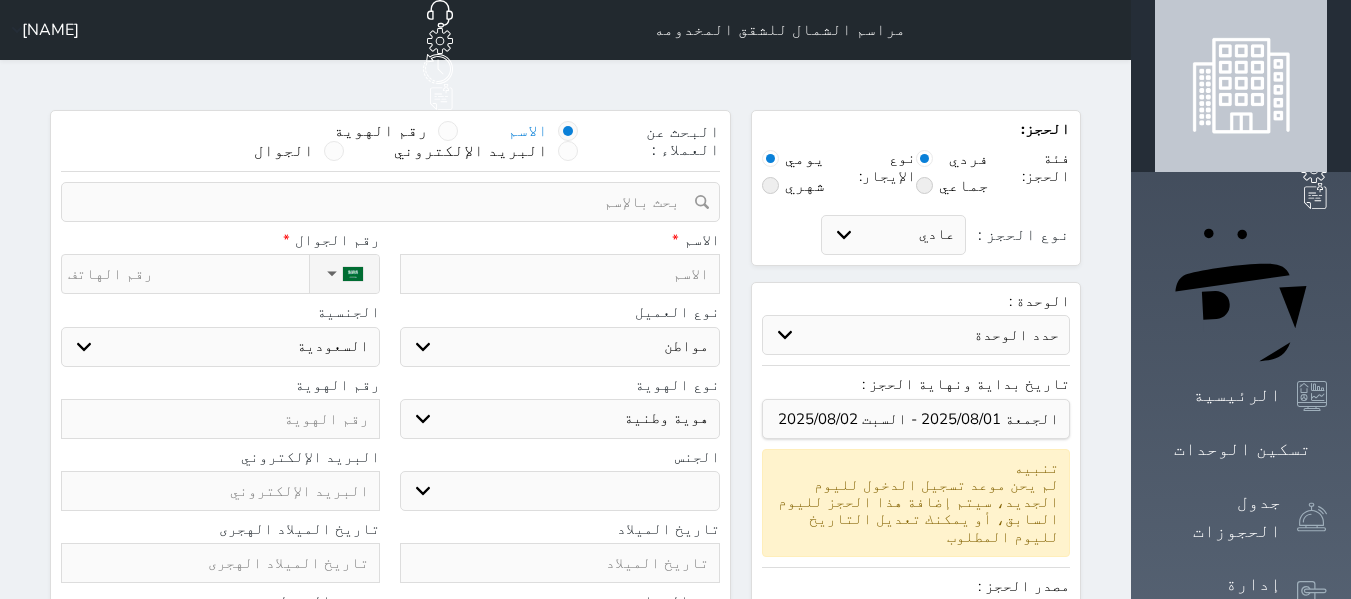 select 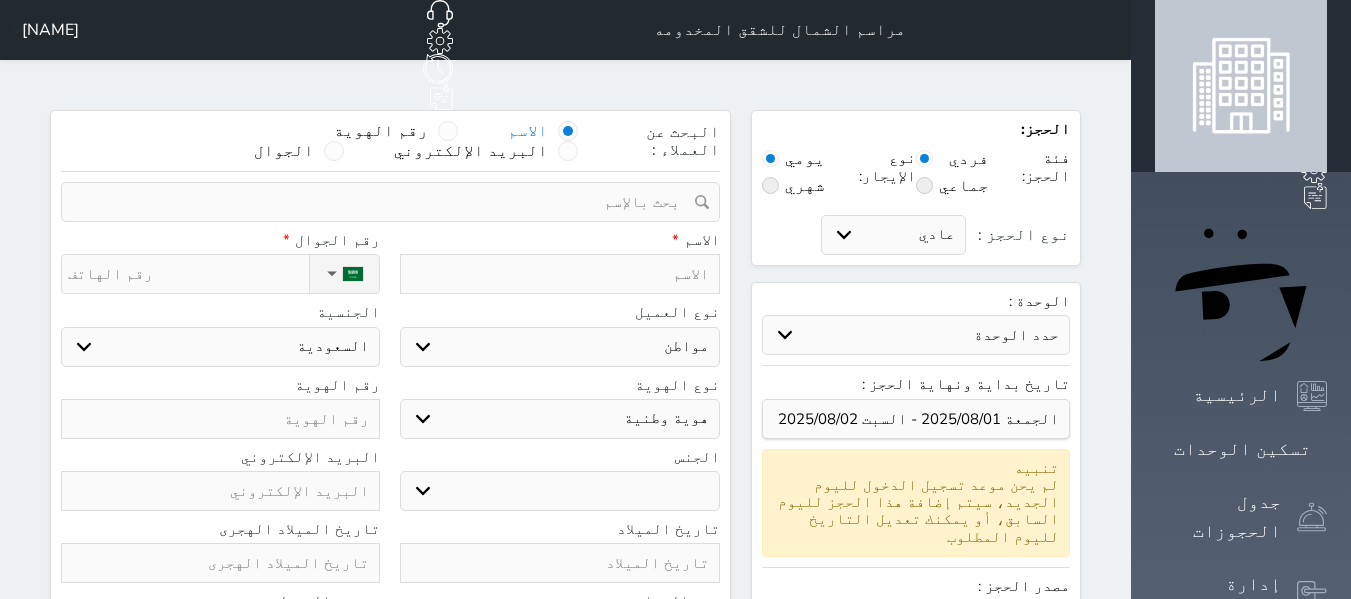 select 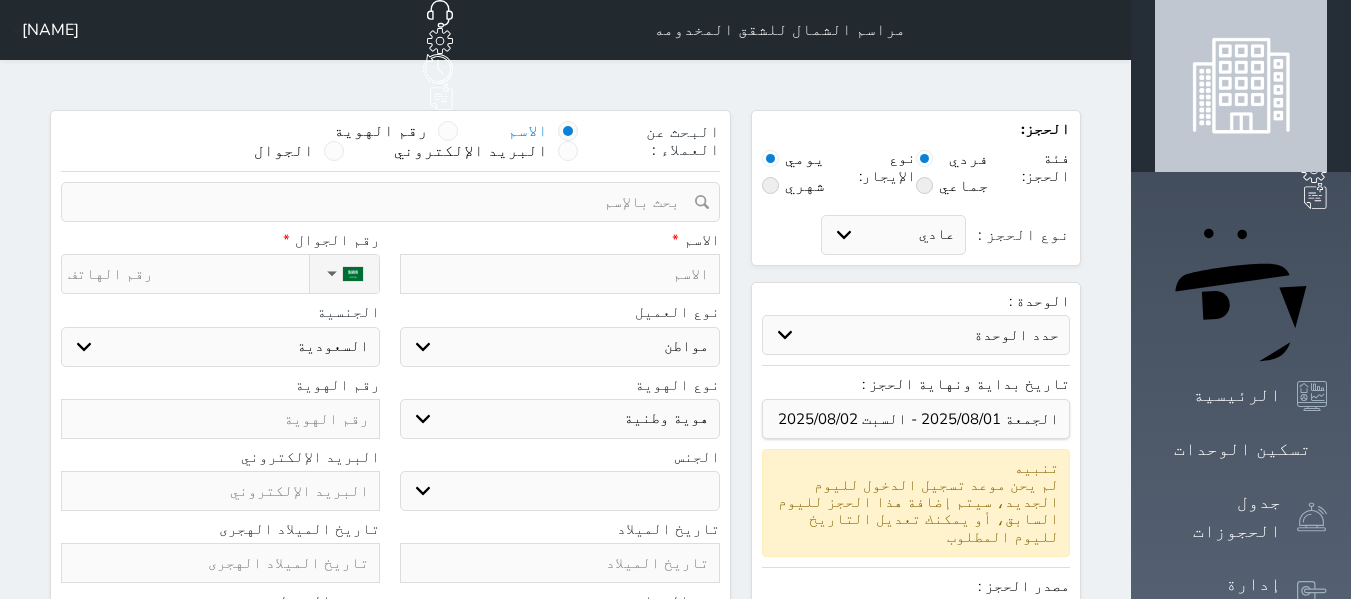 select 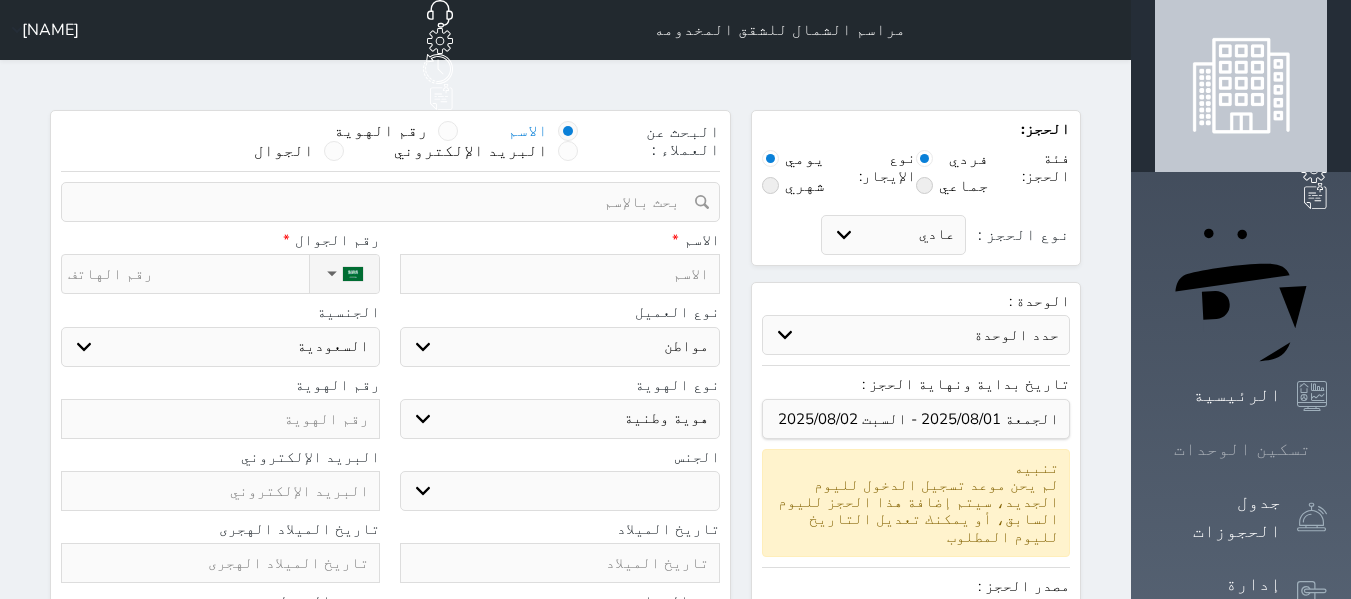 click at bounding box center [1327, 449] 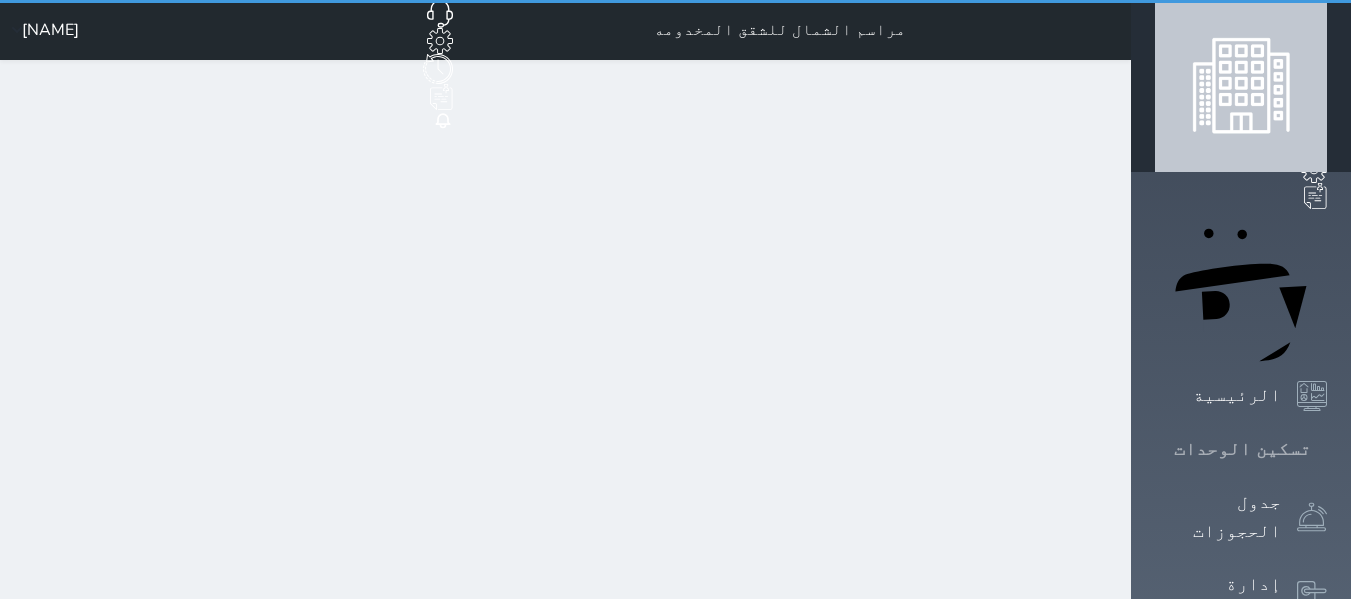 click at bounding box center [1327, 449] 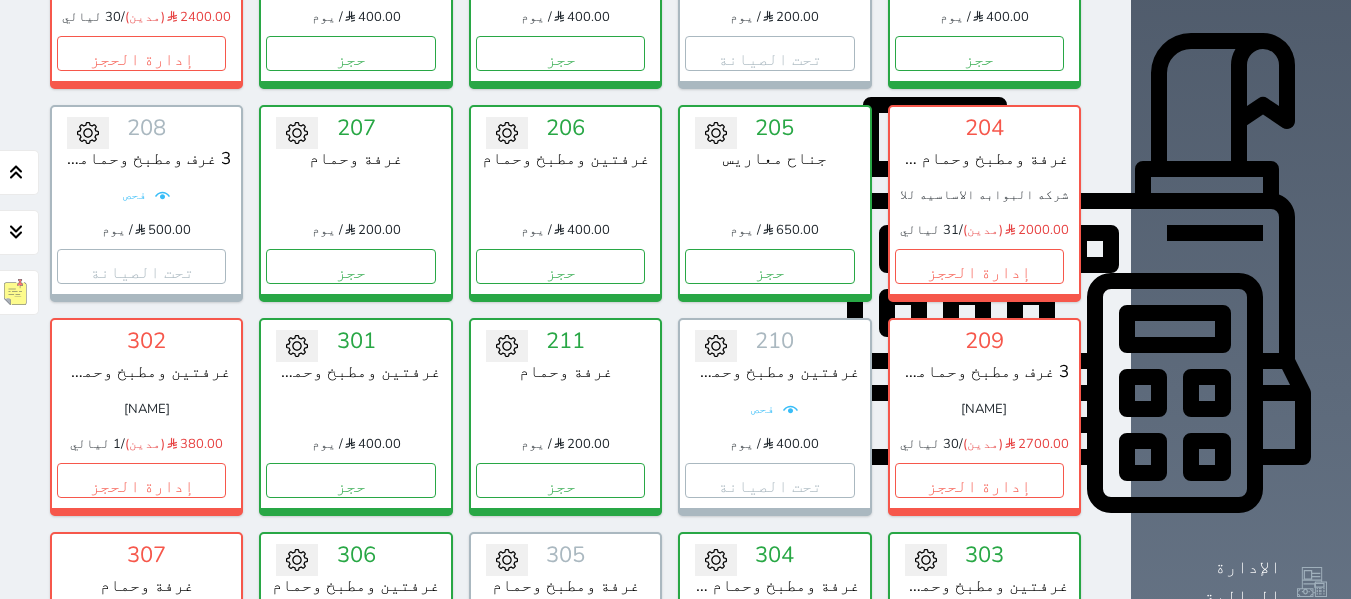 scroll, scrollTop: 678, scrollLeft: 0, axis: vertical 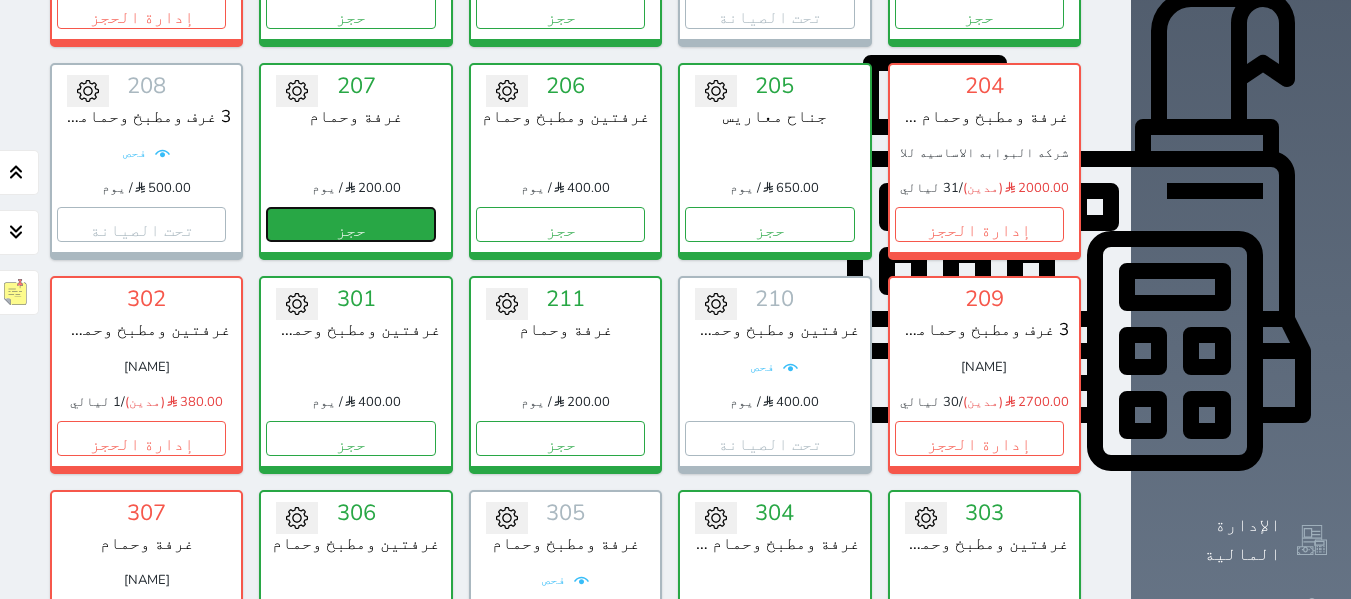 click on "حجز" at bounding box center (350, 224) 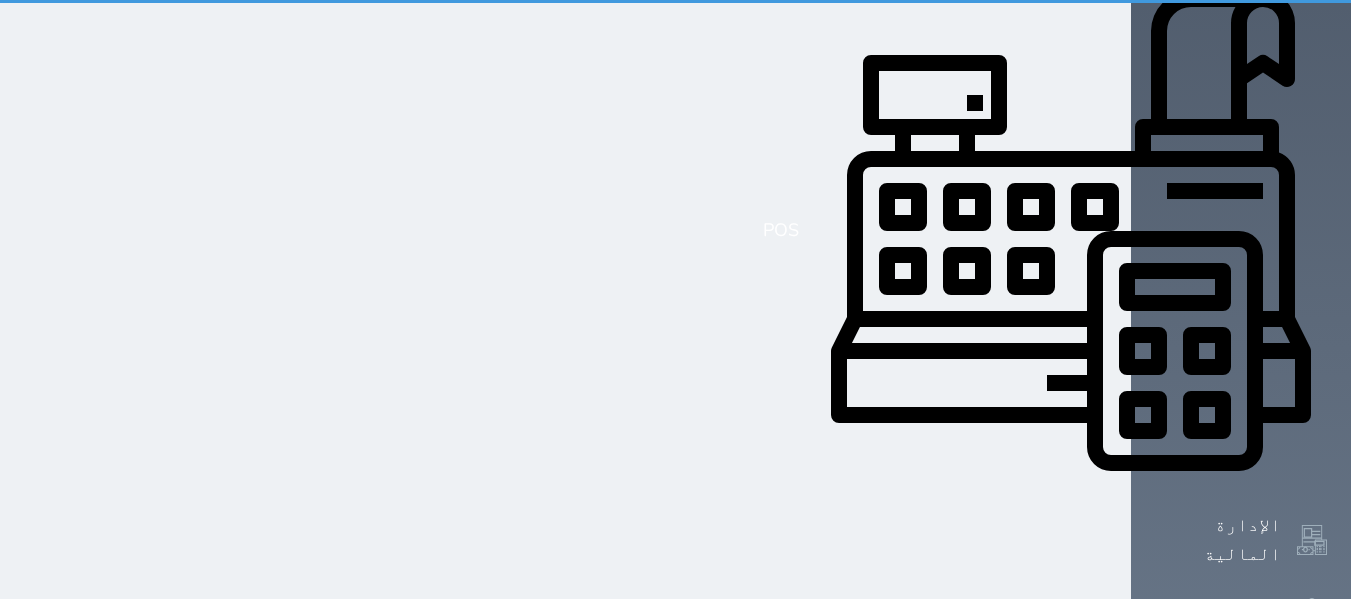 scroll, scrollTop: 139, scrollLeft: 0, axis: vertical 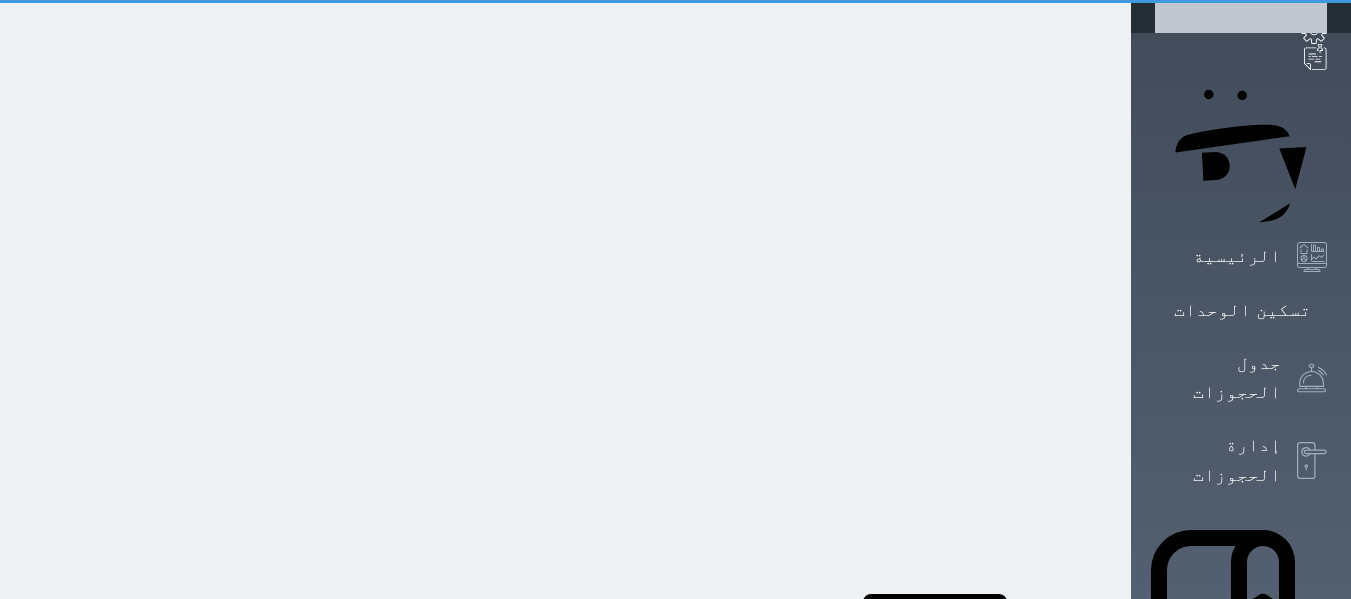 select on "1" 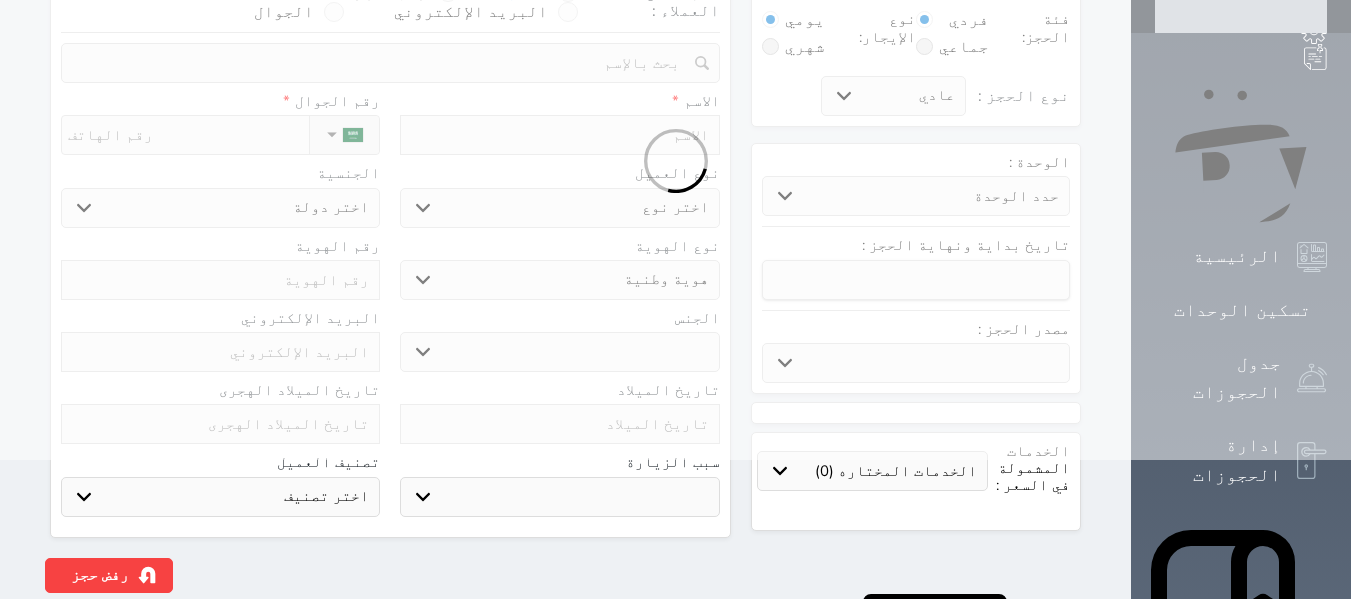 scroll, scrollTop: 0, scrollLeft: 0, axis: both 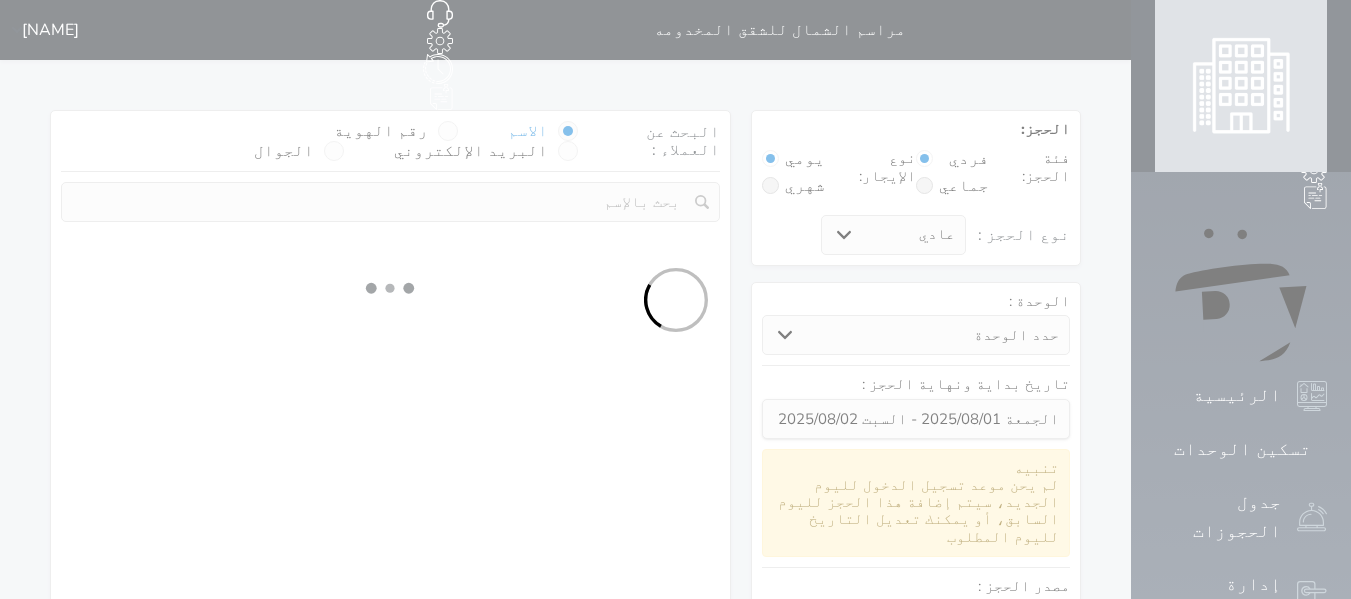 select 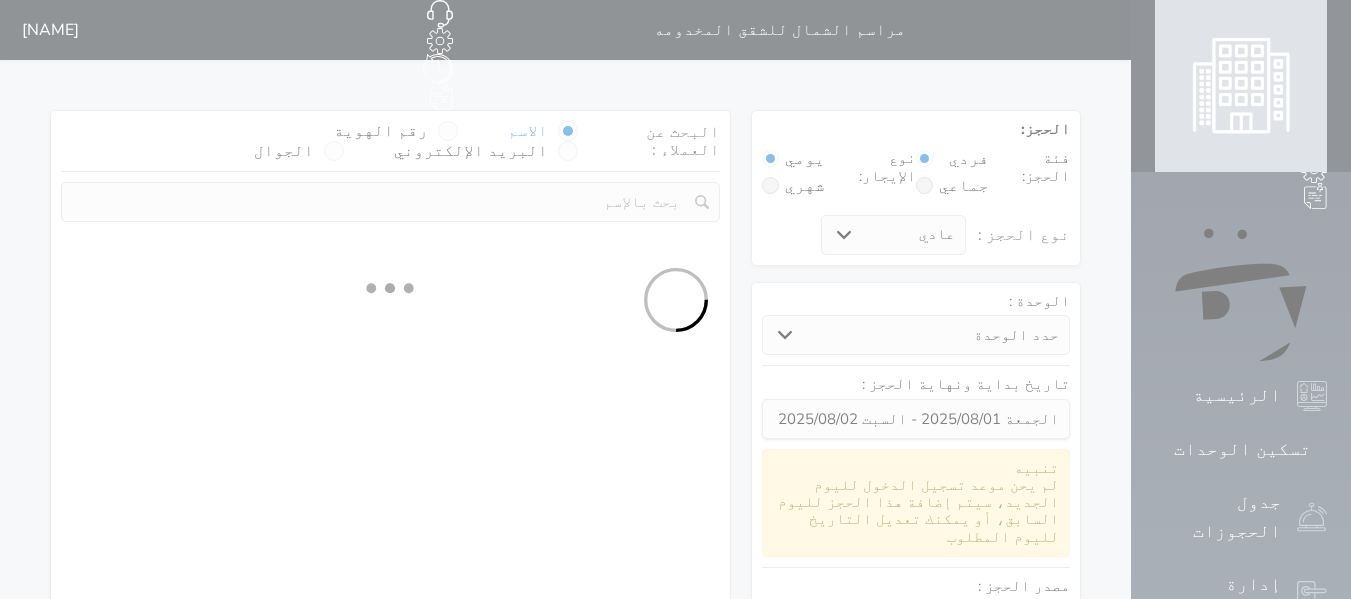 select on "1" 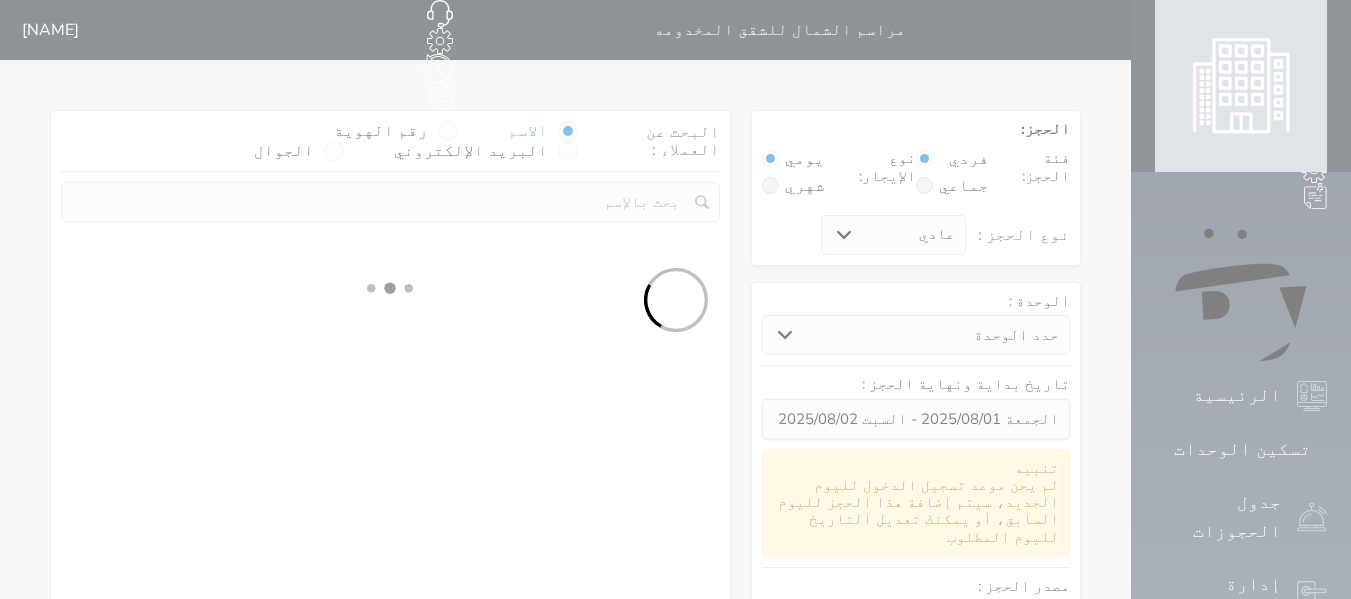 select on "113" 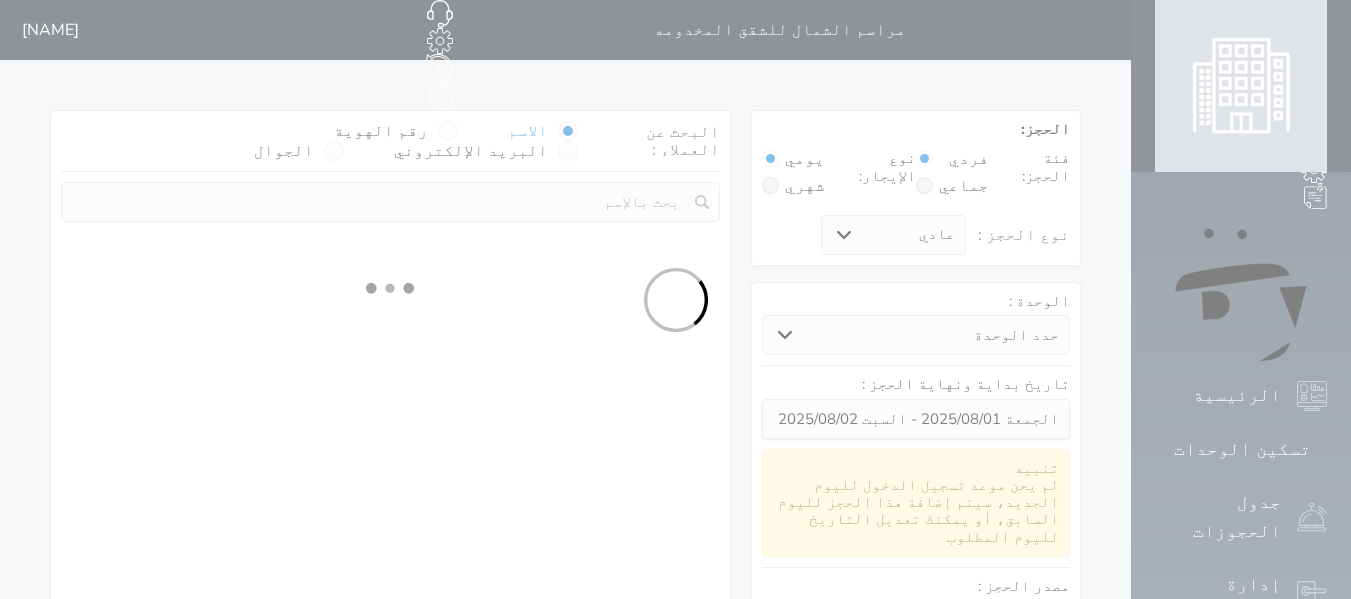 select on "1" 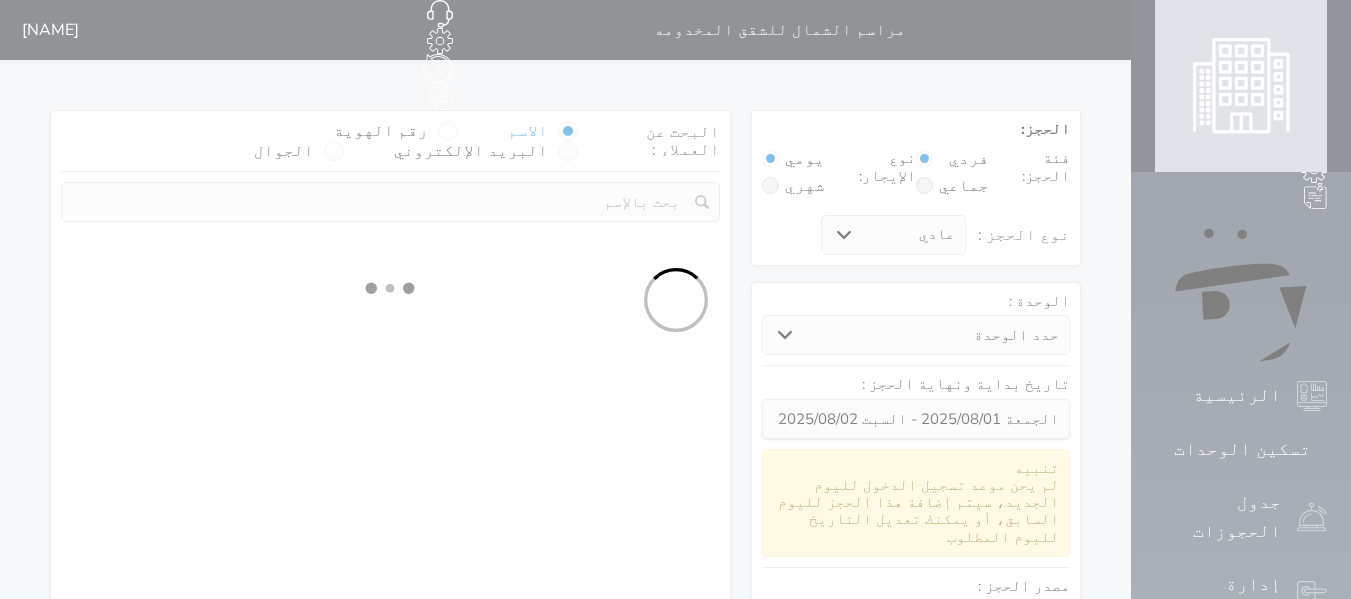 select 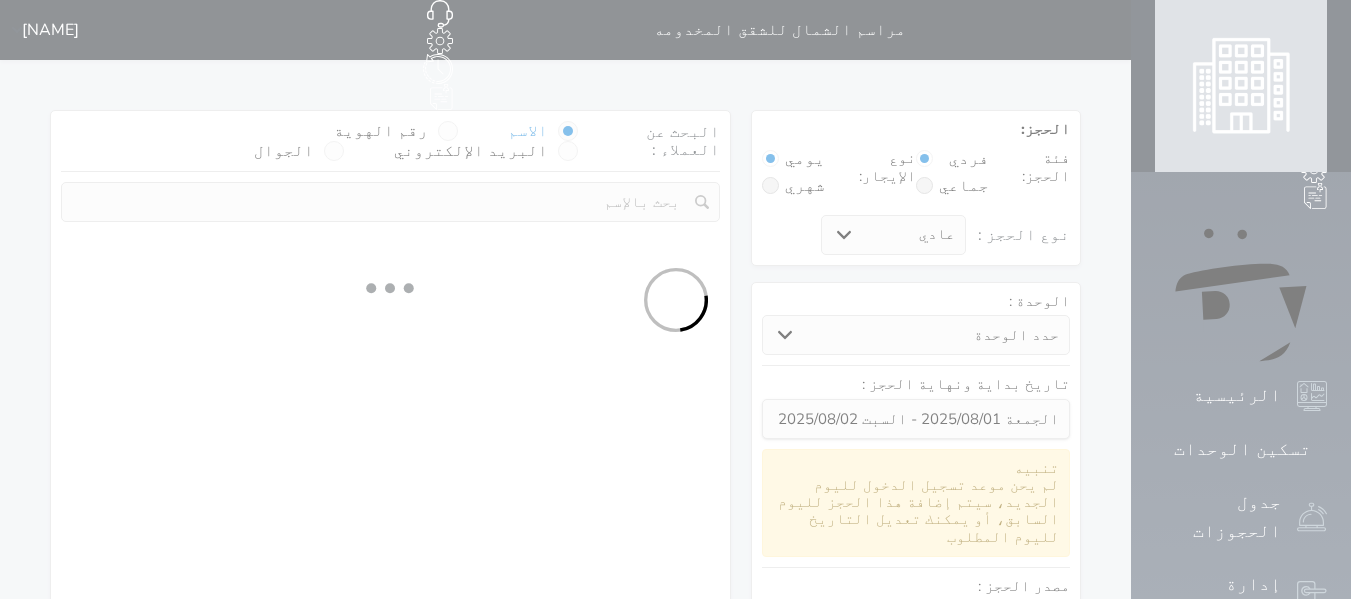 select on "7" 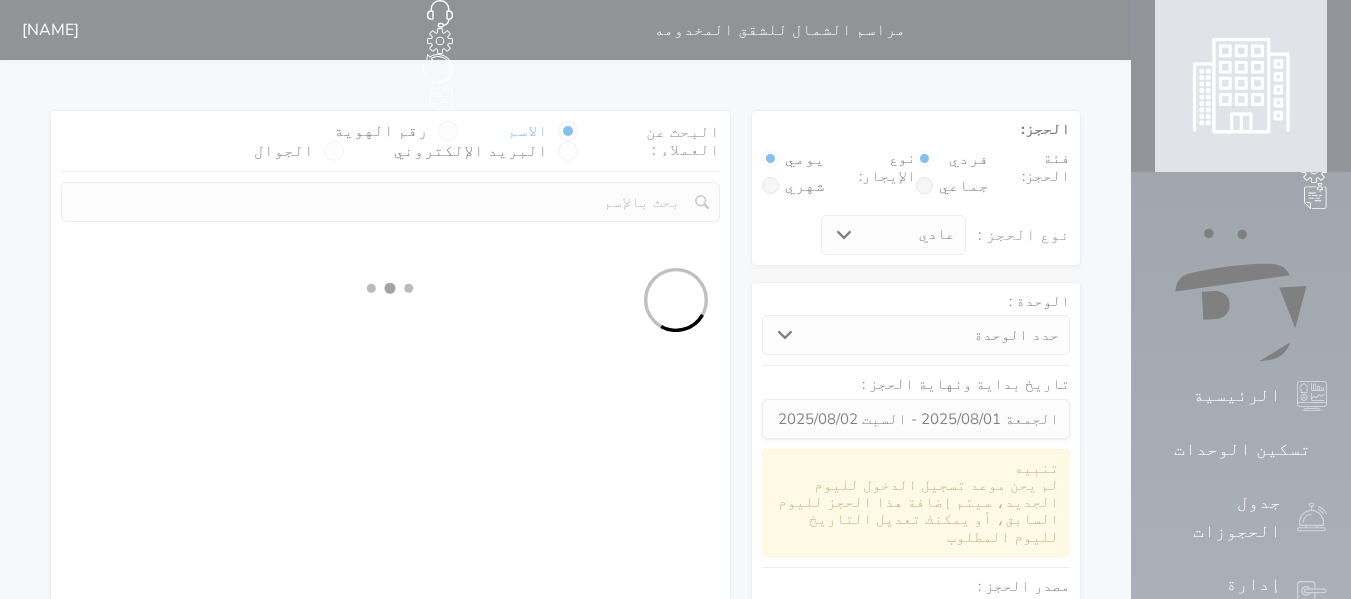 select 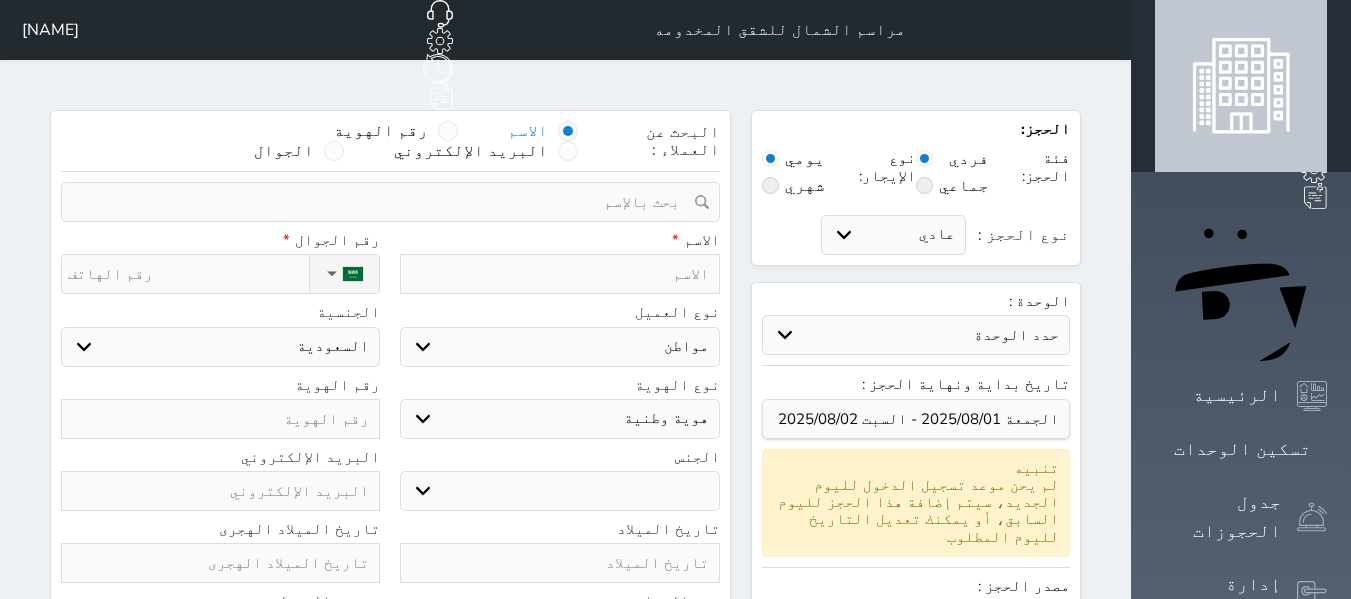 select 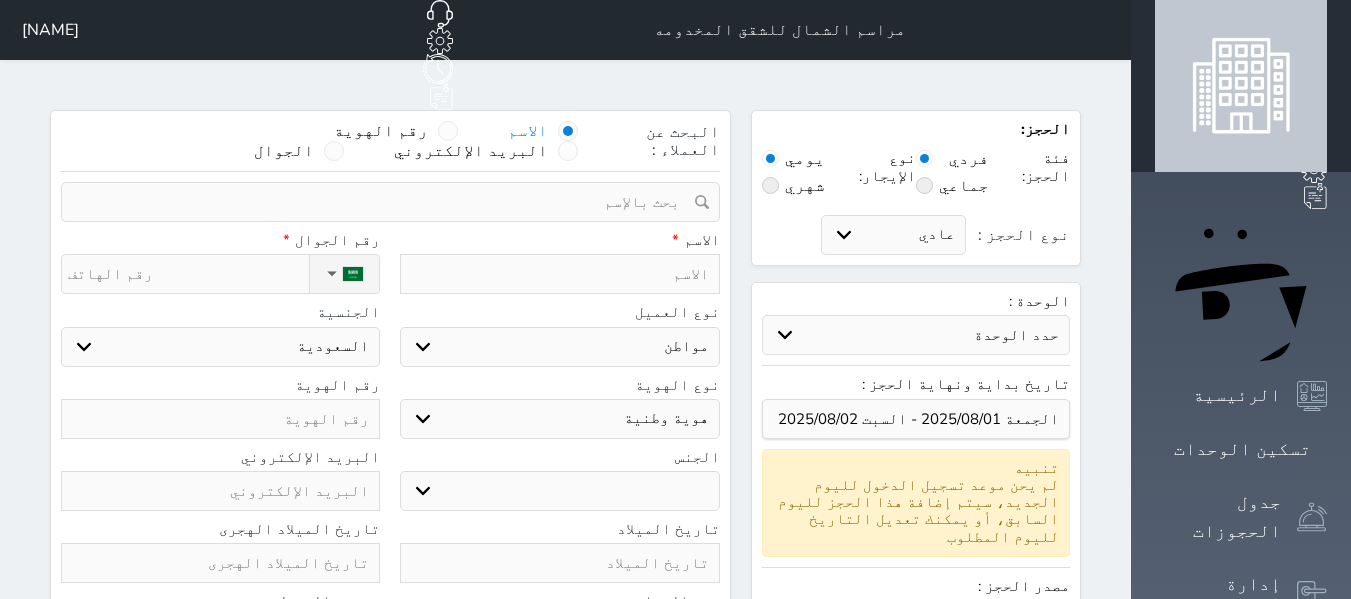 select 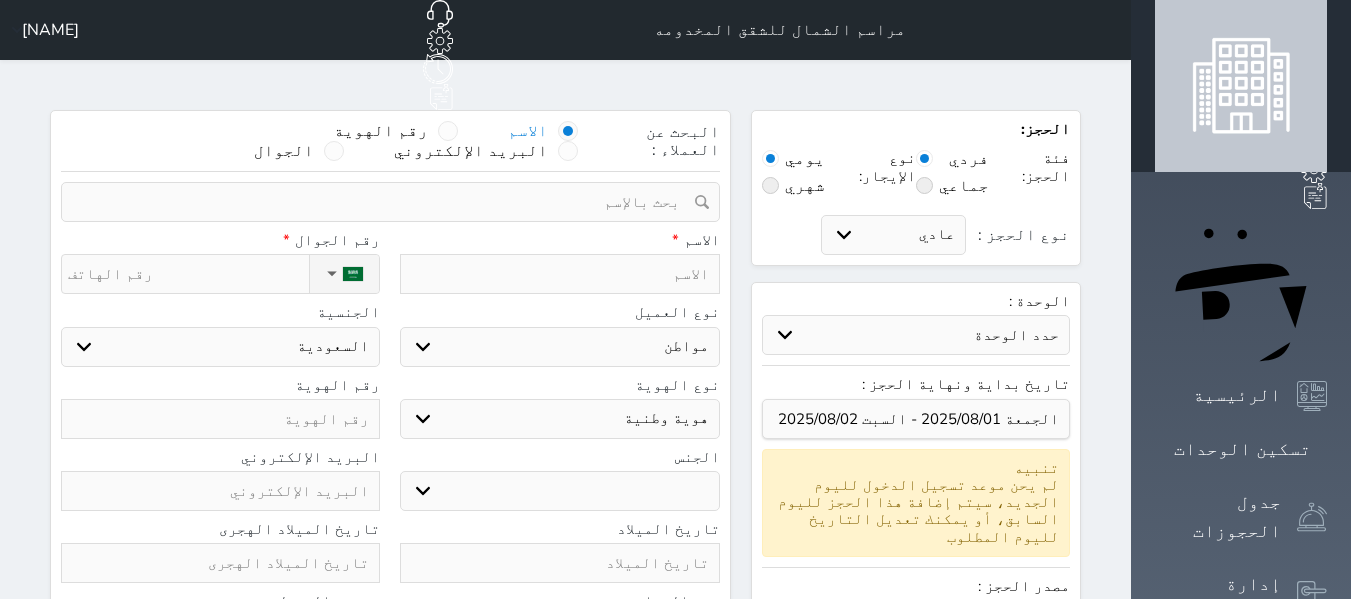 select 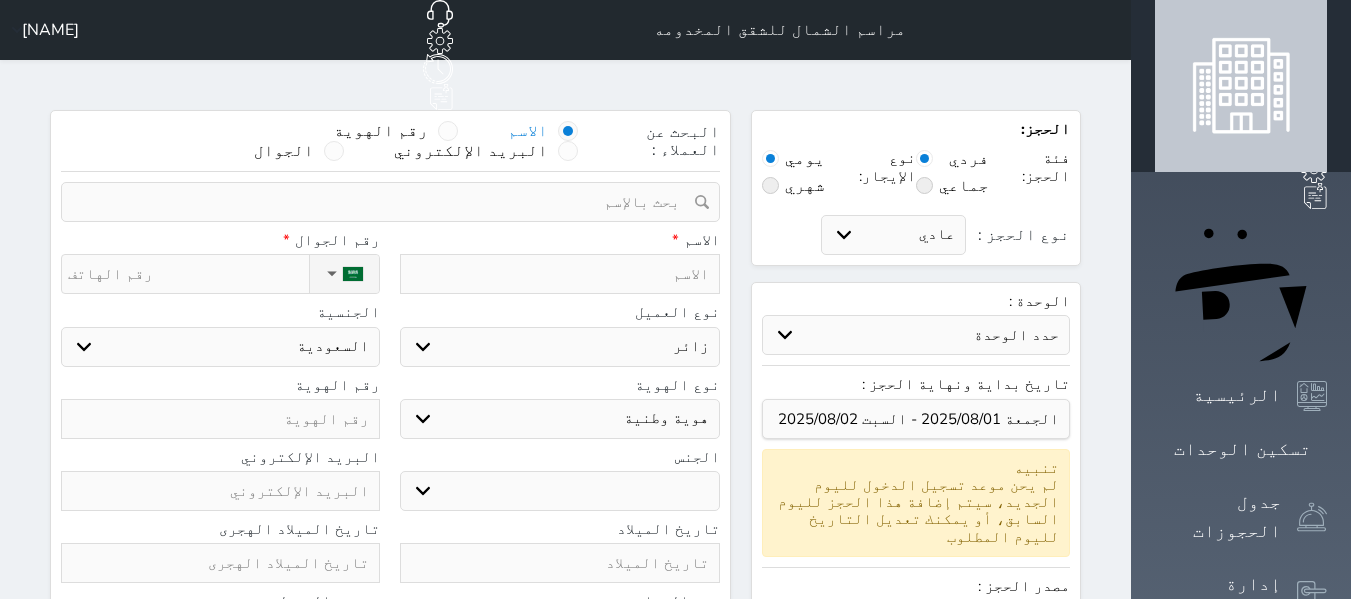 click on "اختر نوع   مواطن مواطن خليجي زائر مقيم" at bounding box center [559, 347] 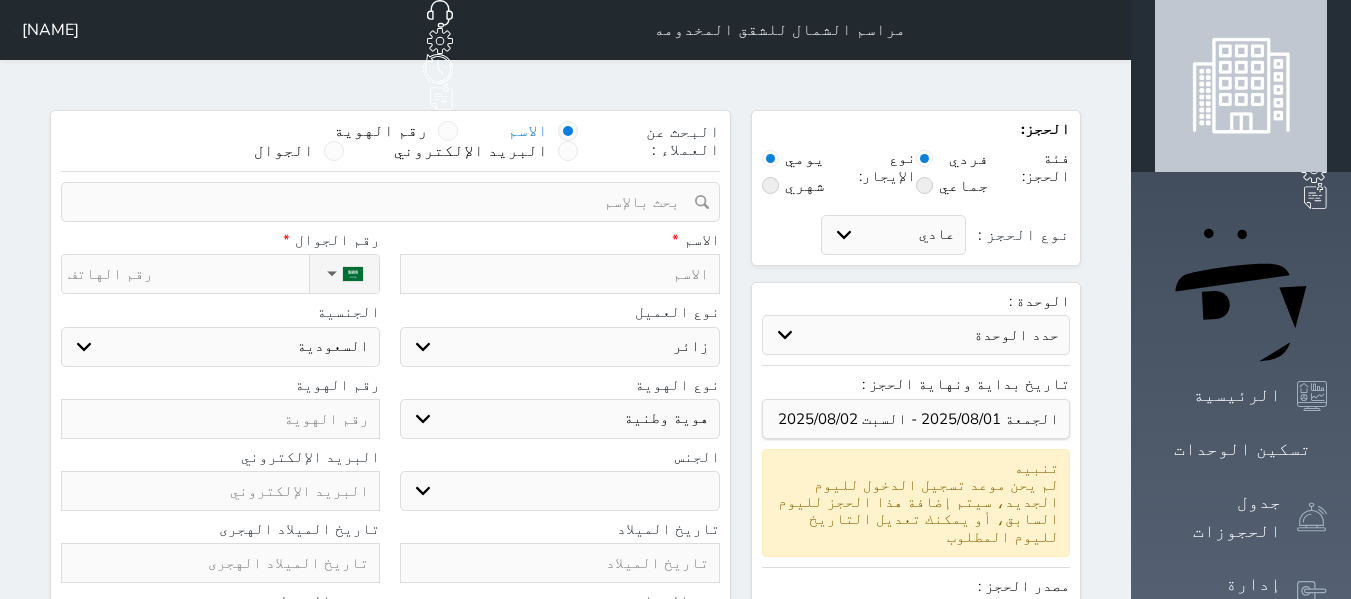 select 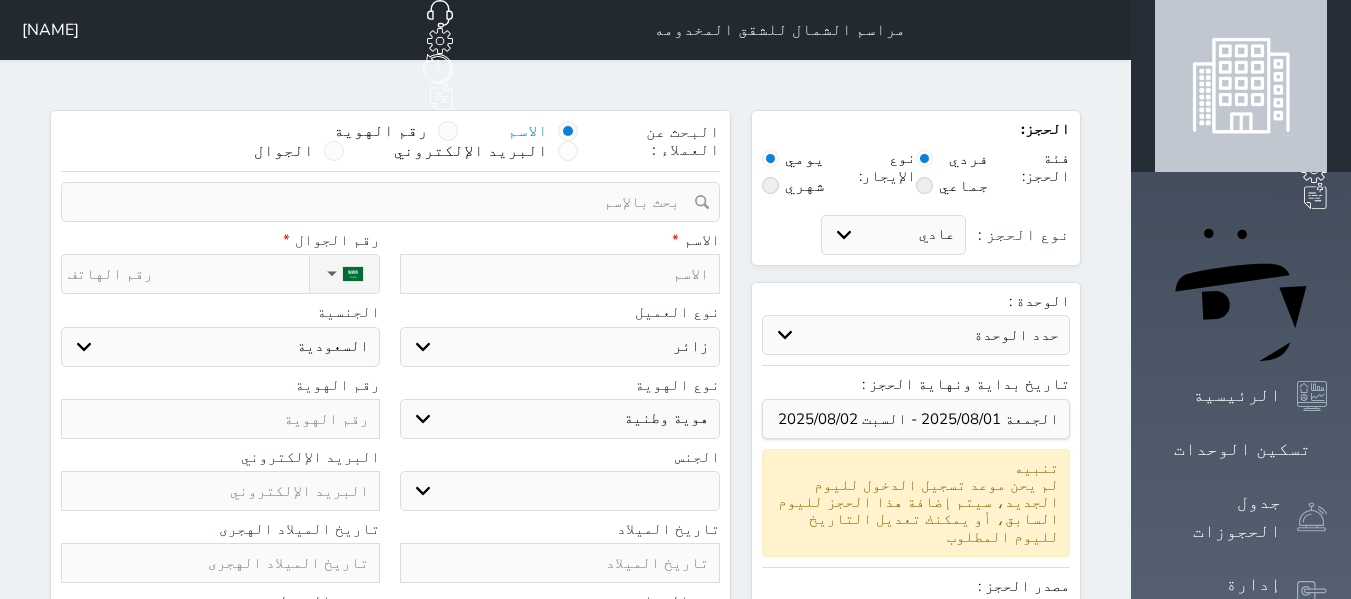 select 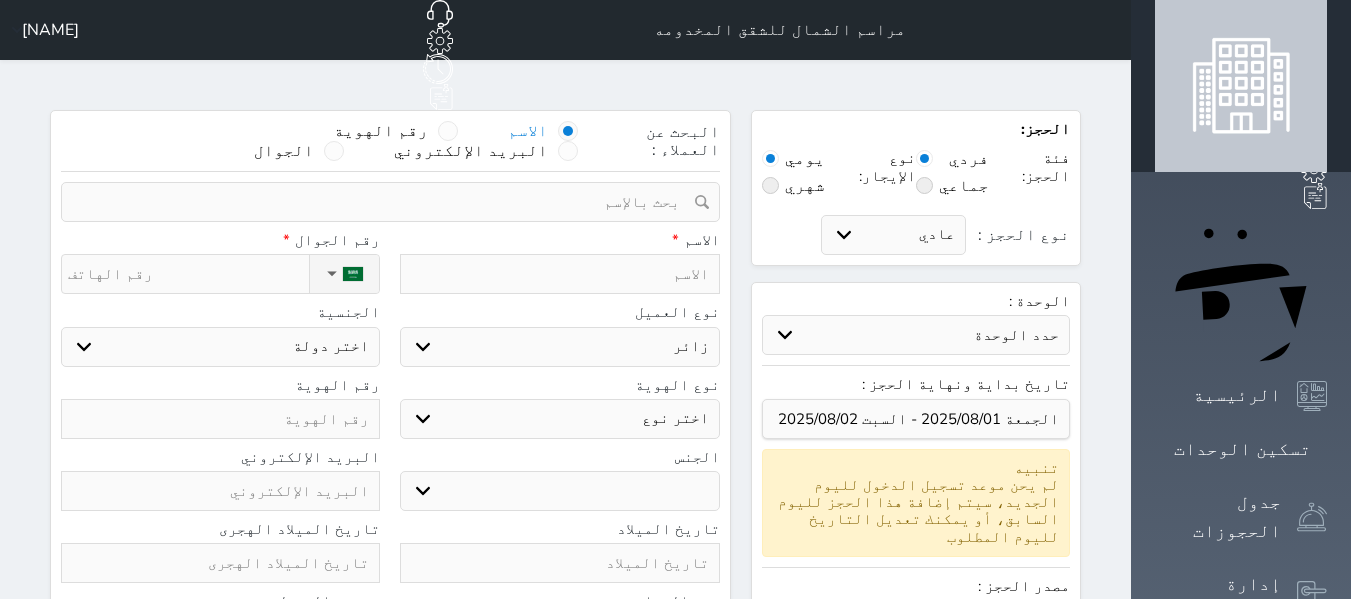 click on "اختر دولة
اثيوبيا
اجنبي بجواز سعودي
اخرى
اذربيجان
ارتيريا
ارمينيا
ازبكستان
اسبانيا
استراليا
استونيا" at bounding box center (220, 347) 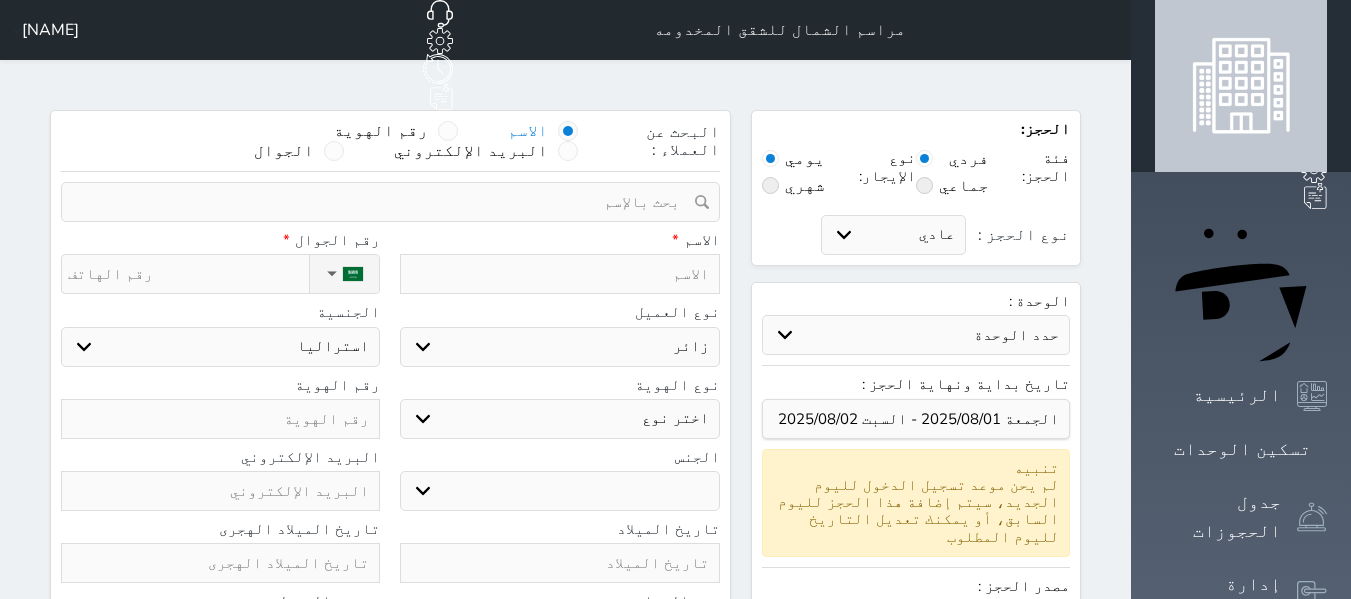 click on "اختر دولة
اثيوبيا
اجنبي بجواز سعودي
اخرى
اذربيجان
ارتيريا
ارمينيا
ازبكستان
اسبانيا
استراليا
استونيا" at bounding box center [220, 347] 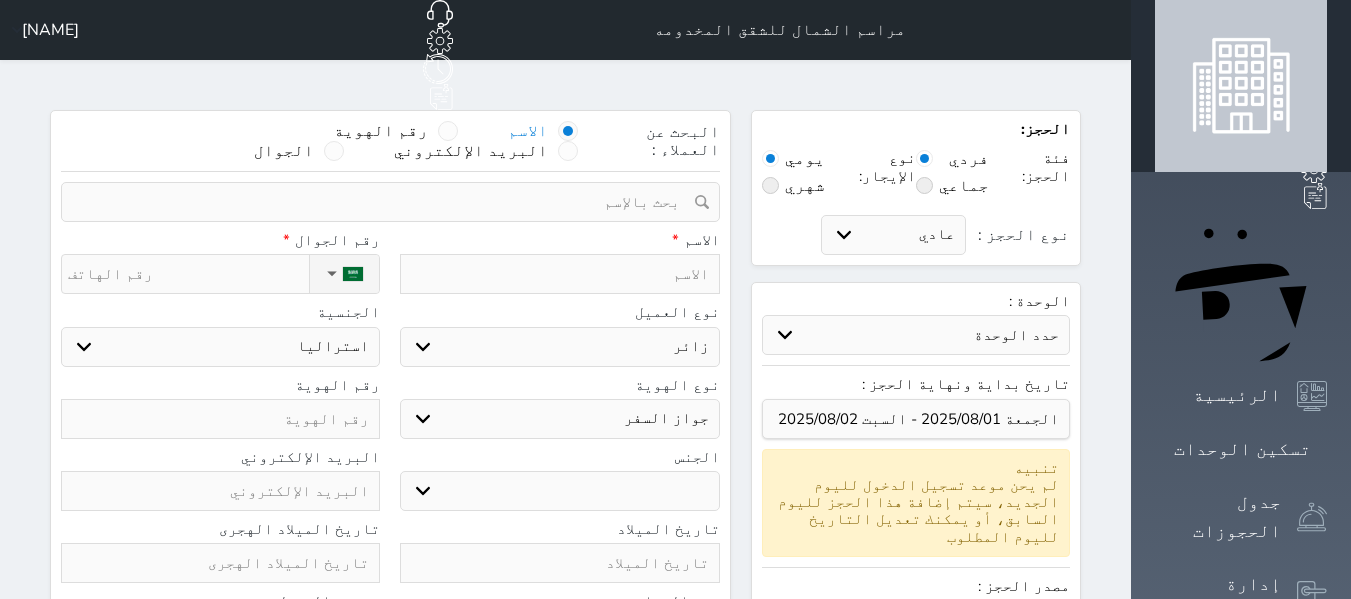 click on "اختر نوع   جواز السفر هوية زائر" at bounding box center [559, 419] 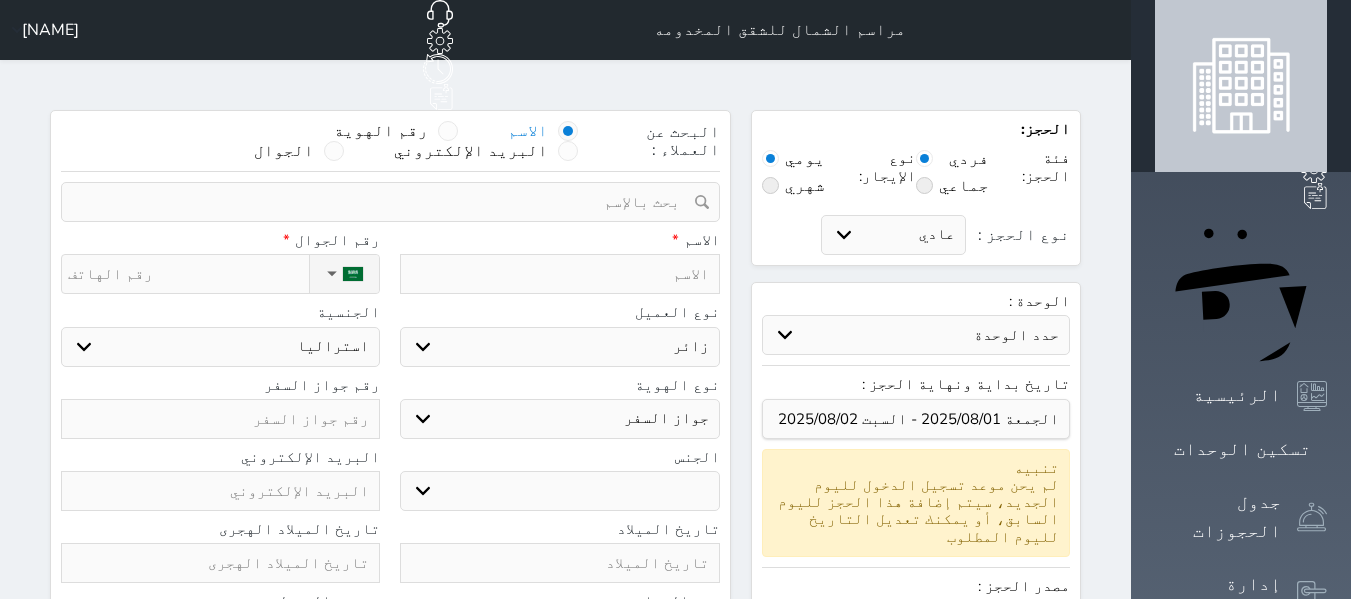 click on "ذكر   انثى" at bounding box center [559, 491] 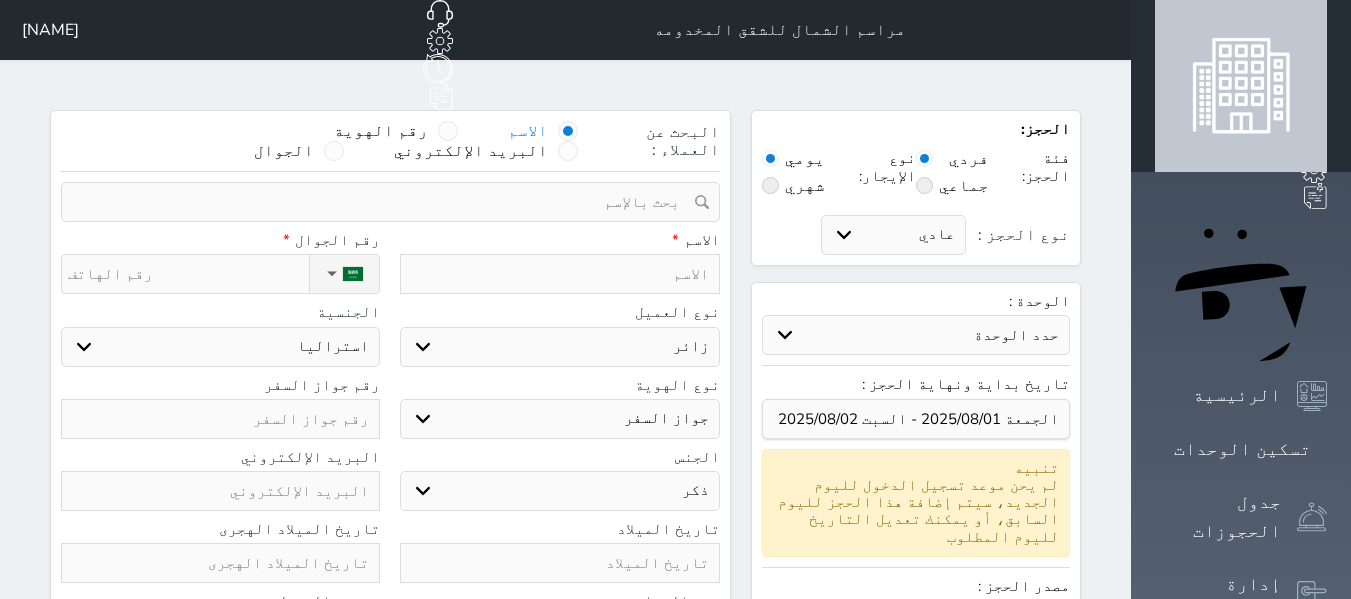 click on "ذكر   انثى" at bounding box center [559, 491] 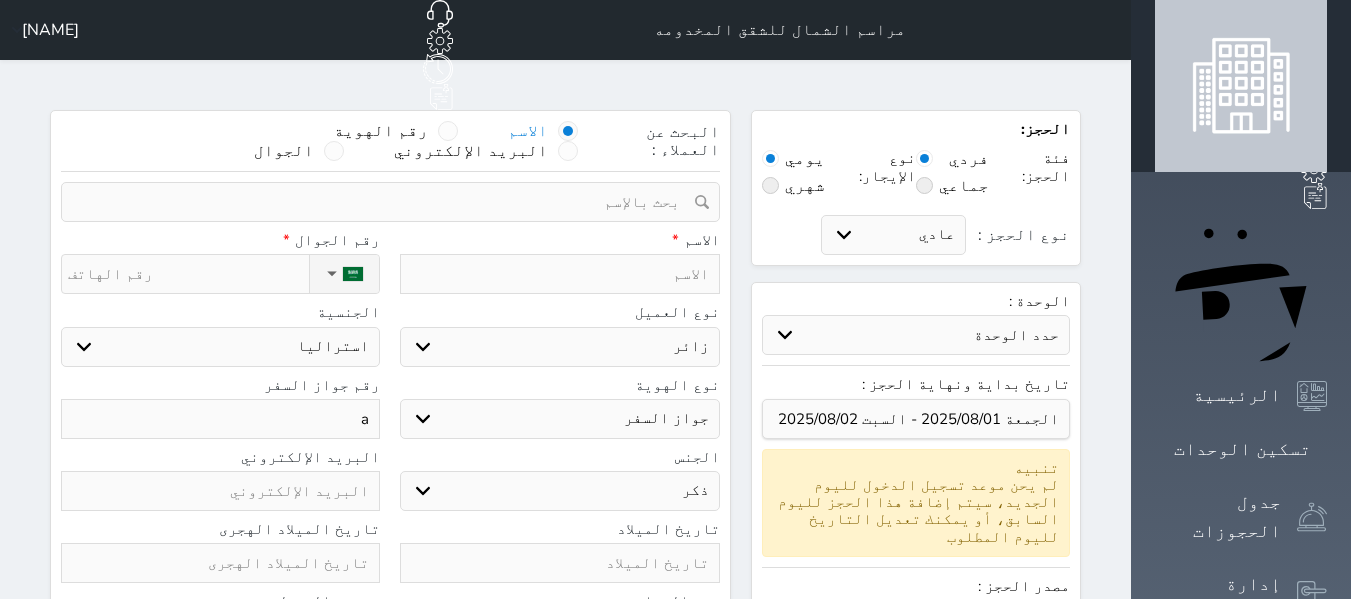select 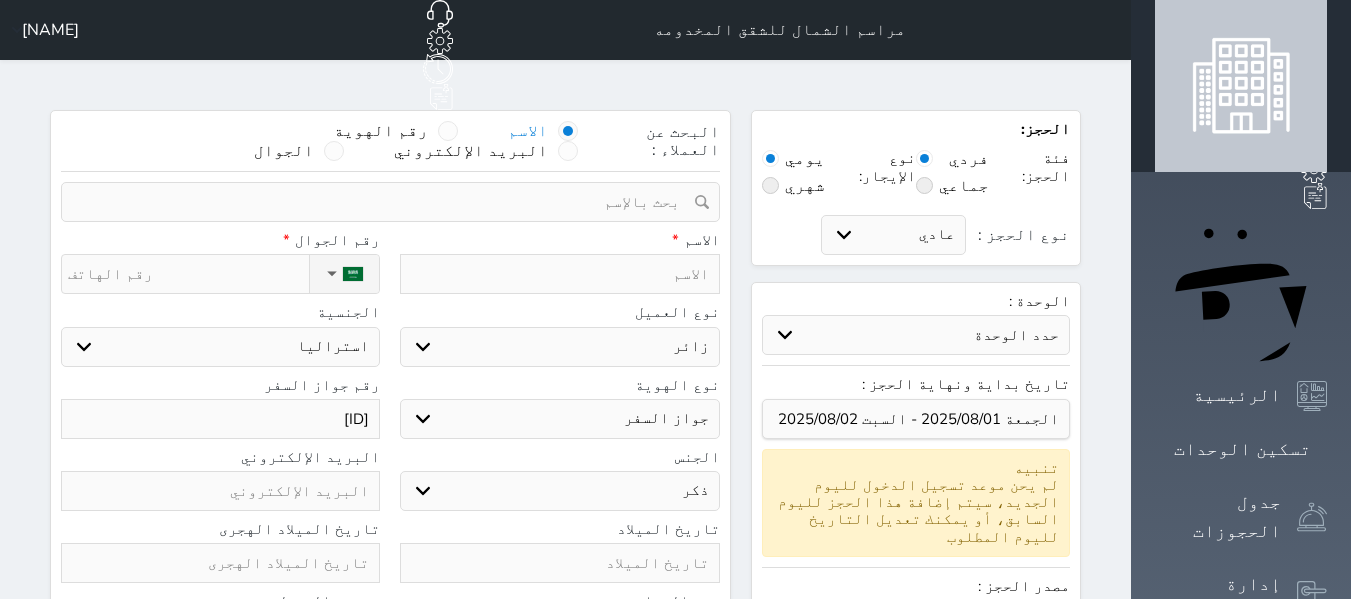 type on "[ID]" 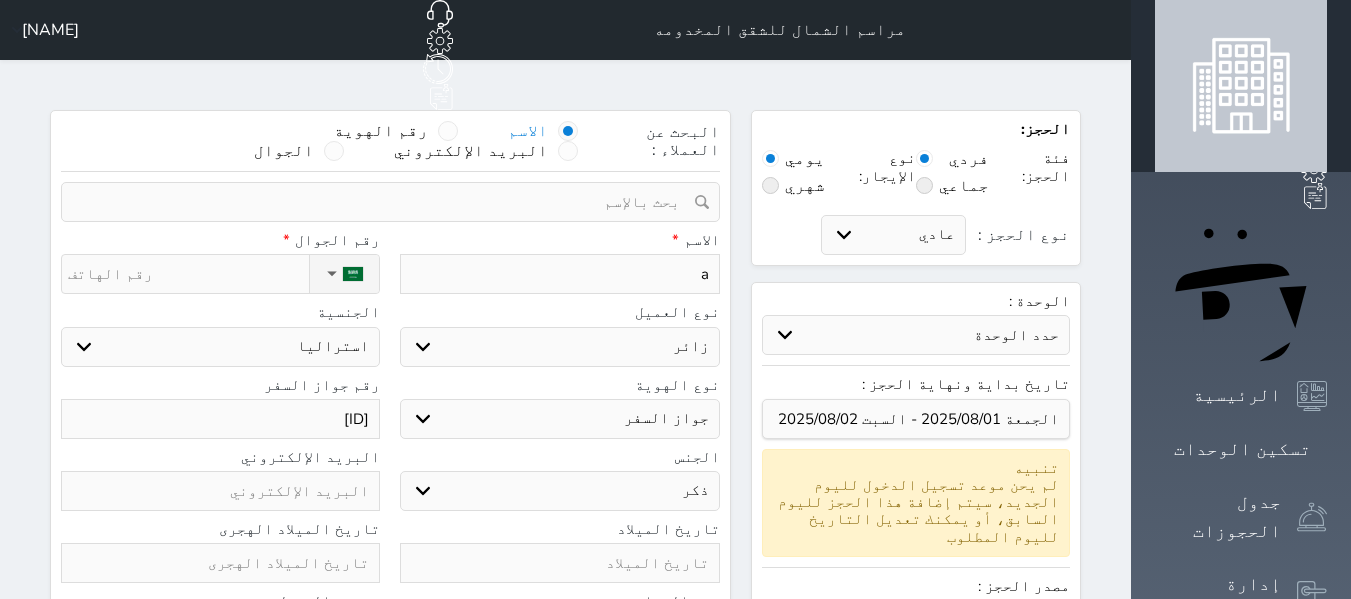 type on "ab" 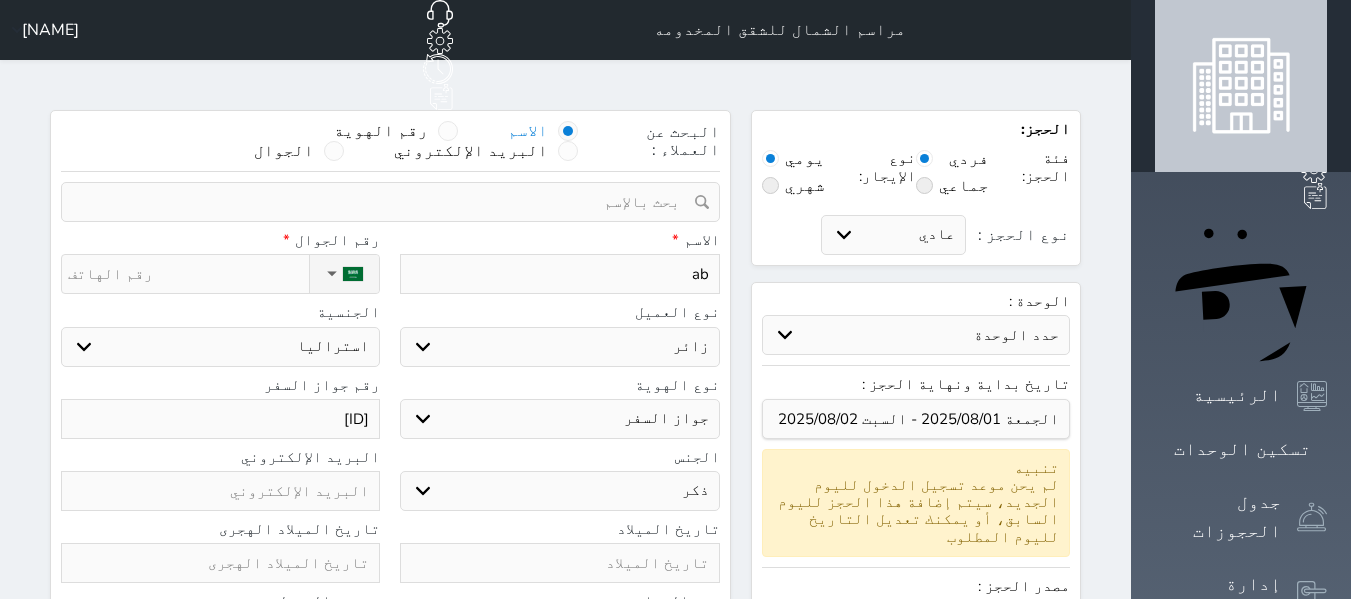 type on "[NAME]" 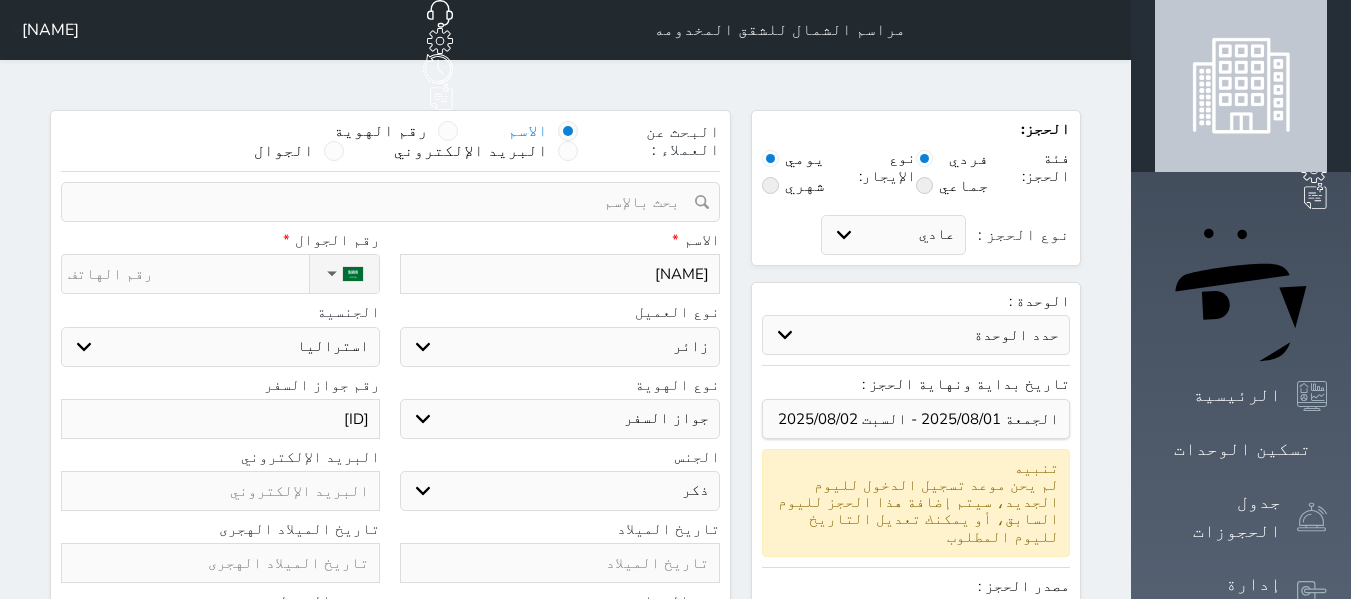 select 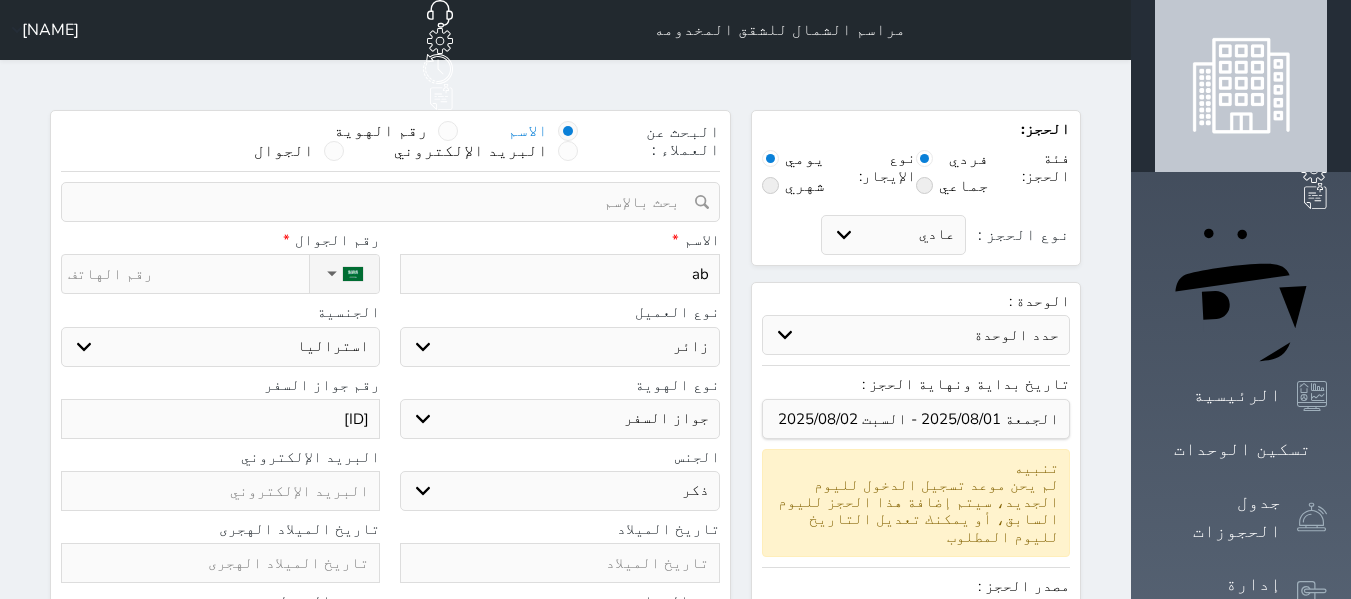 type on "a" 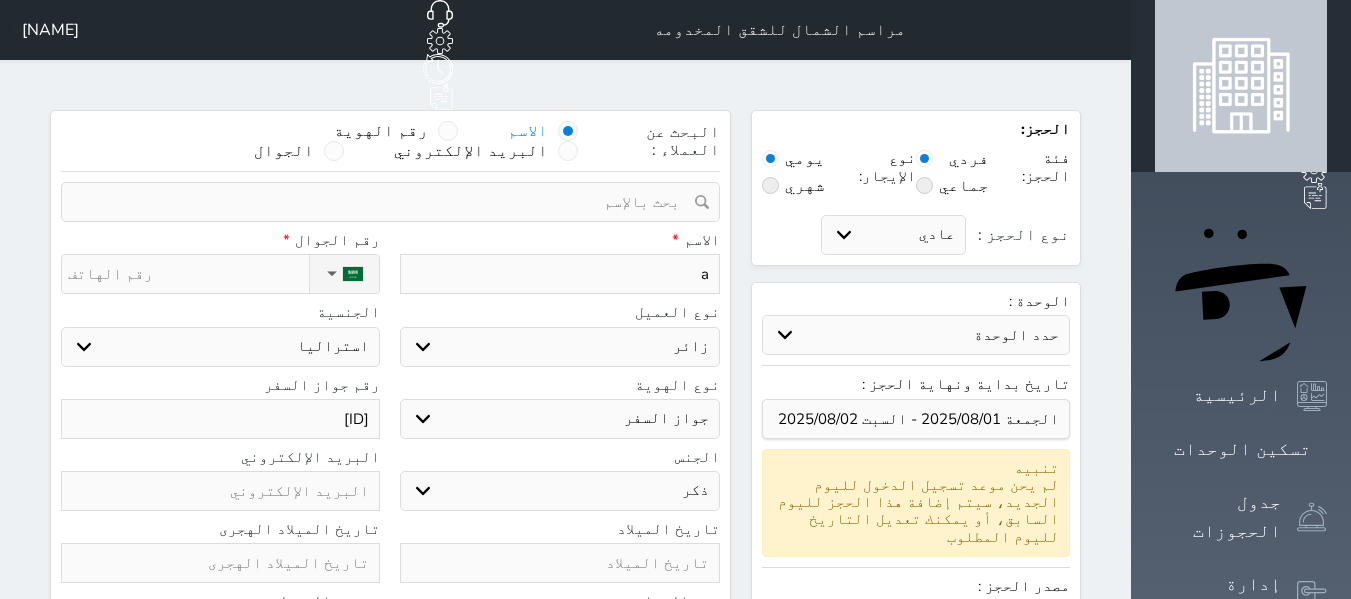 type 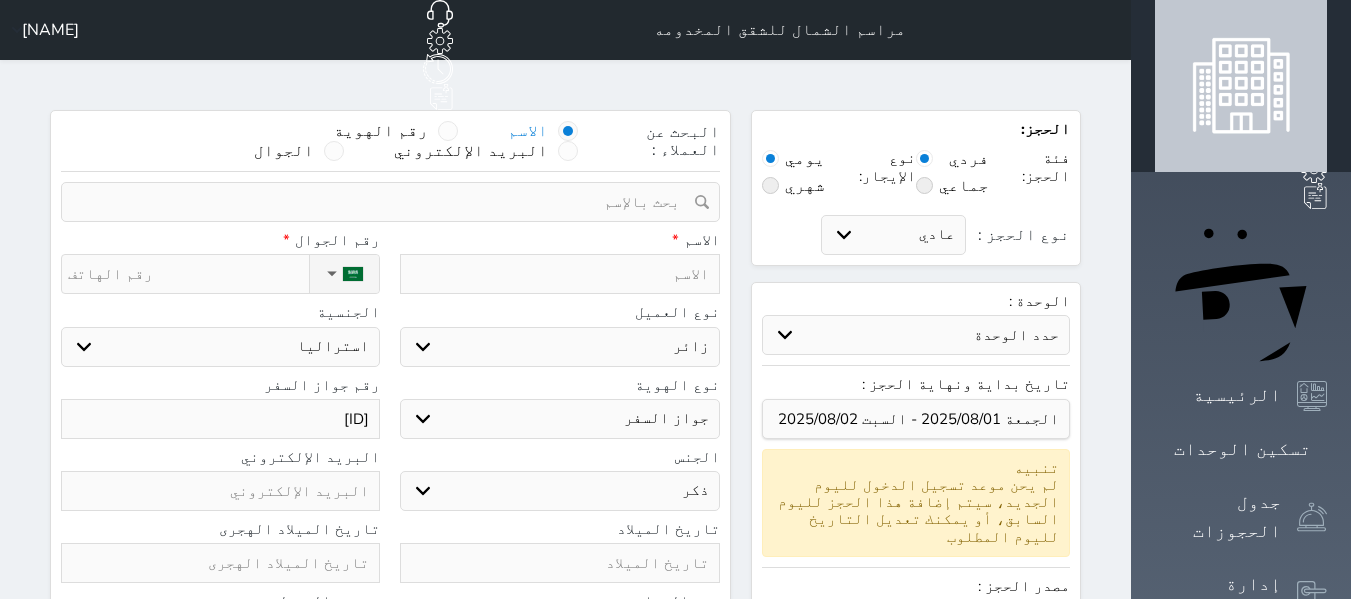 type on "س" 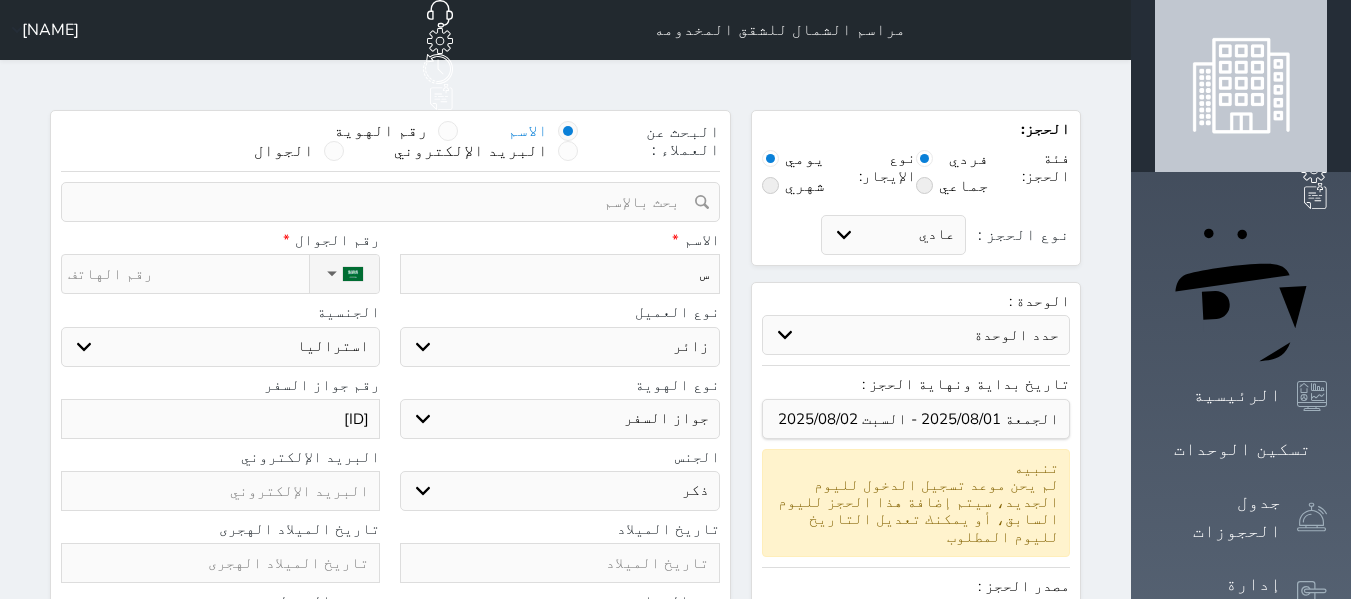 type on "[NAME]" 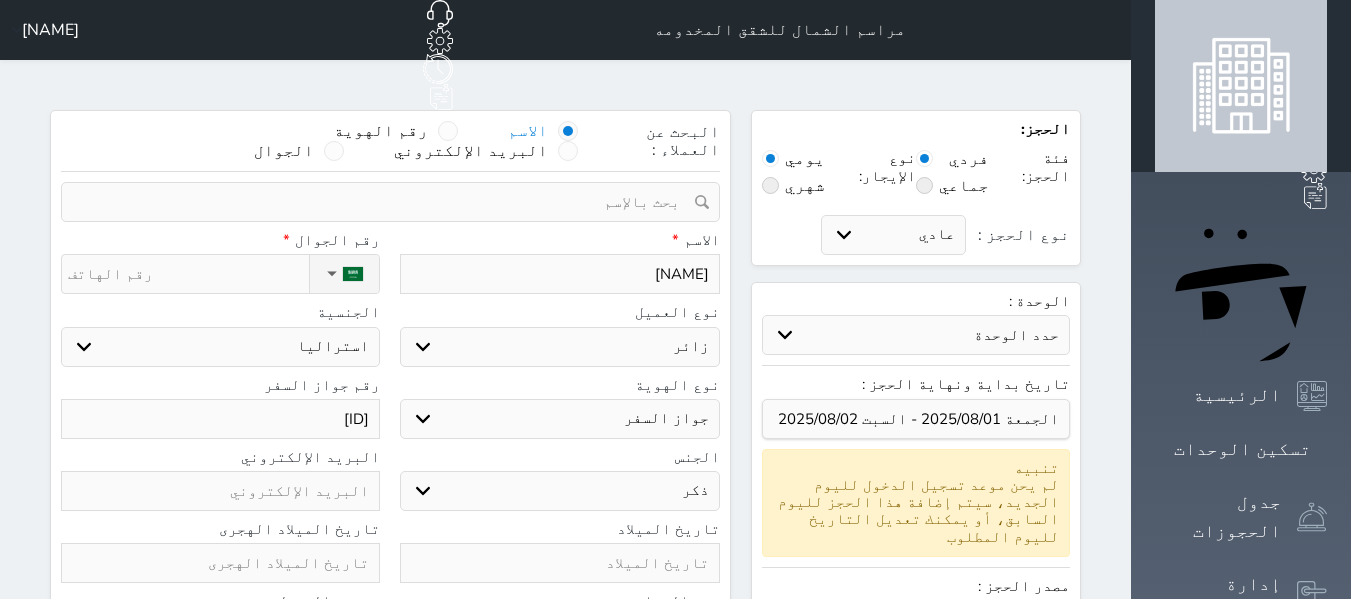type on "[NAME]" 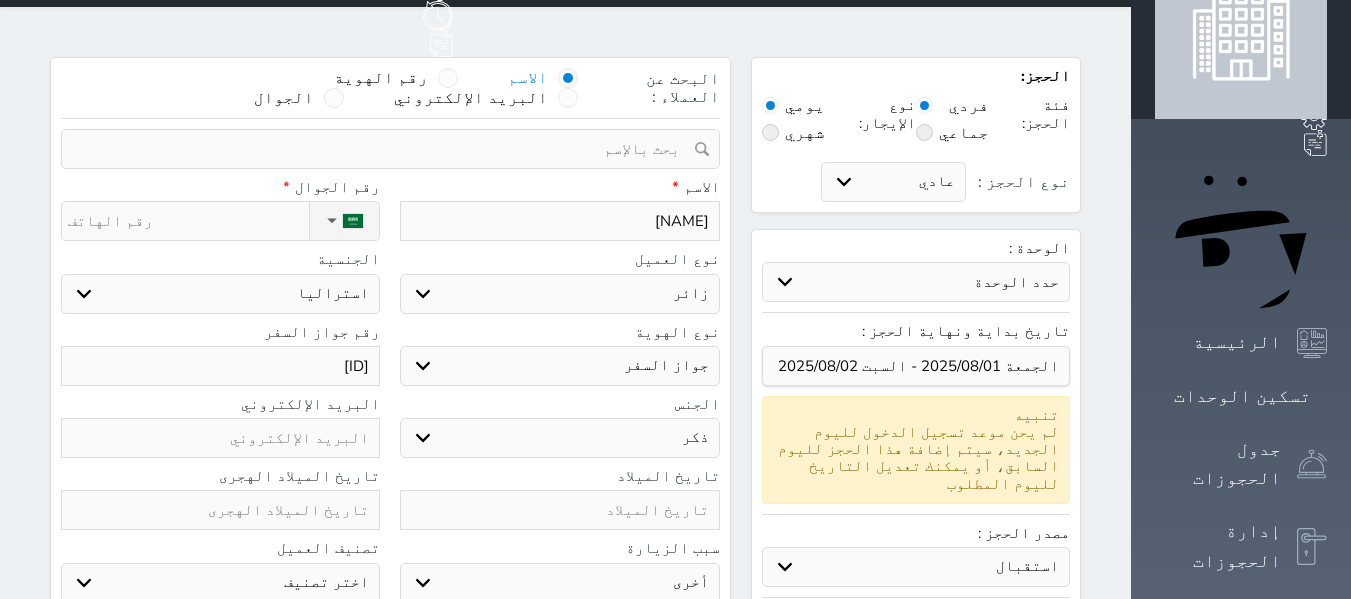 scroll, scrollTop: 100, scrollLeft: 0, axis: vertical 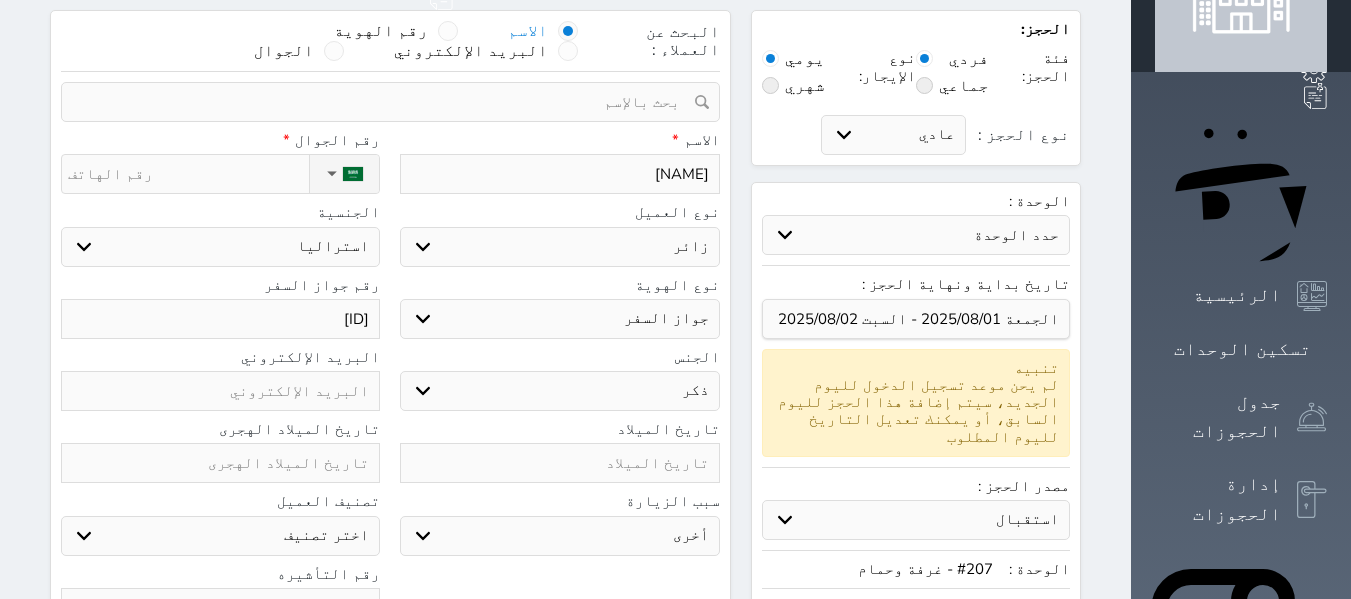 type on "[NAME]" 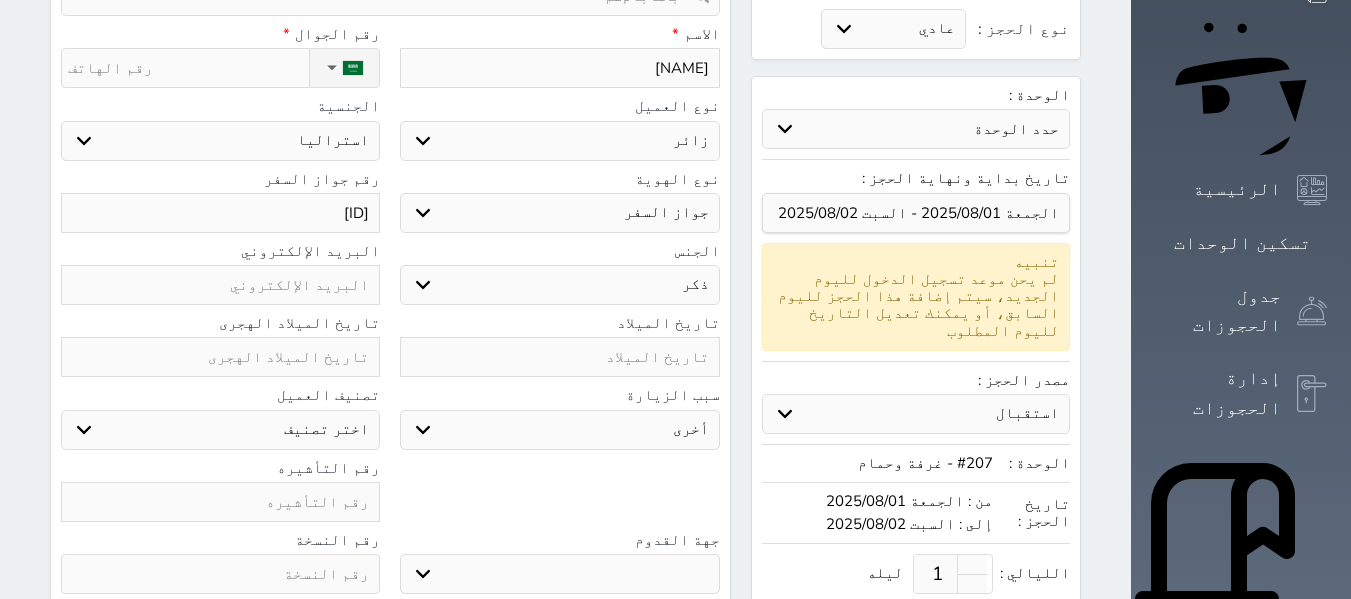 scroll, scrollTop: 300, scrollLeft: 0, axis: vertical 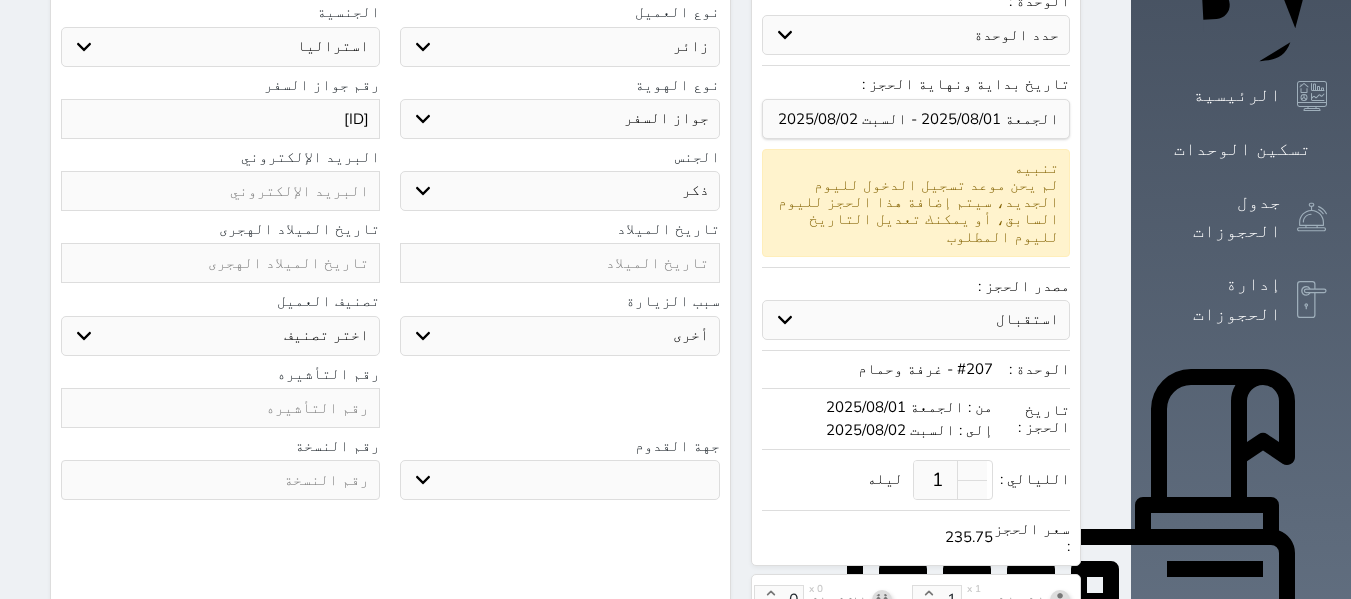 type on "[NAME]" 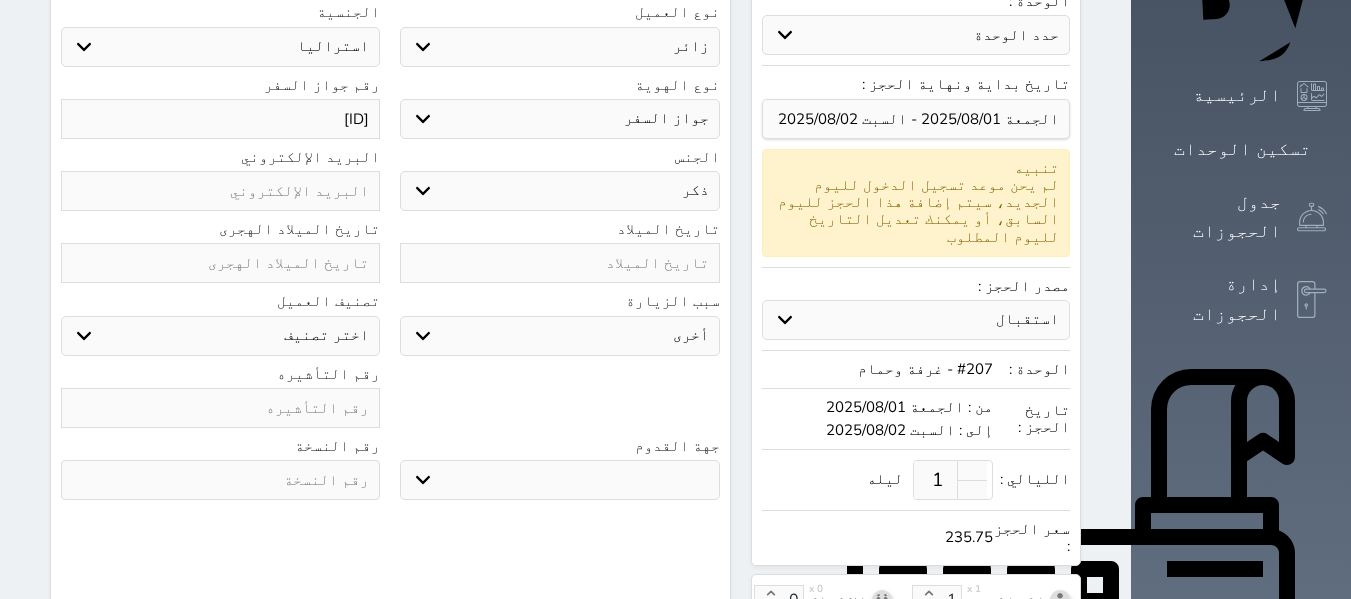 drag, startPoint x: 360, startPoint y: 289, endPoint x: 363, endPoint y: 299, distance: 10.440307 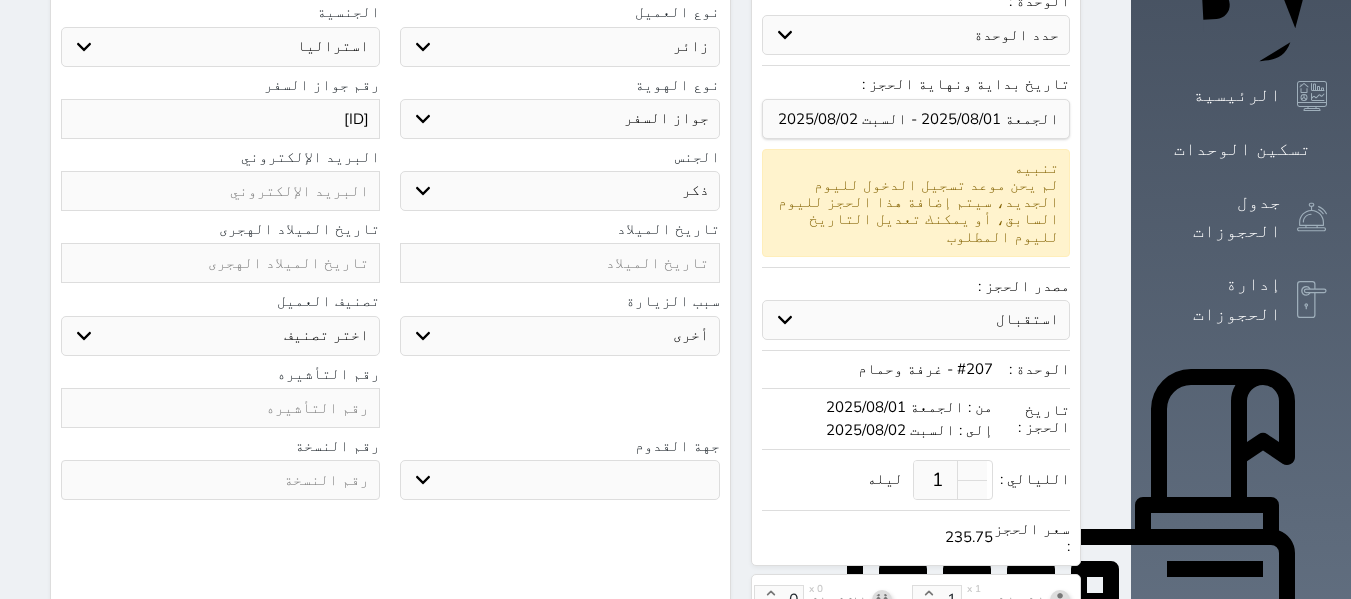 click on "اختر تصنيف
مميز
خاص
غير مرغوب فيه" at bounding box center [220, 336] 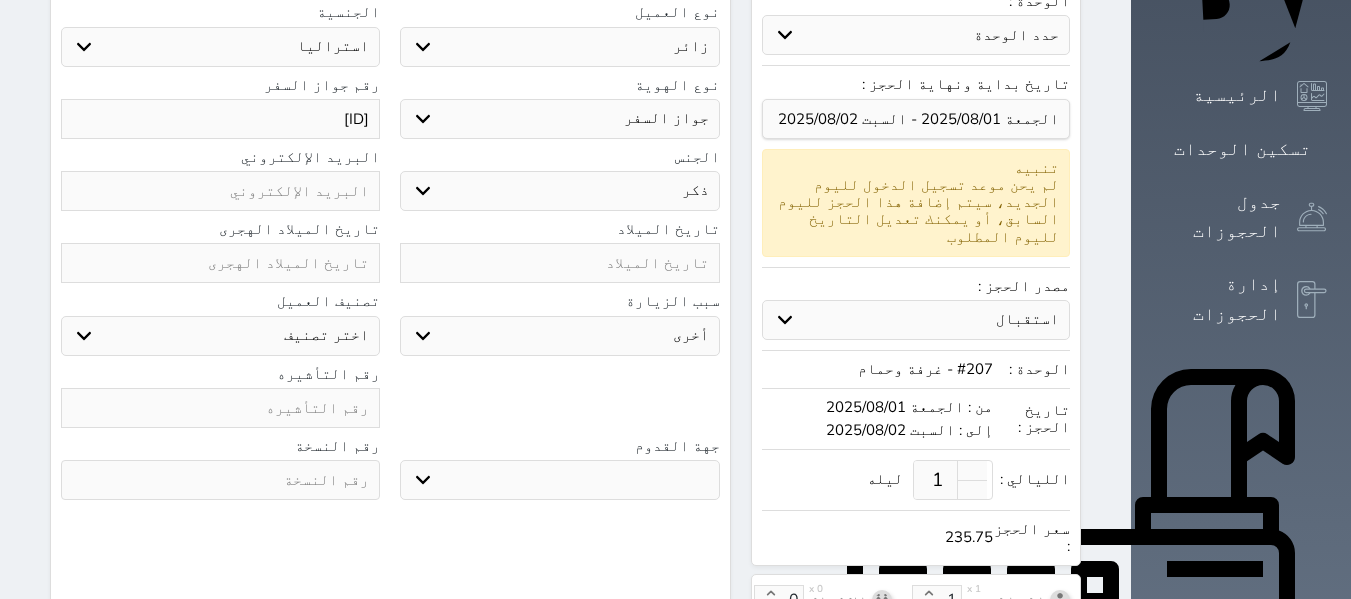 select on "5943" 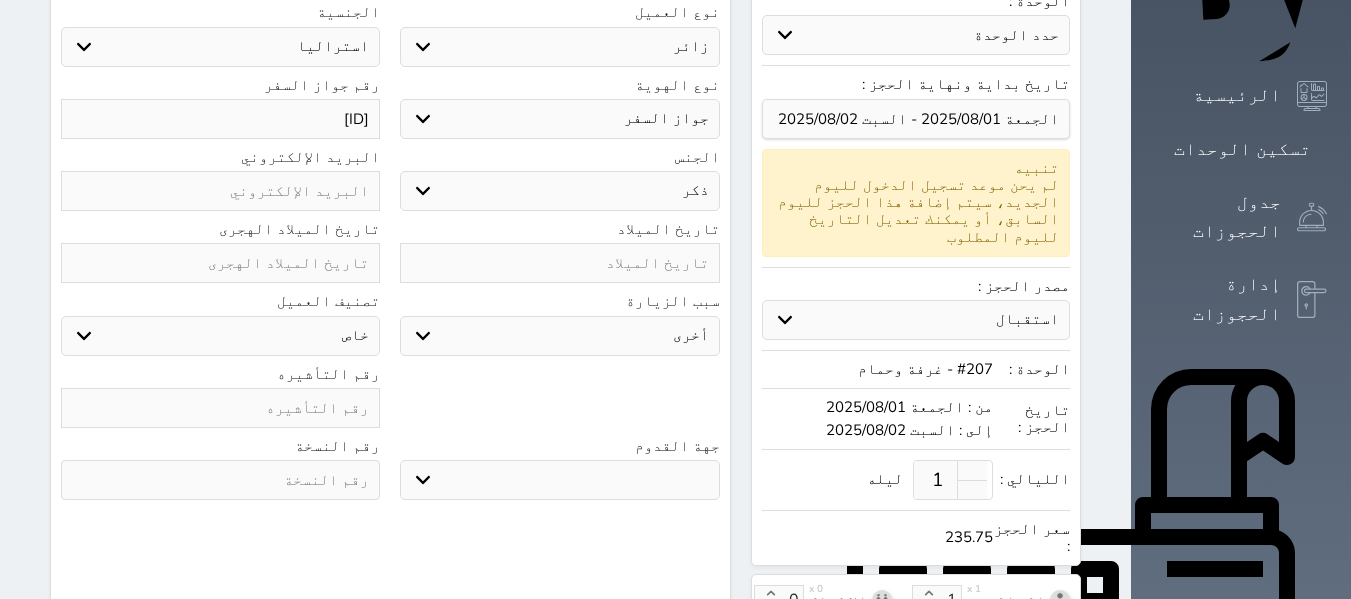 click on "اختر تصنيف
مميز
خاص
غير مرغوب فيه" at bounding box center [220, 336] 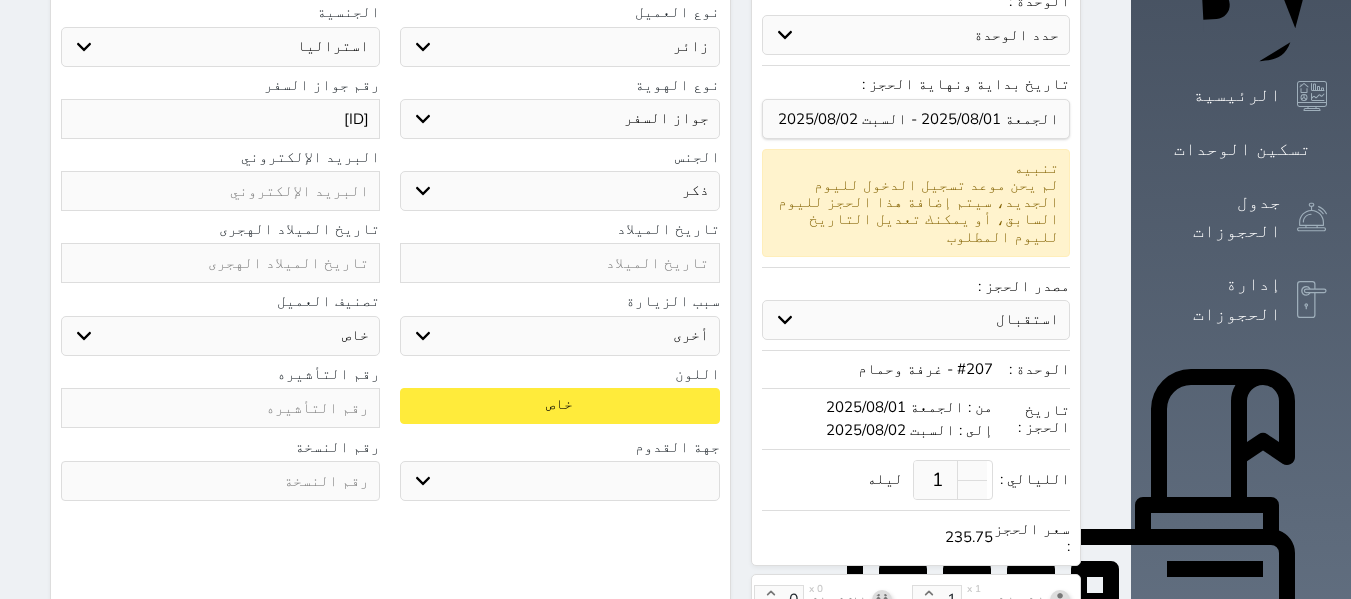 click on "جو بحر ارض" at bounding box center (559, 481) 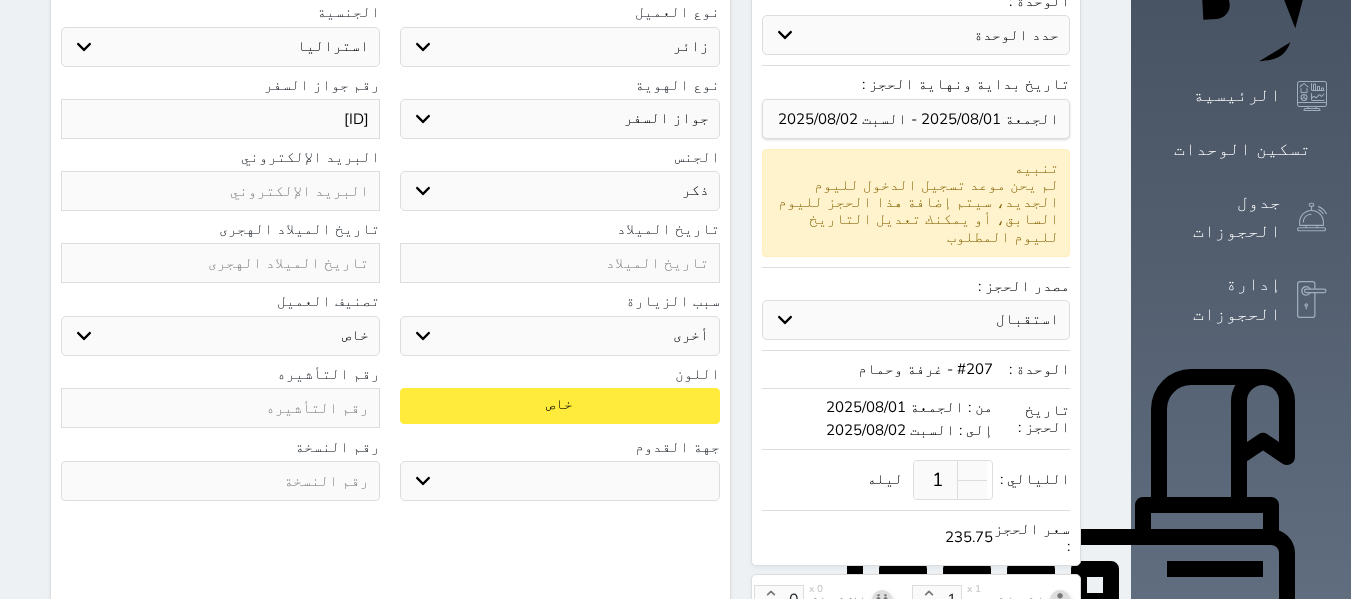 select on "9" 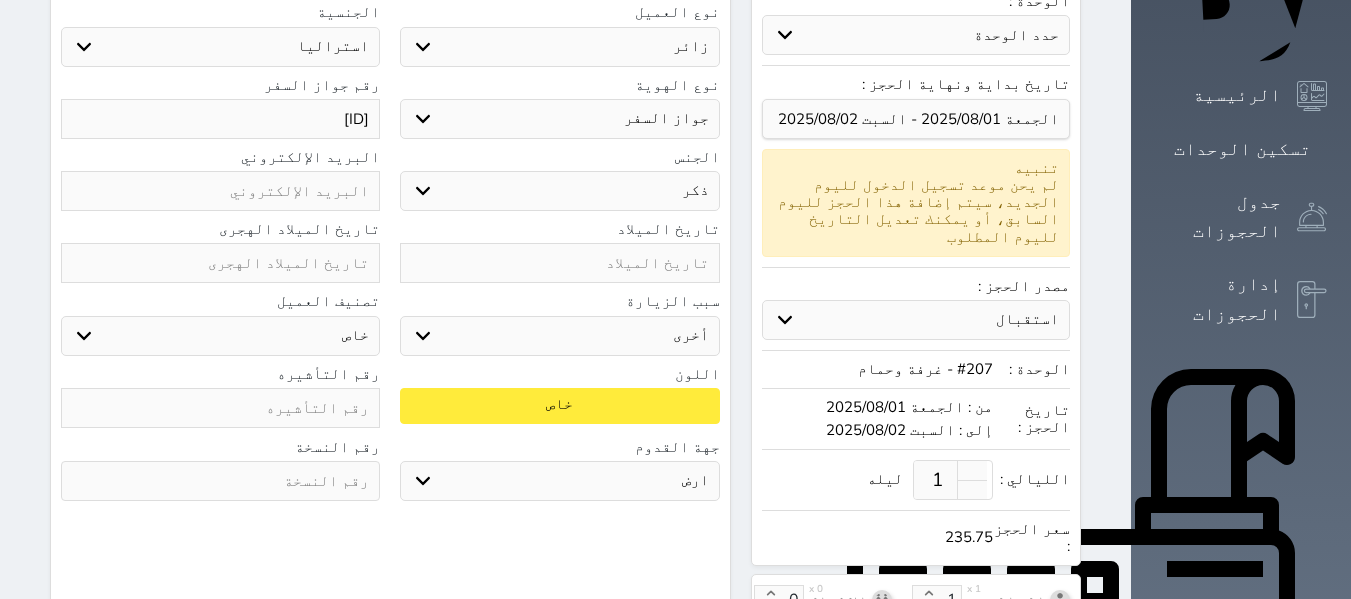click on "جو بحر ارض" at bounding box center (559, 481) 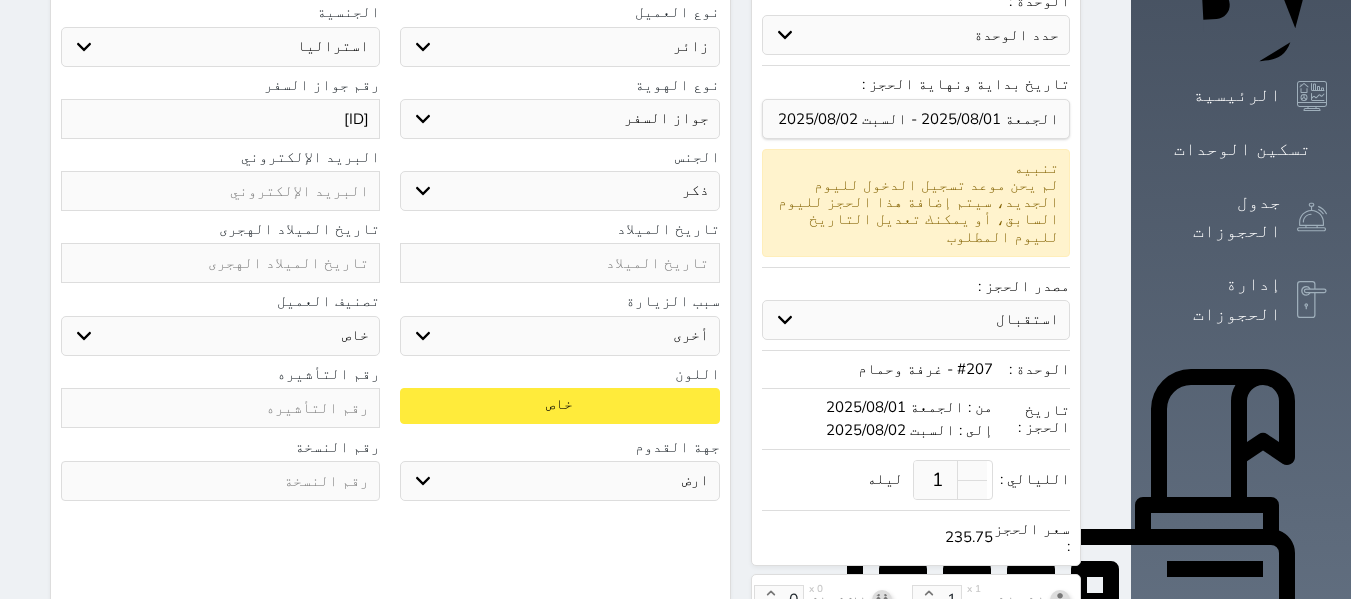 click at bounding box center (220, 408) 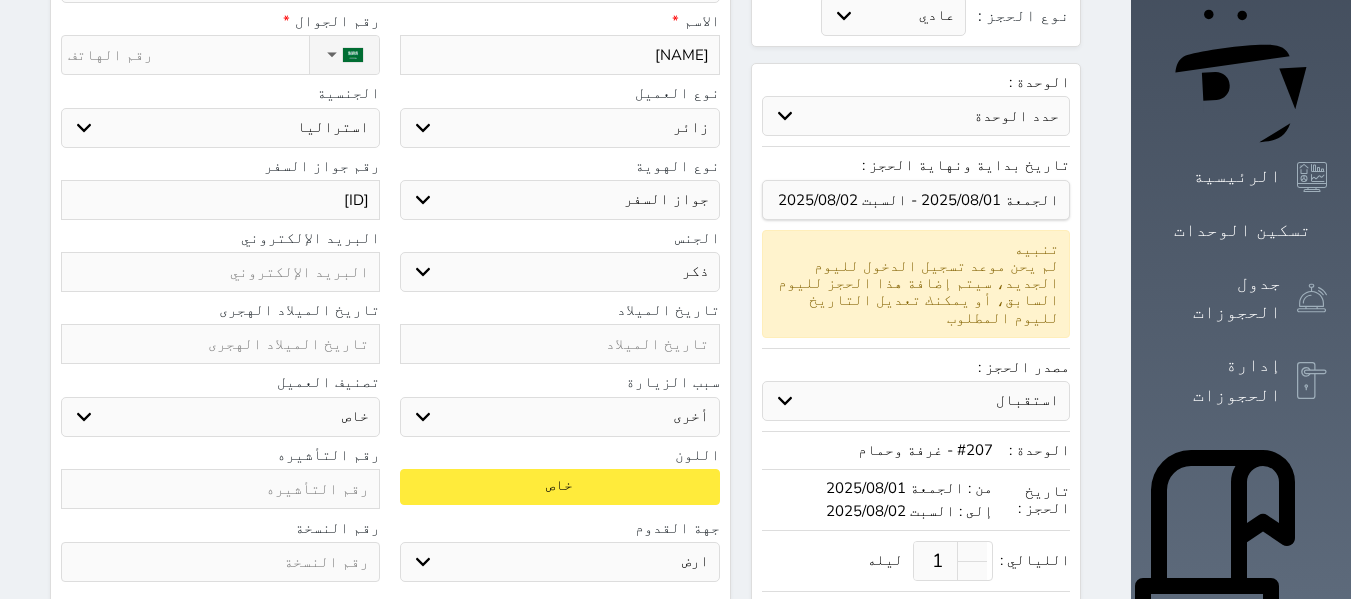 scroll, scrollTop: 0, scrollLeft: 0, axis: both 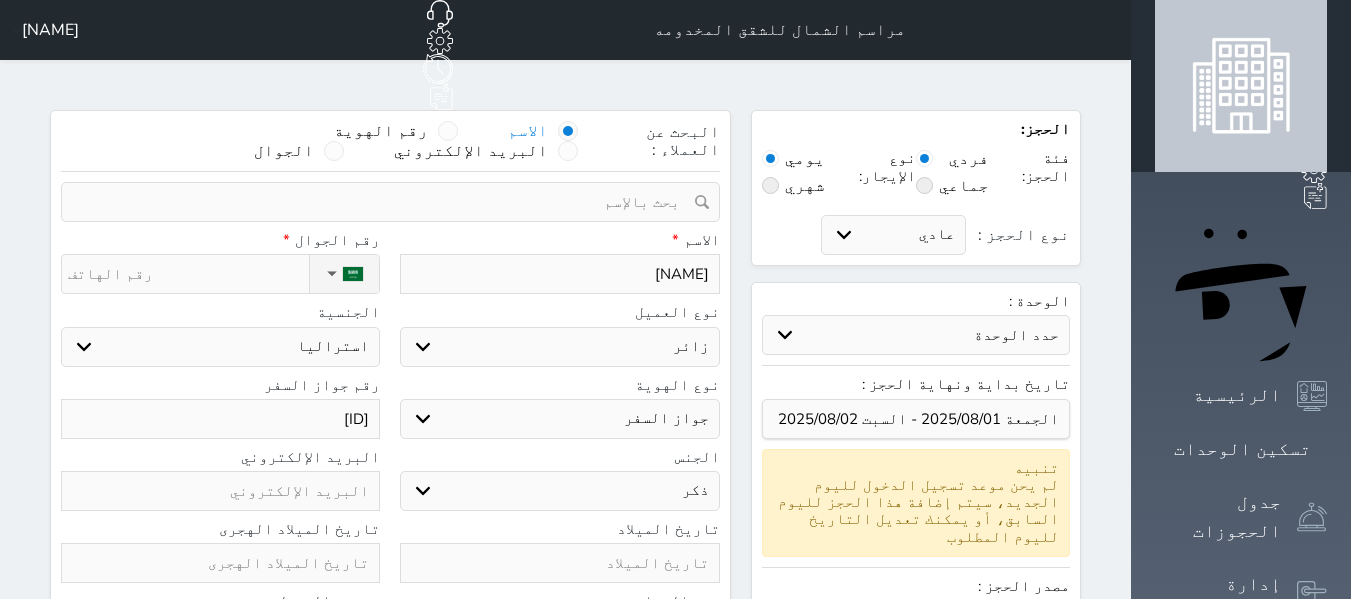 click at bounding box center (353, 274) 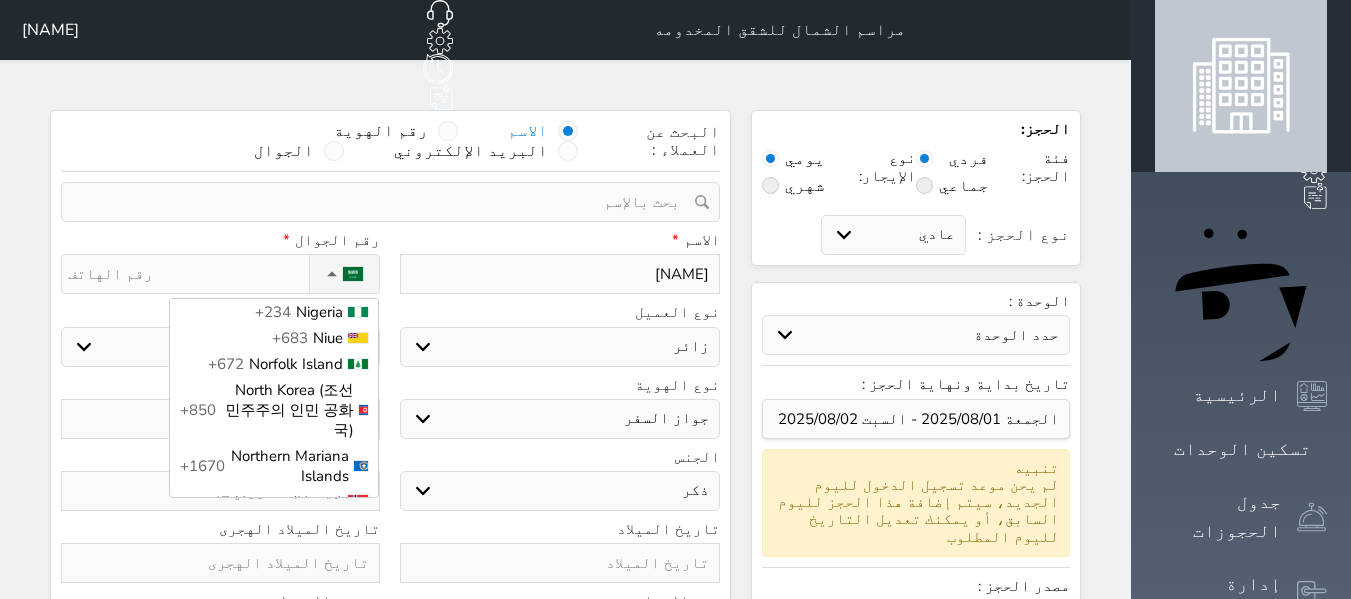 scroll, scrollTop: 5300, scrollLeft: 0, axis: vertical 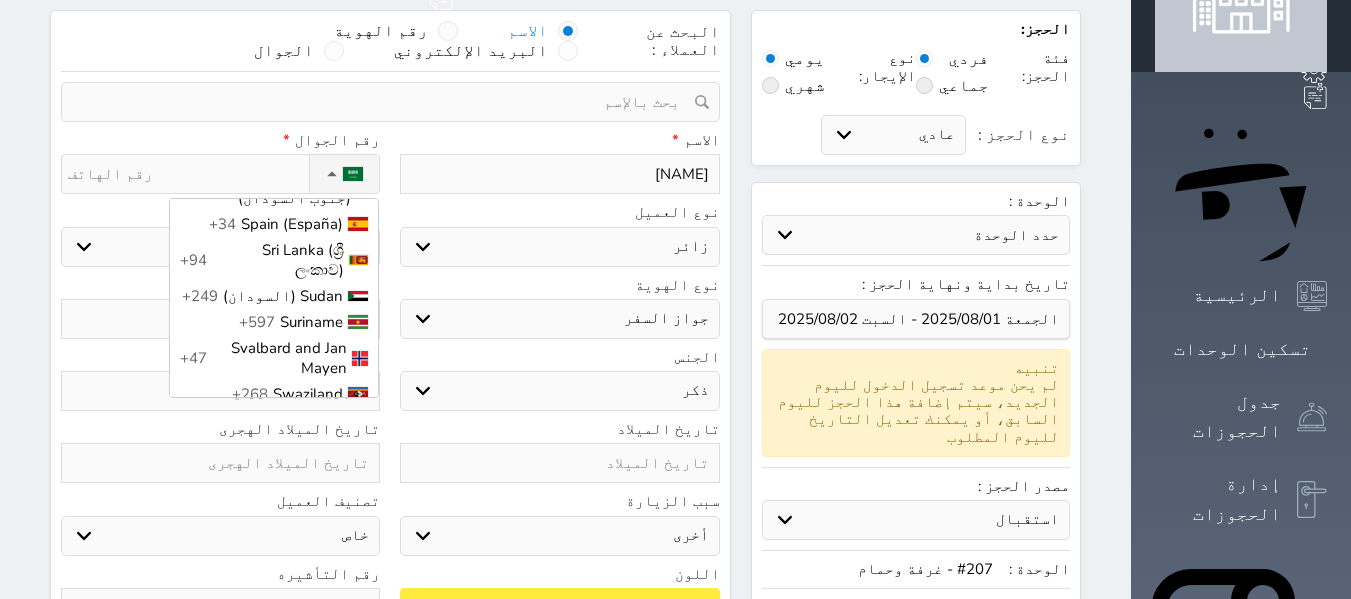click on "United States" at bounding box center (297, 1132) 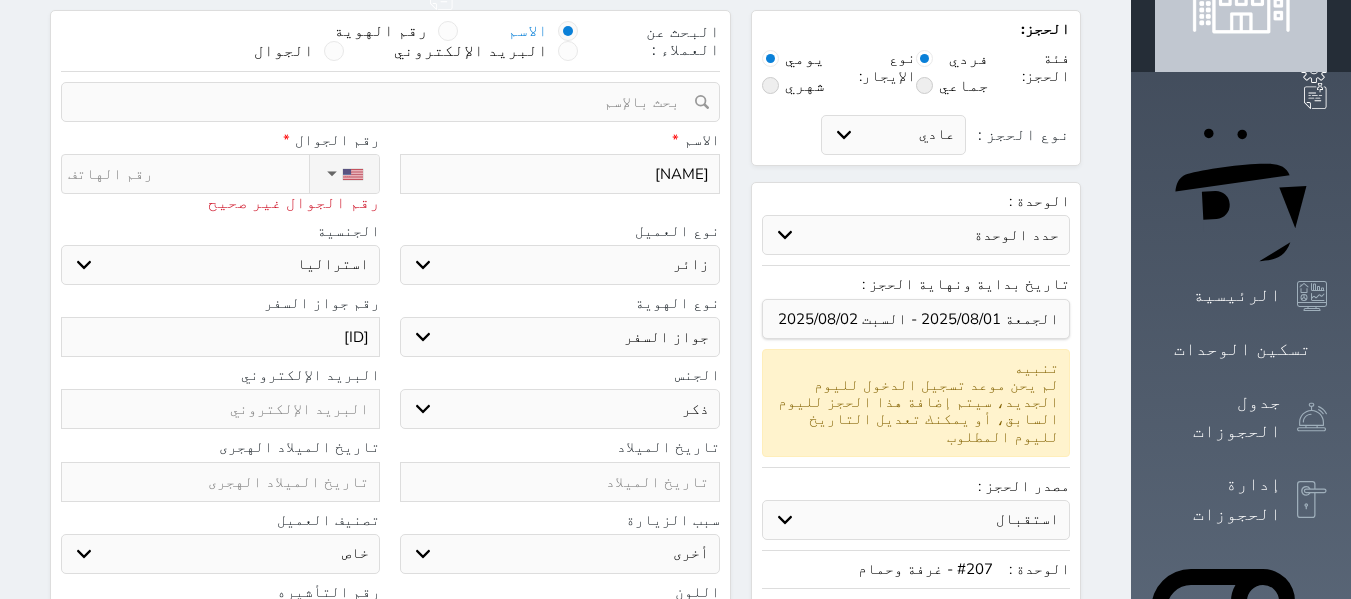 click on "الاسم *   [NAME]   رقم الجوال *       ▼     Afghanistan (‫افغانستان‬‎)   +93   Albania (Shqipëri)   +355   Algeria (‫الجزائر‬‎)   +213   American Samoa   +1684   Andorra   +376   Angola   +244   Anguilla   +1264   Antigua and Barbuda   +1268   Argentina   +54   Armenia (Հայաստան)   +374   Aruba   +297   Australia   +61   Austria (Österreich)   +43   Azerbaijan (Azərbaycan)   +994   Bahamas   +1242   Bahrain (‫البحرين‬‎)   +973   Bangladesh (বাংলাদেশ)   +880   Barbados   +1246   Belarus (Беларусь)   +375   Belgium (België)   +32   Belize   +501   Benin (Bénin)   +229   Bermuda   +1441   Bhutan (འབྲུག)   +975   Bolivia   +591   Bosnia and Herzegovina (Босна и Херцеговина)   +387   Botswana   +267   Brazil (Brasil)   +55   British Indian Ocean Territory   +246   British Virgin Islands   +1284   Brunei   +673   Bulgaria (България)   +359   Burkina Faso   +226     +257" at bounding box center (390, 177) 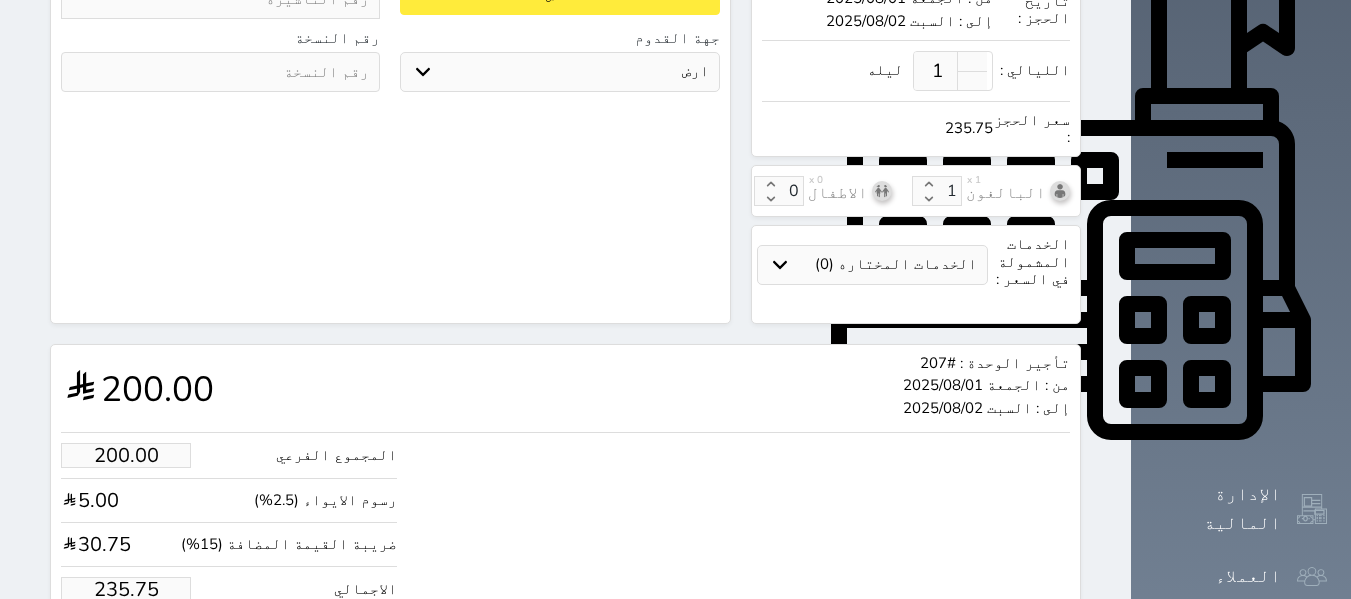 scroll, scrollTop: 712, scrollLeft: 0, axis: vertical 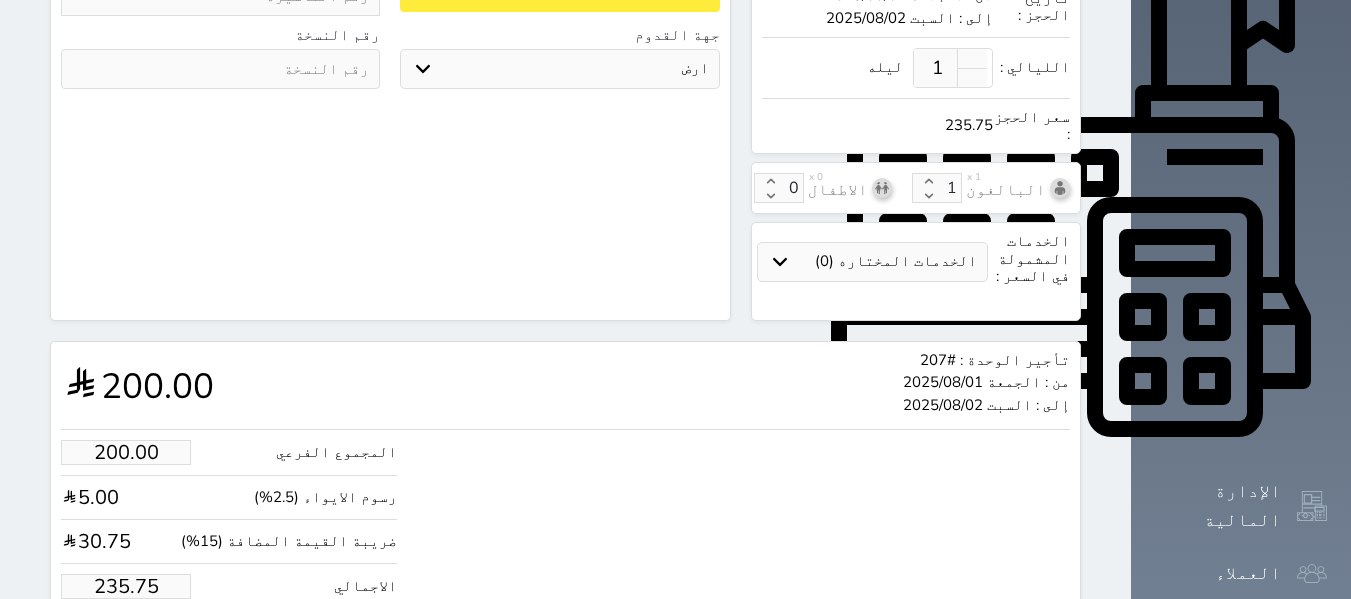 type on "[PHONE]" 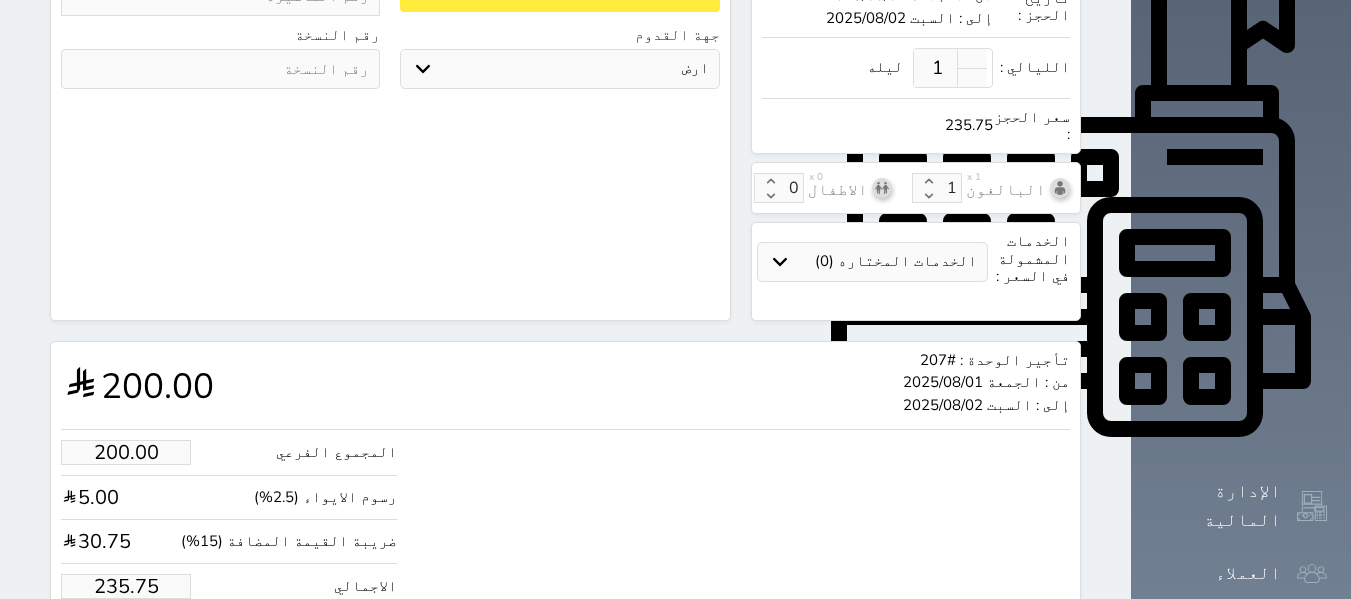 type on "199.96" 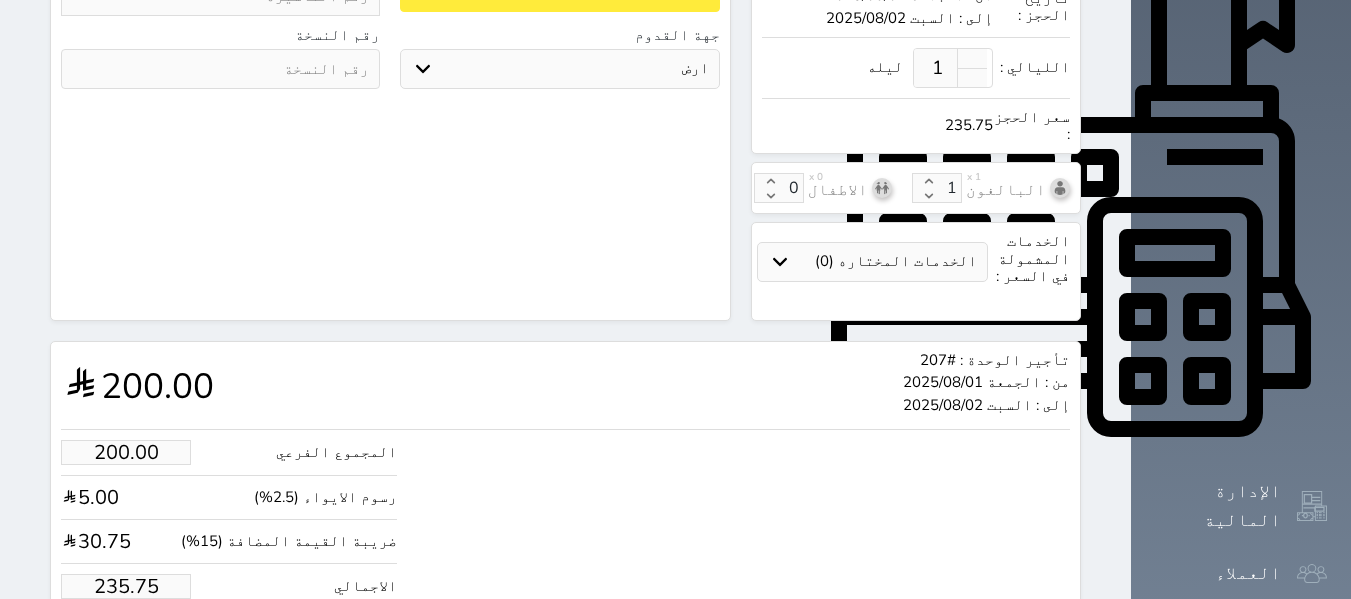 type on "235.7" 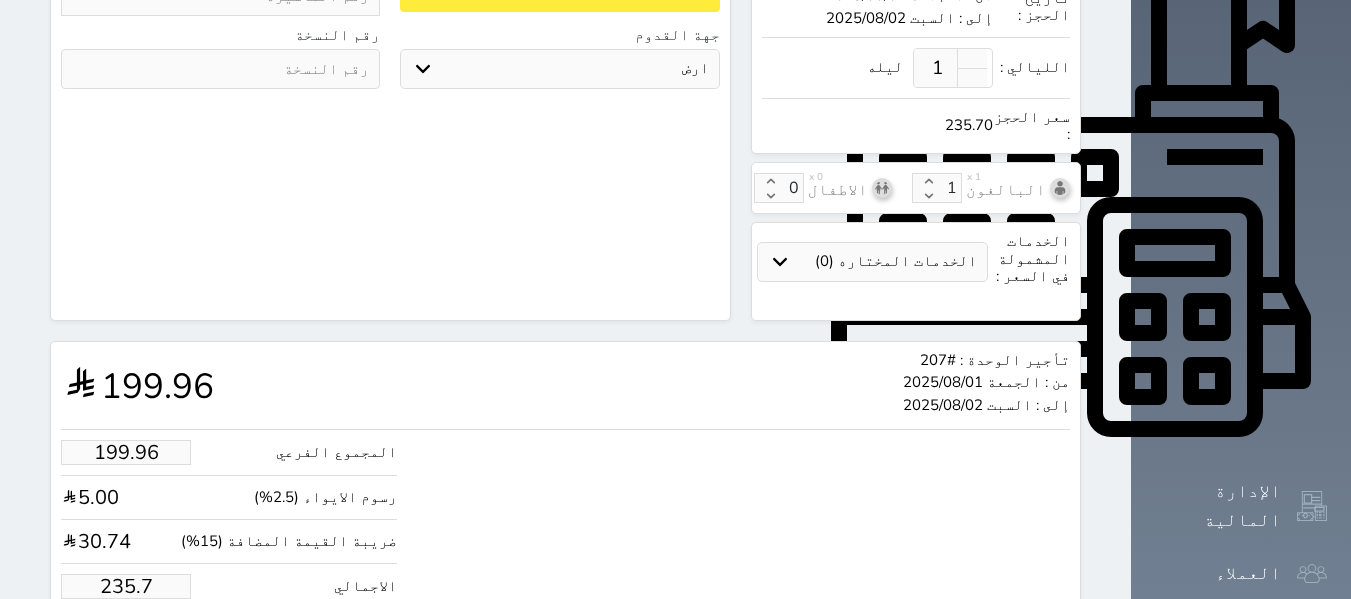 type on "199.36" 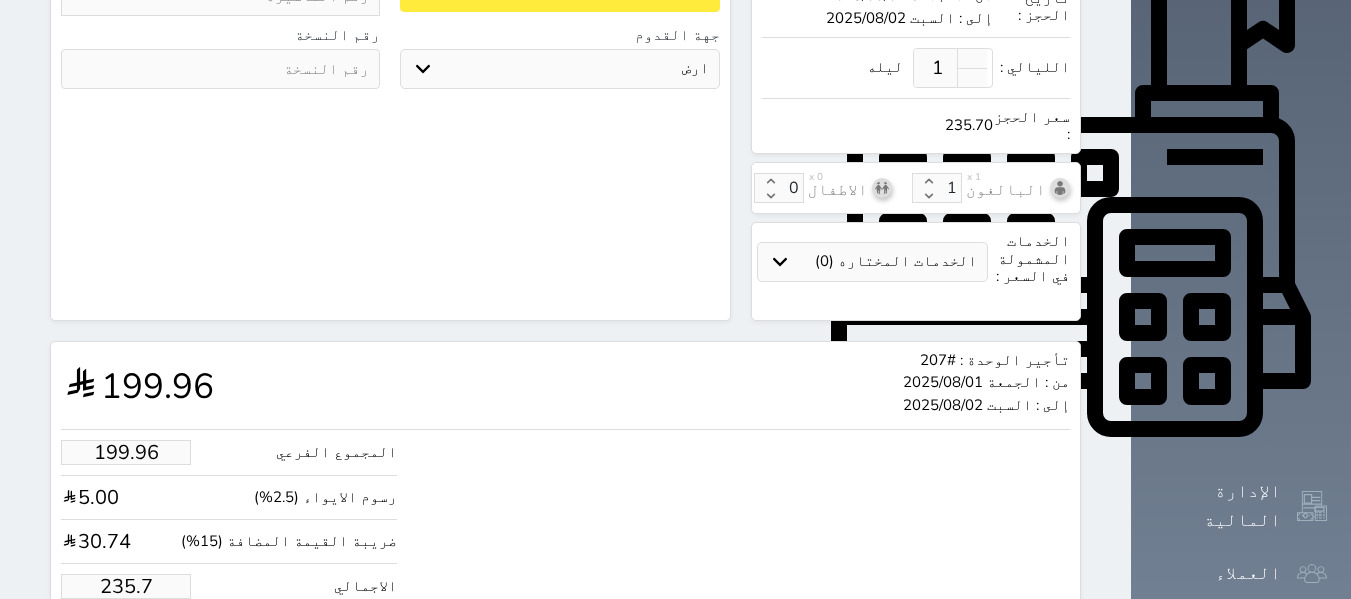 type on "235" 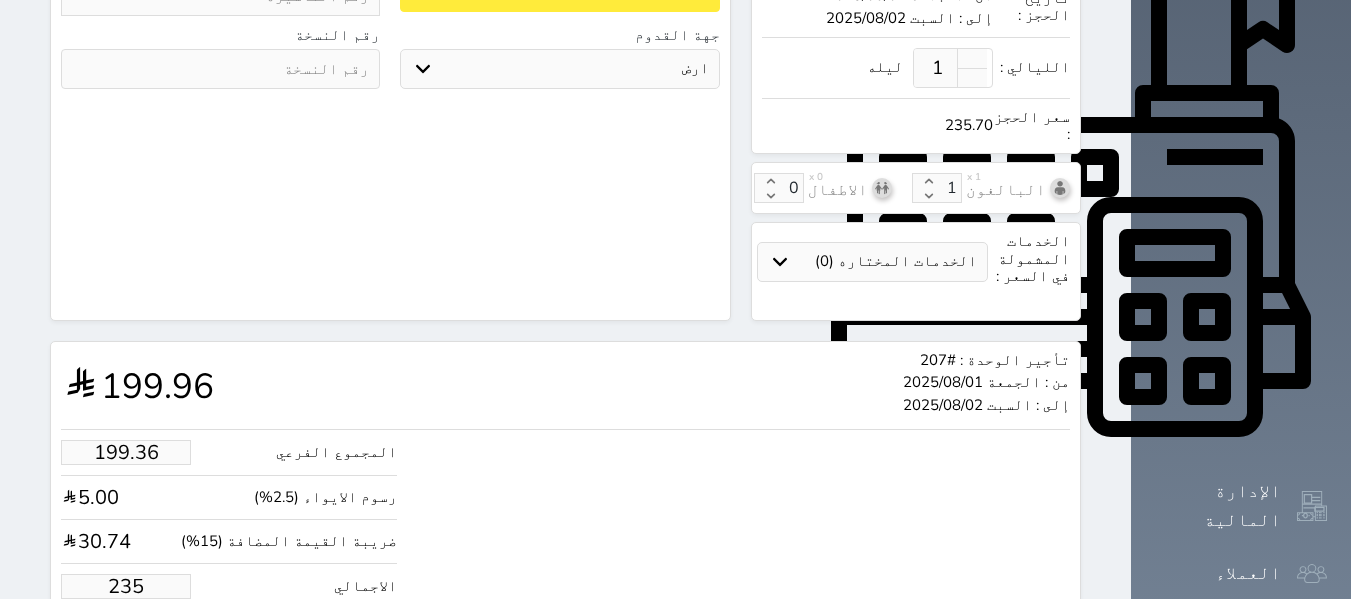 type on "19.51" 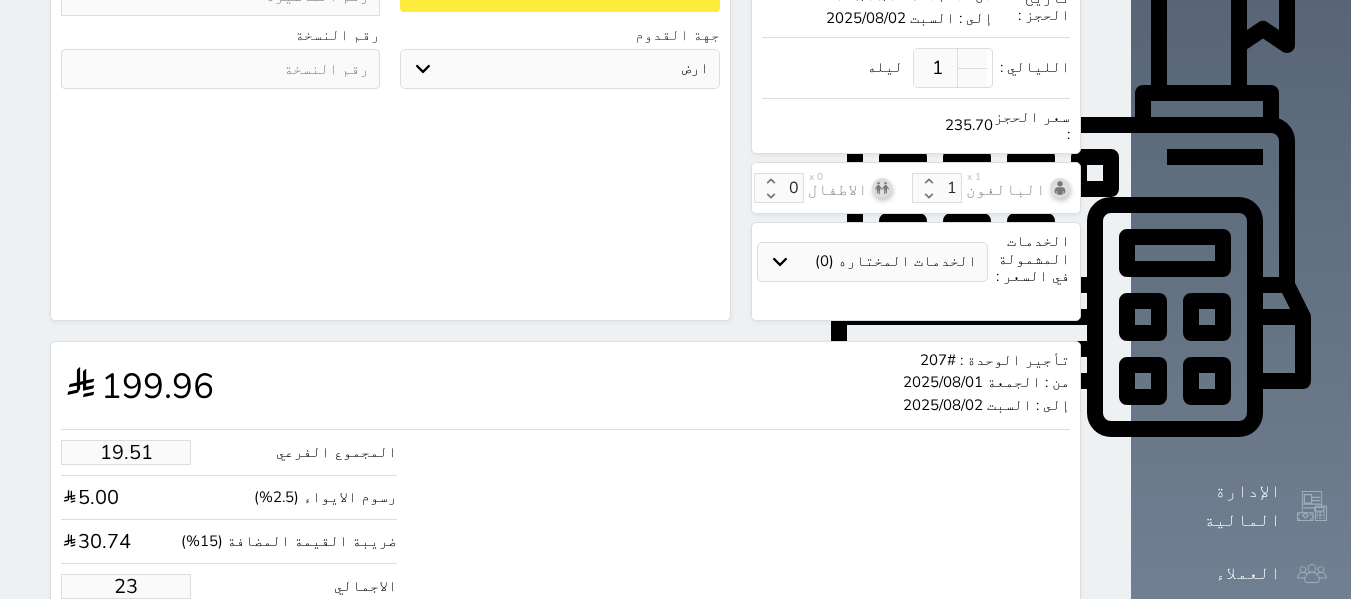 type on "1.70" 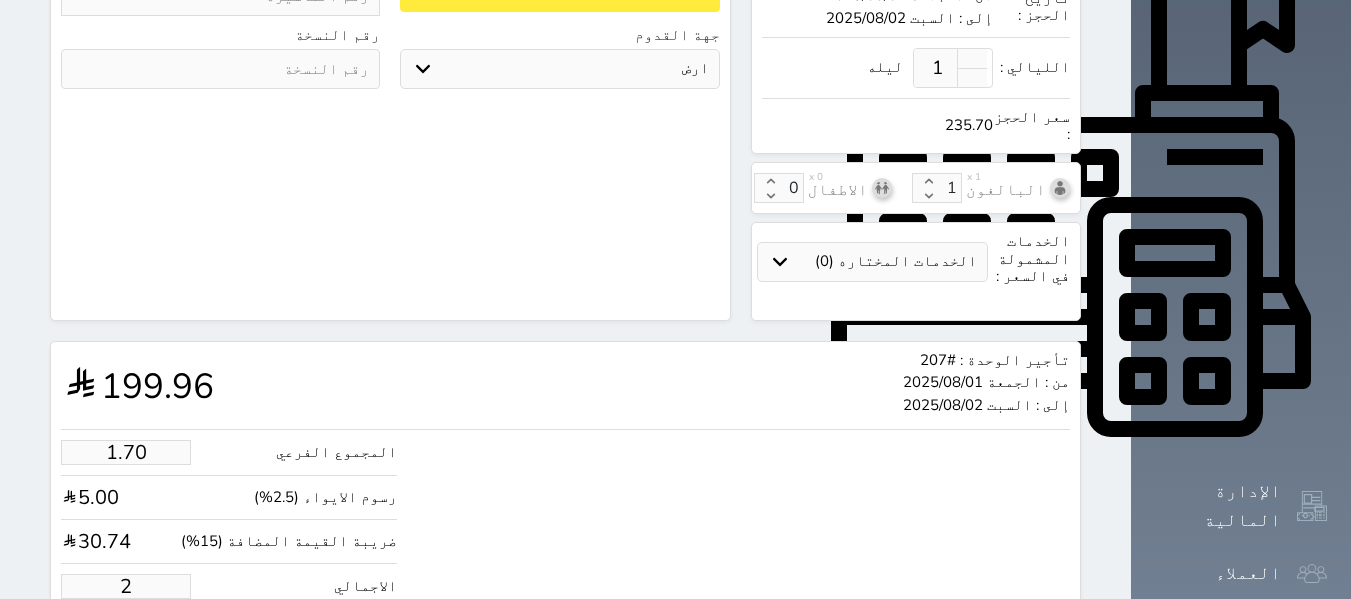 type on "1.17875" 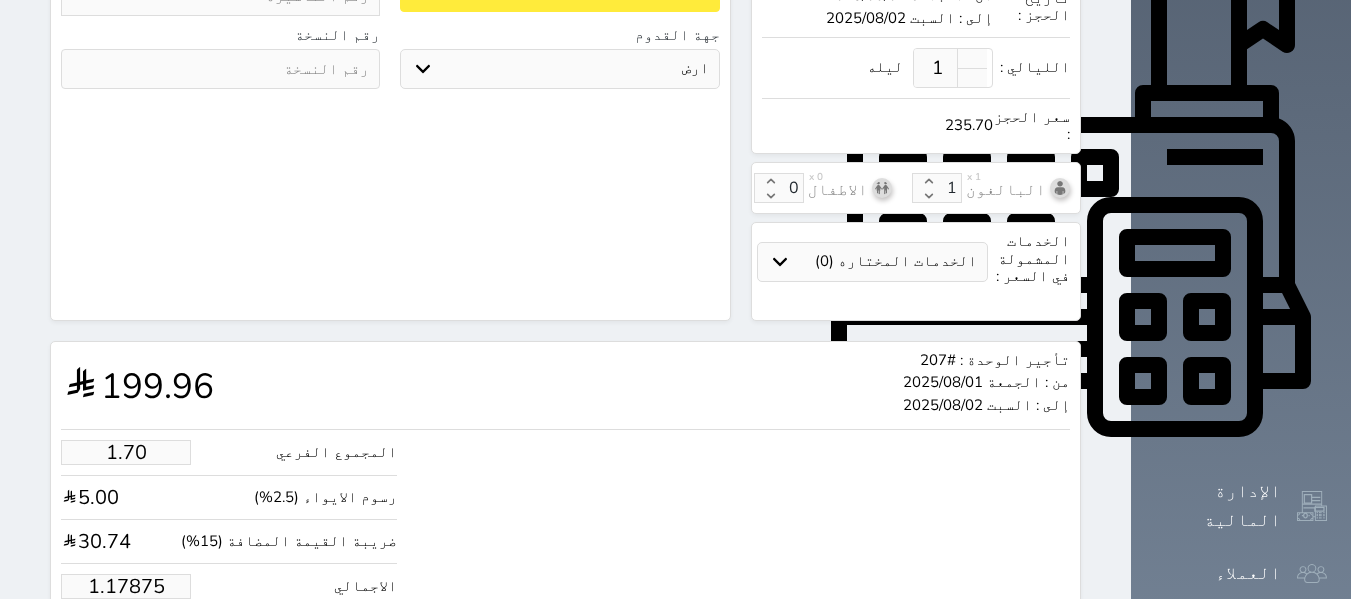 type on "1.00" 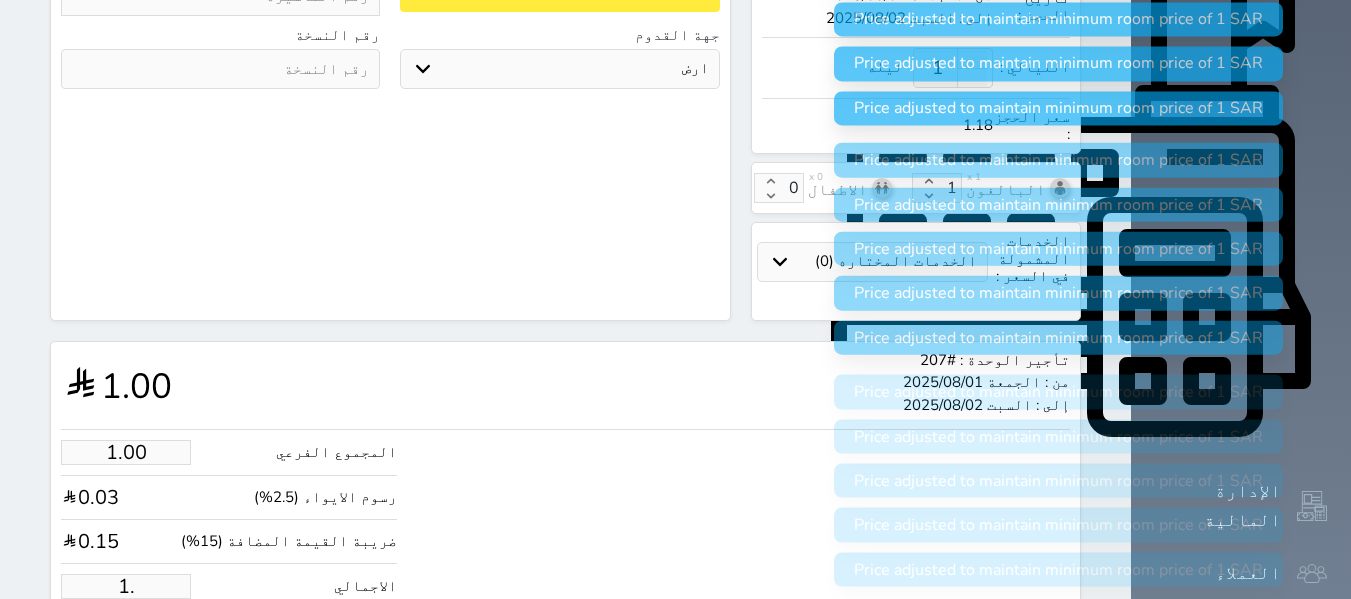type on "1" 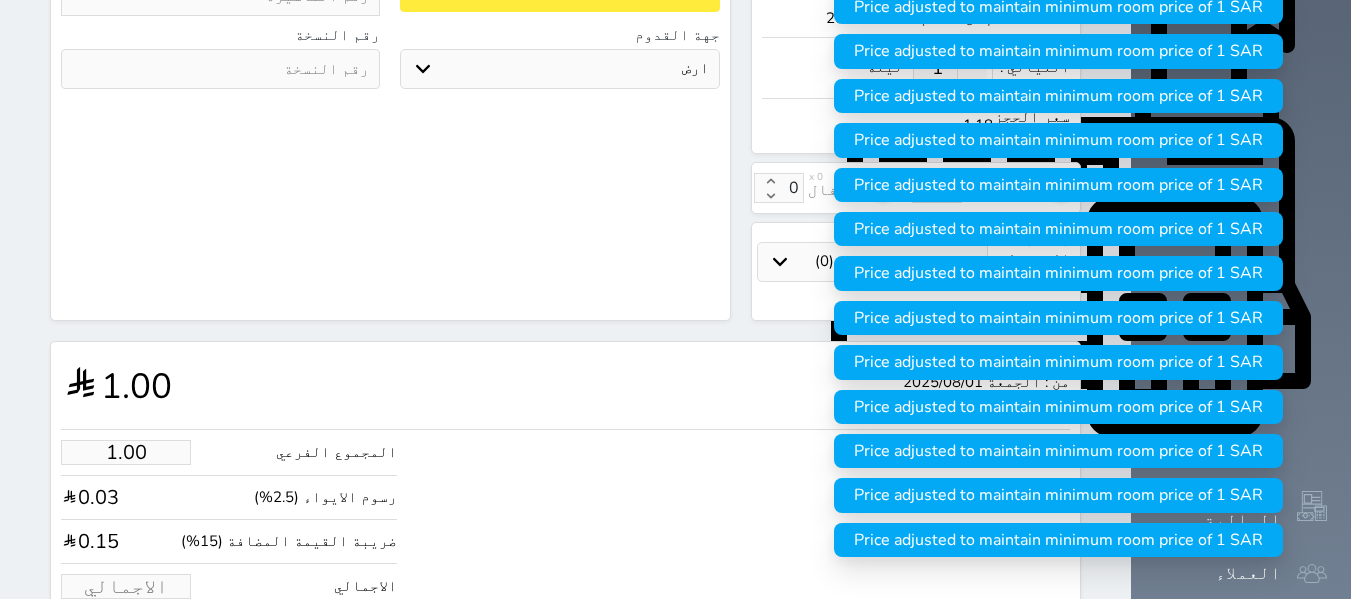 type on "1" 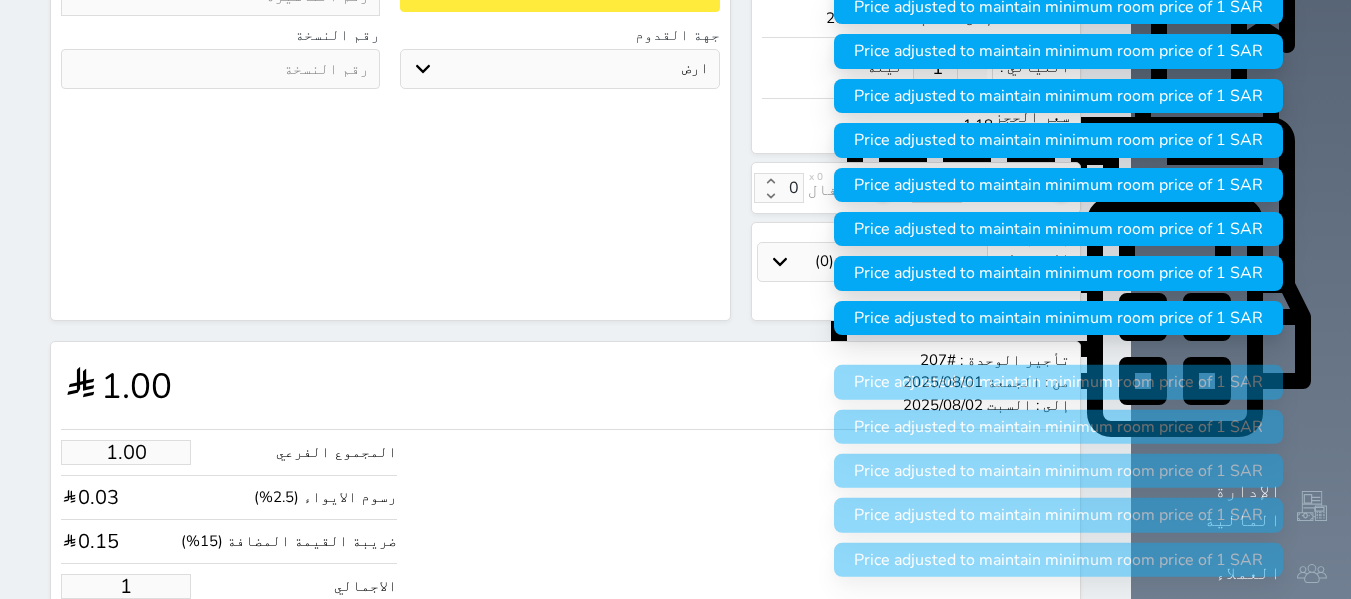 type on "12.73" 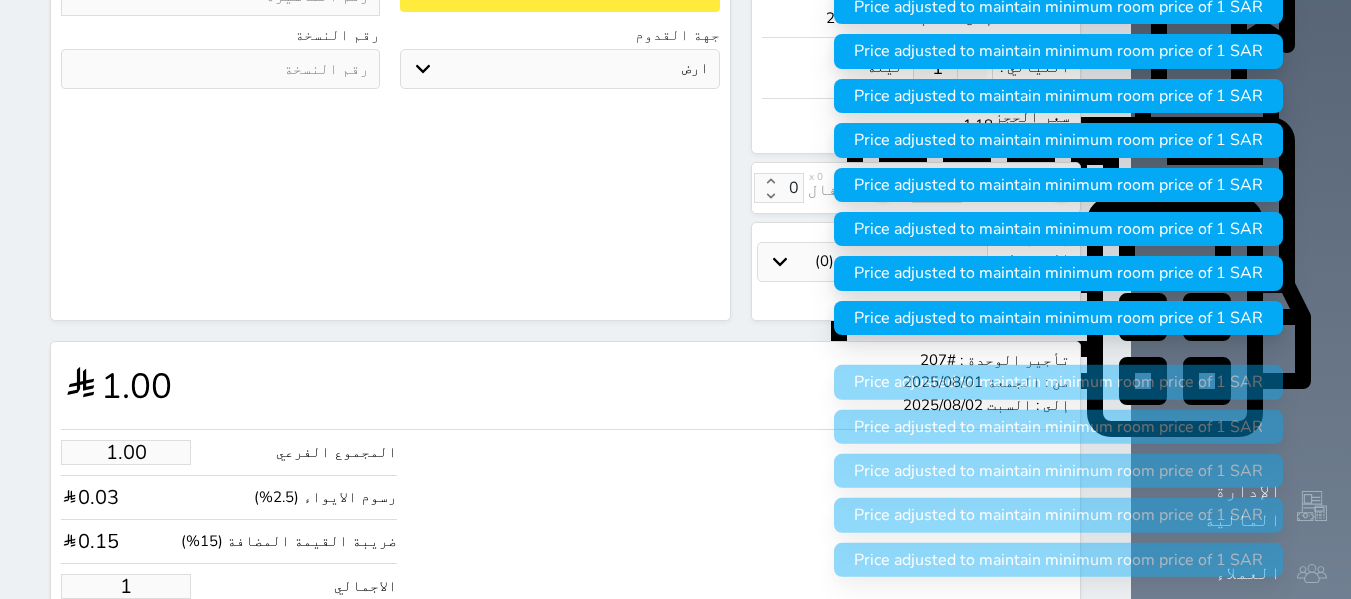 type on "15" 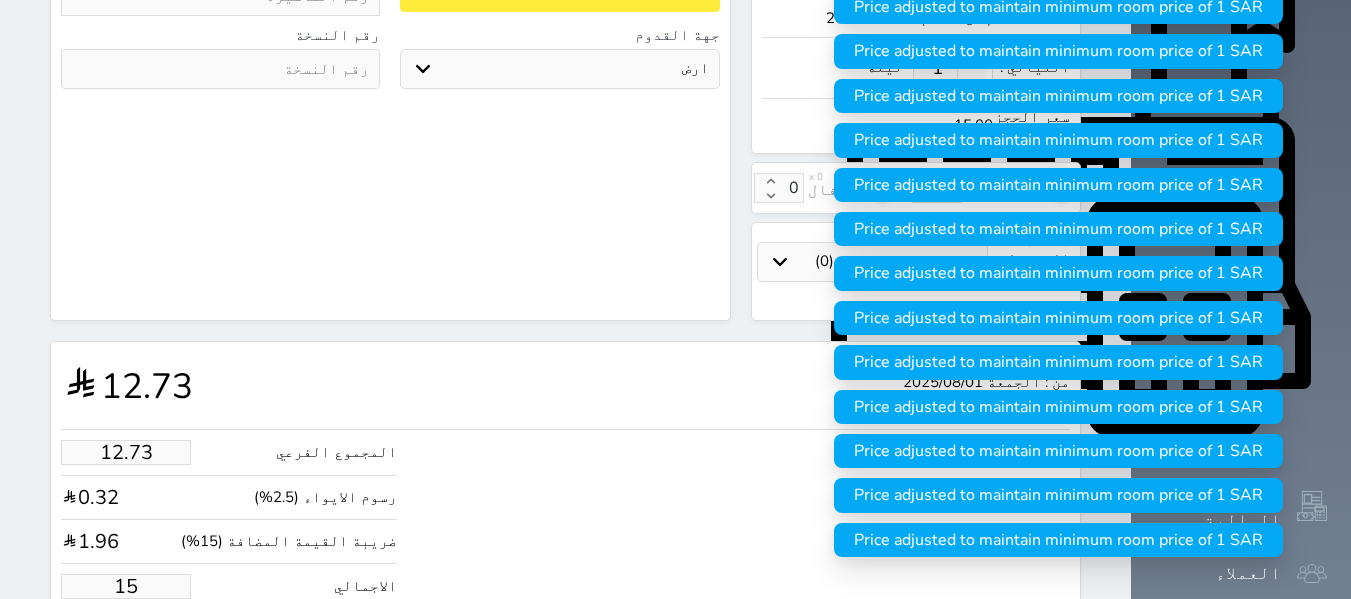 type on "127.25" 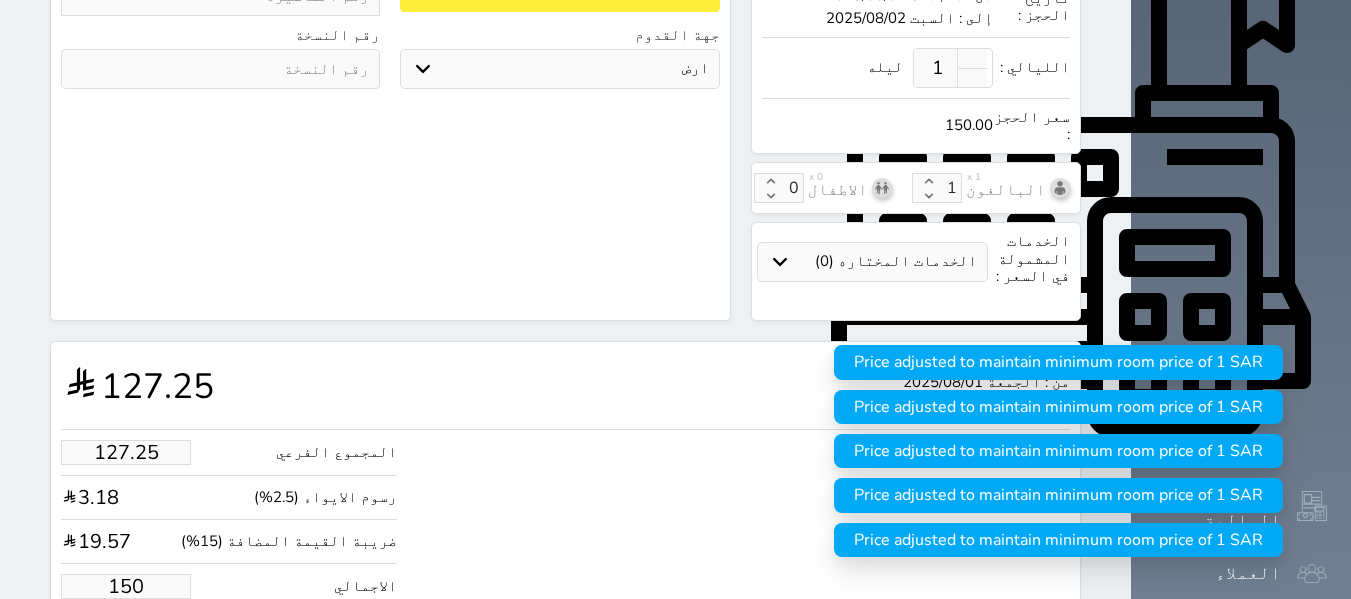 type on "150.00" 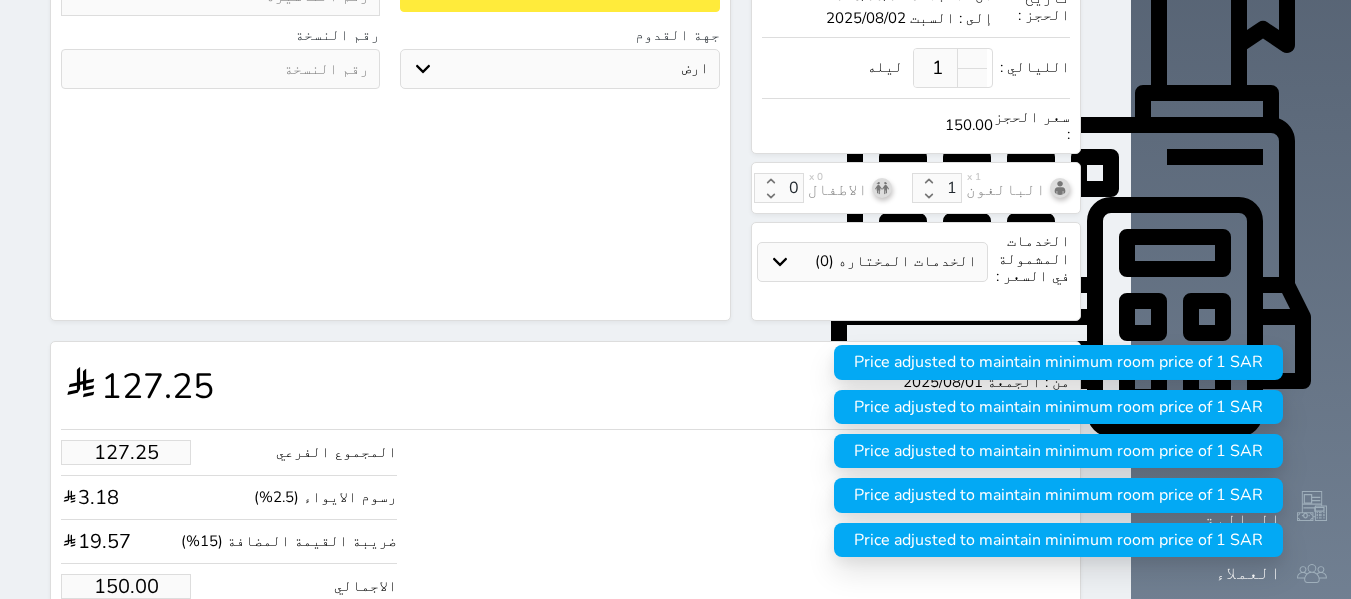 click on "حجز" at bounding box center (149, 647) 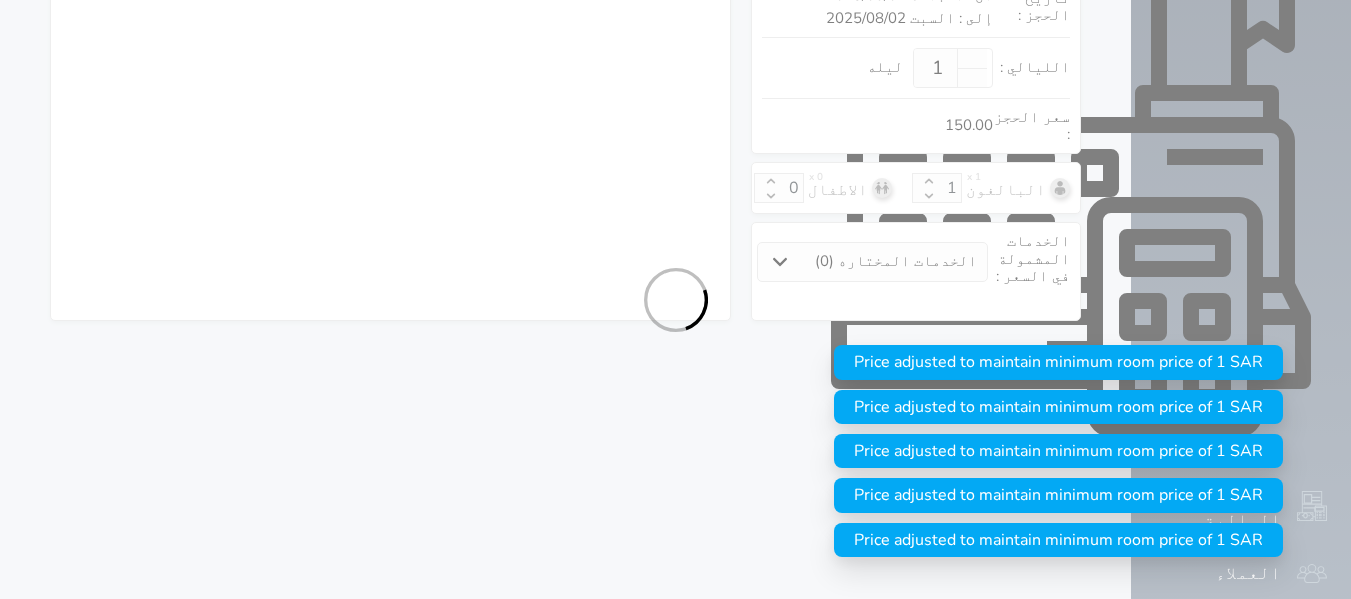 scroll, scrollTop: 587, scrollLeft: 0, axis: vertical 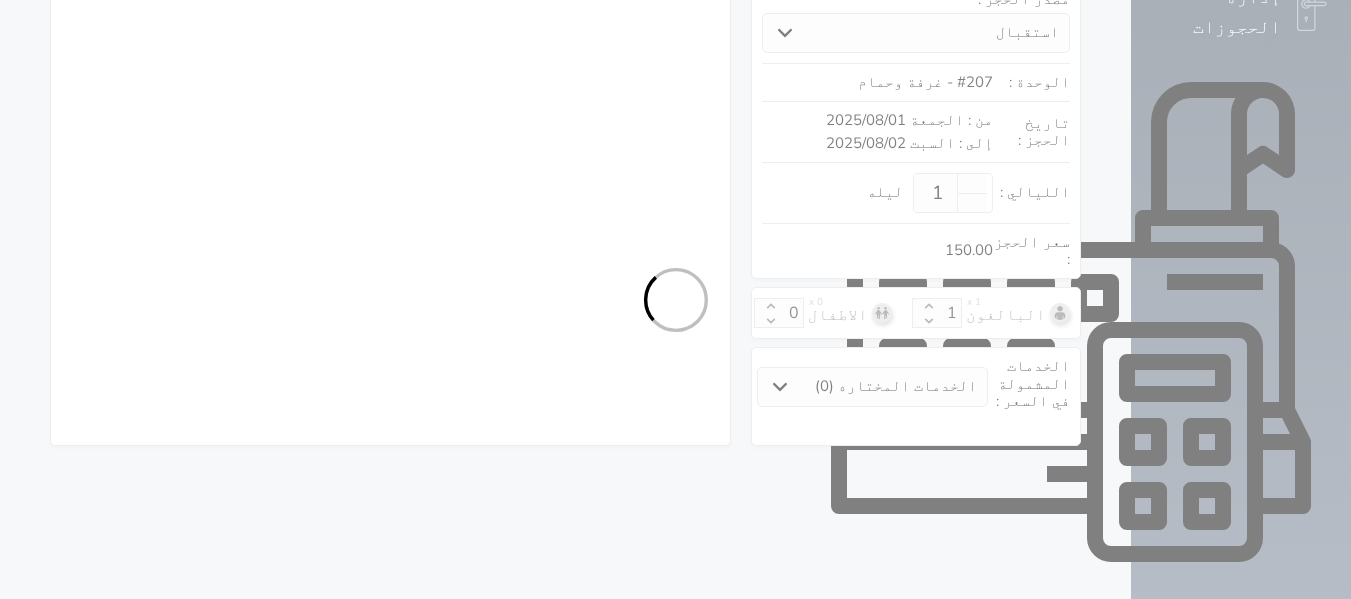 select on "3" 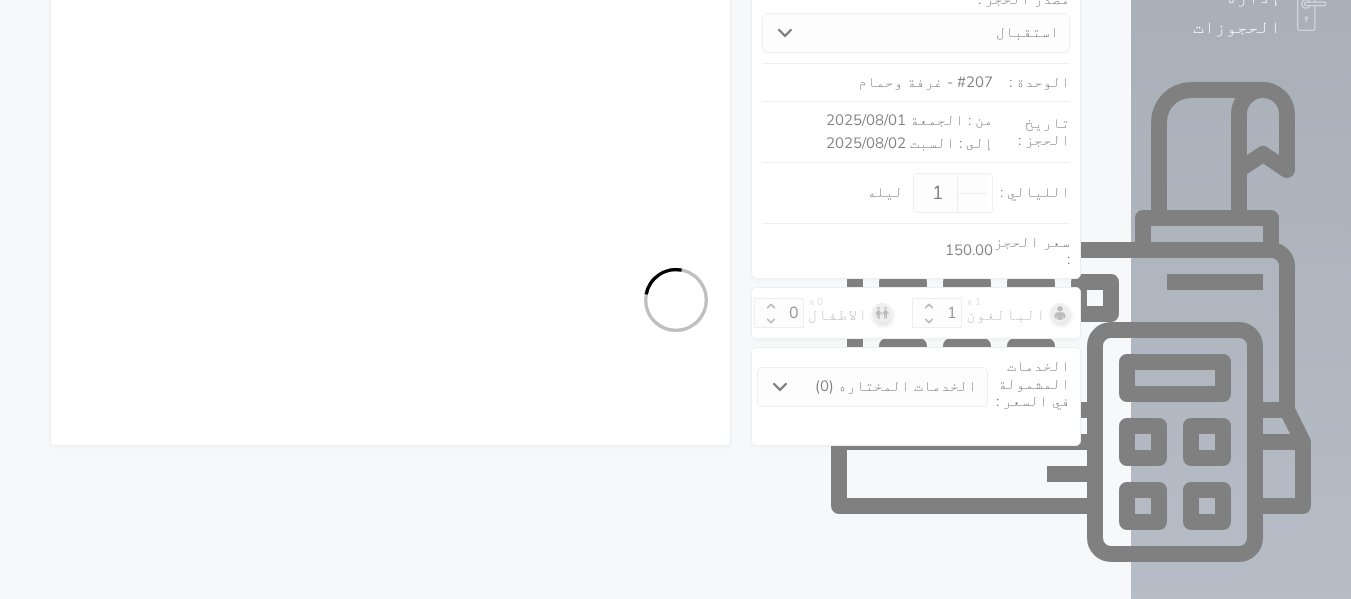 select on "701" 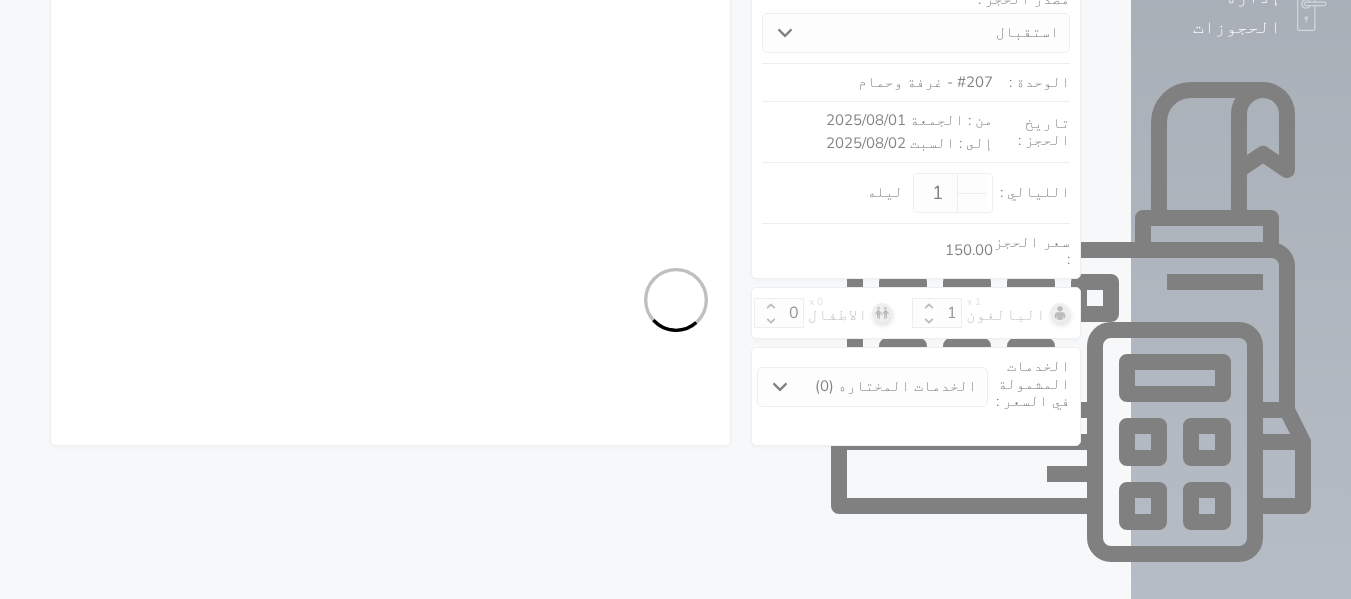 select on "5" 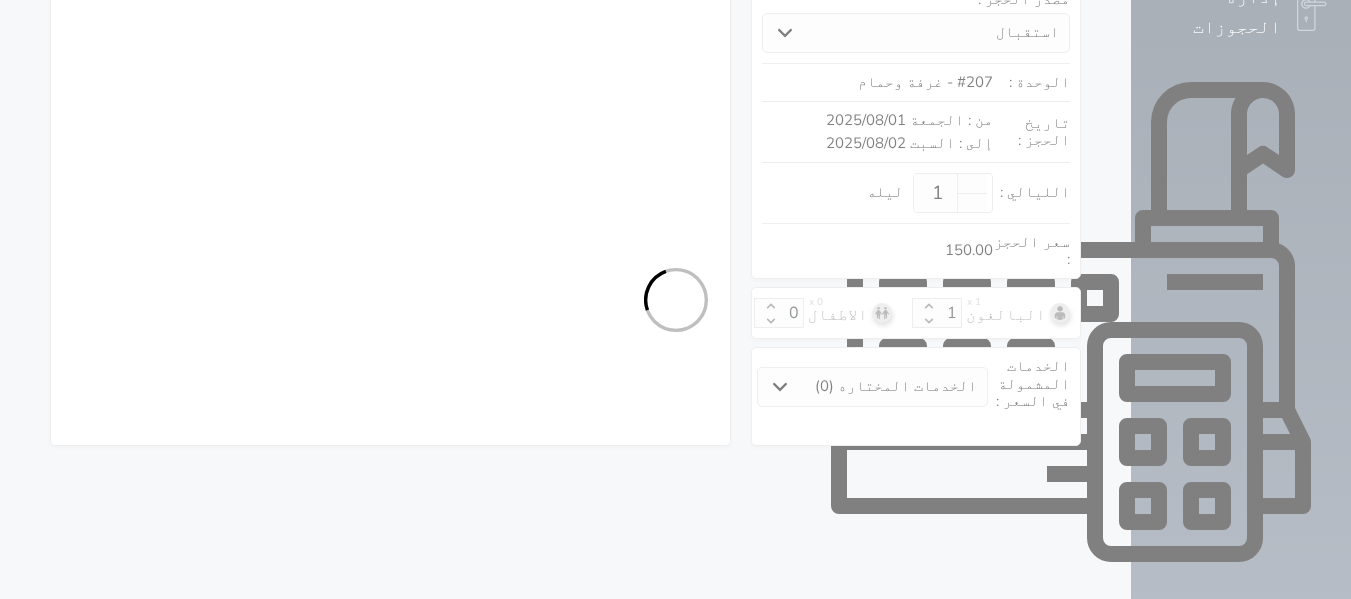 select on "7" 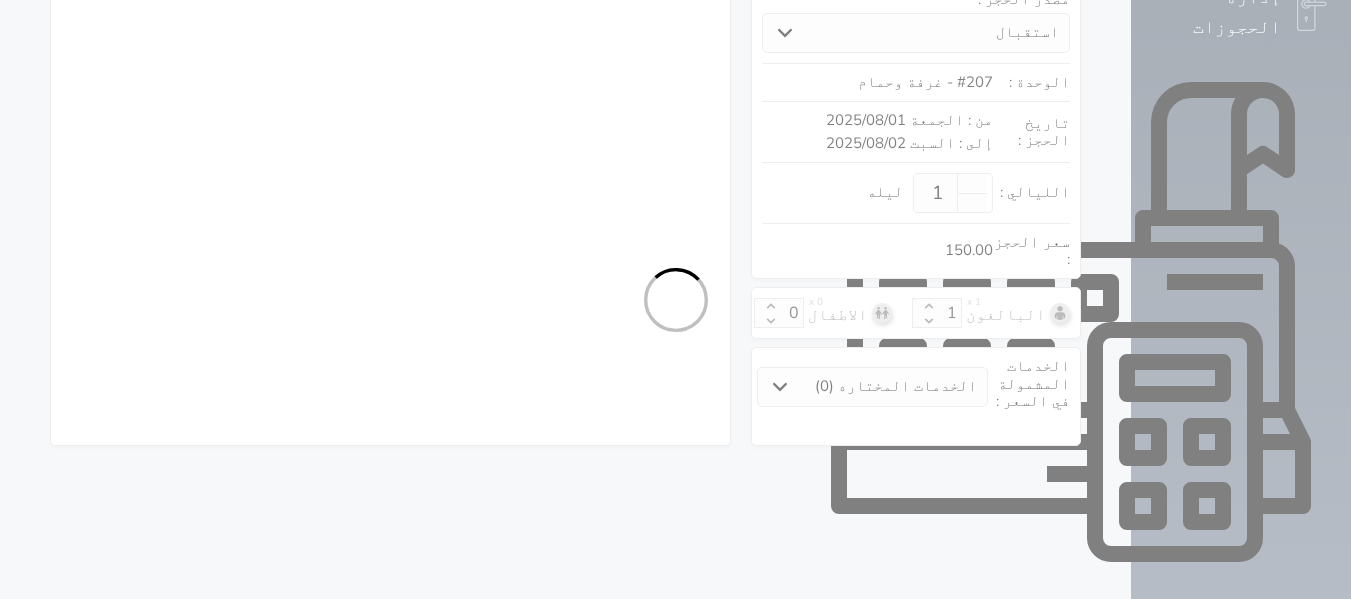 select on "5943" 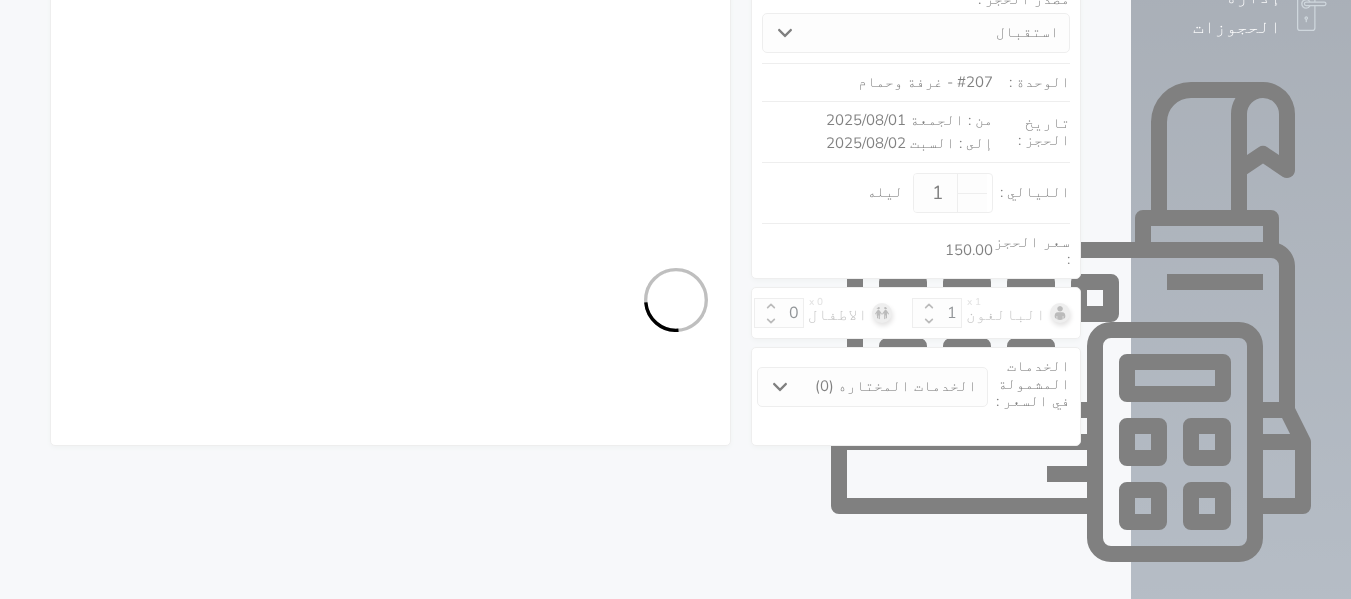 select on "9" 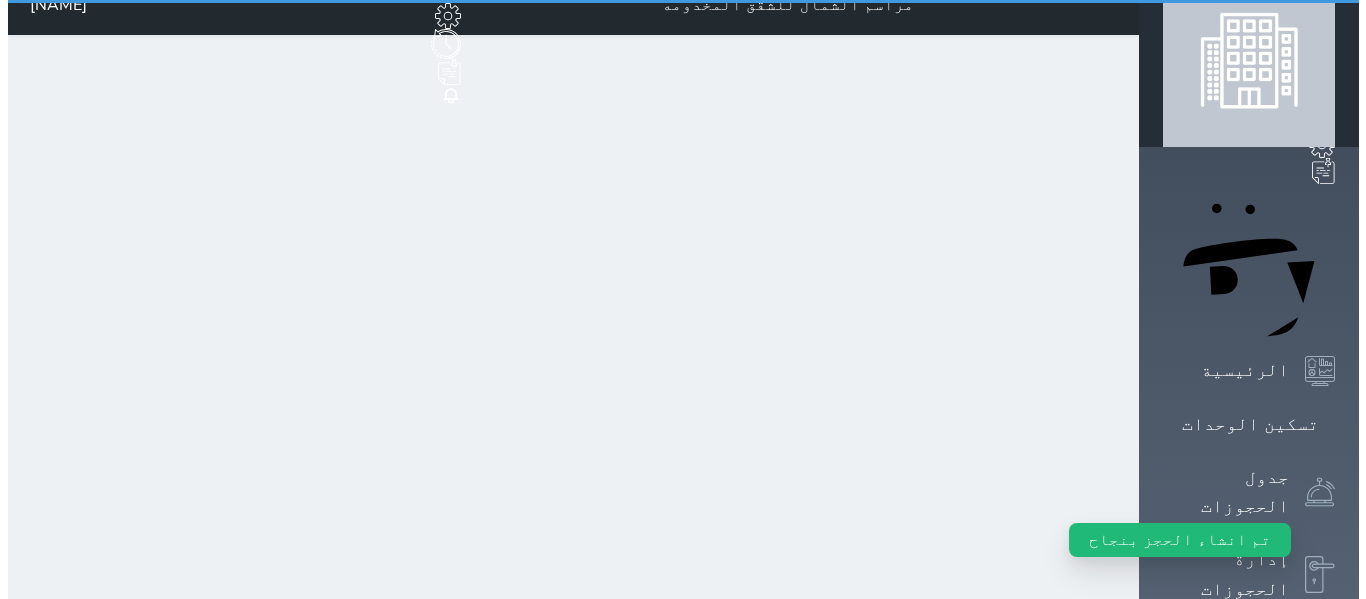 scroll, scrollTop: 0, scrollLeft: 0, axis: both 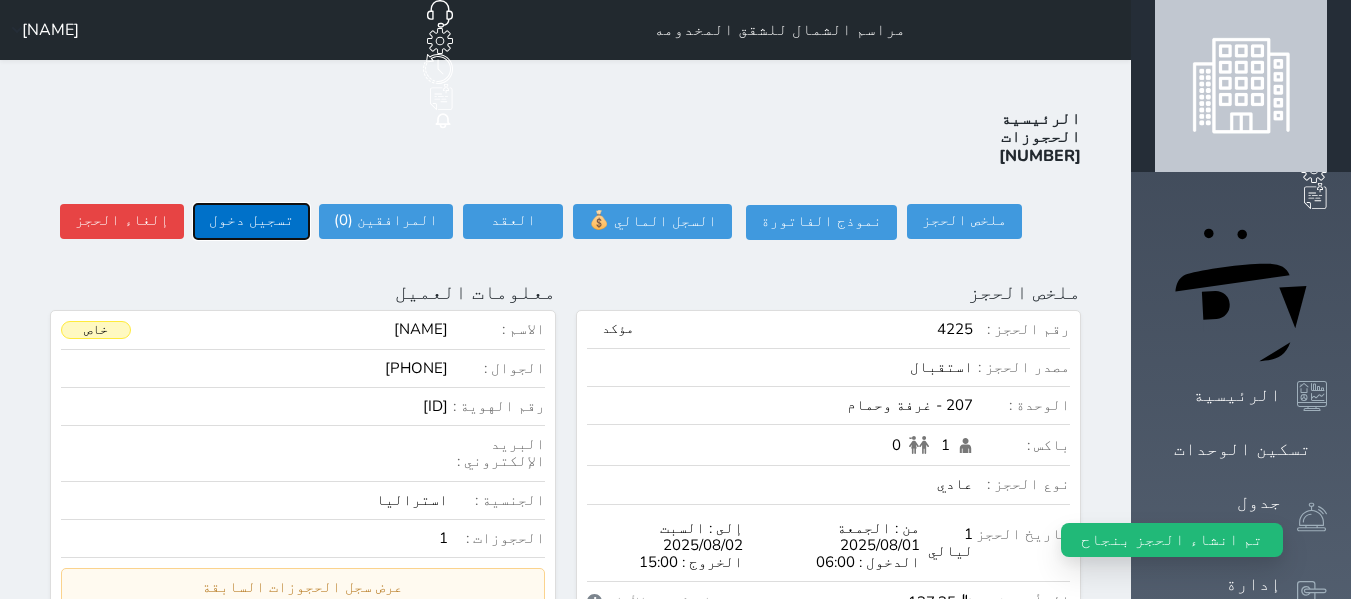 click on "تسجيل دخول" at bounding box center (251, 221) 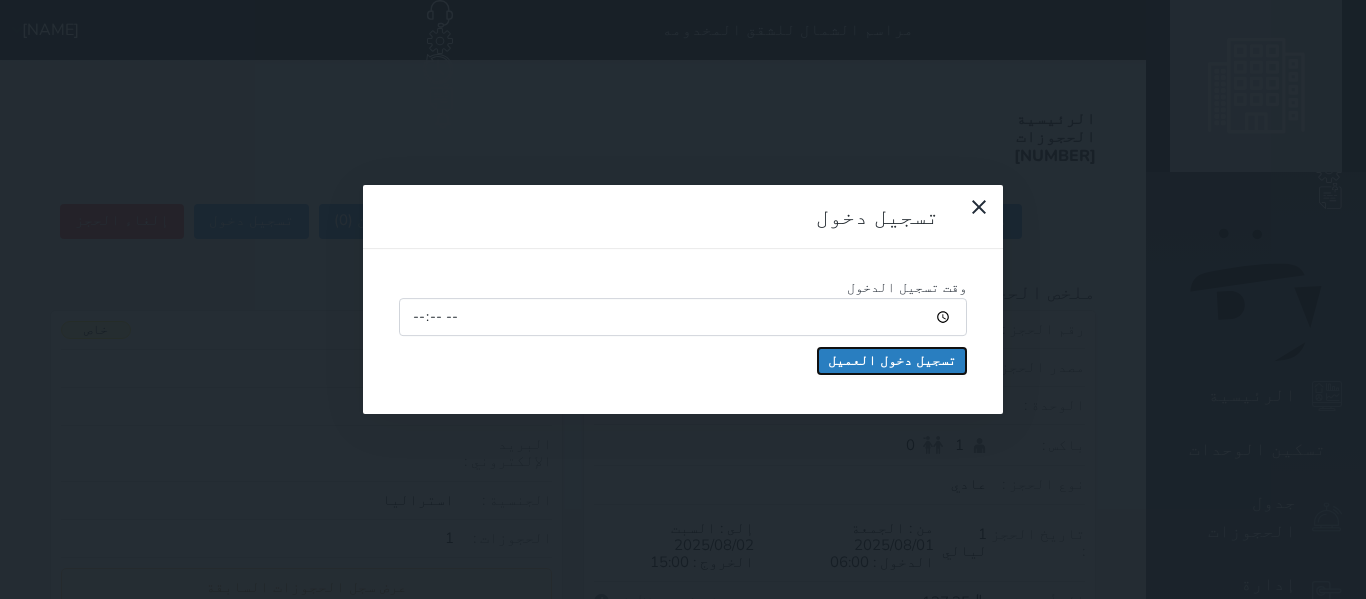 click on "تسجيل دخول العميل" at bounding box center (892, 361) 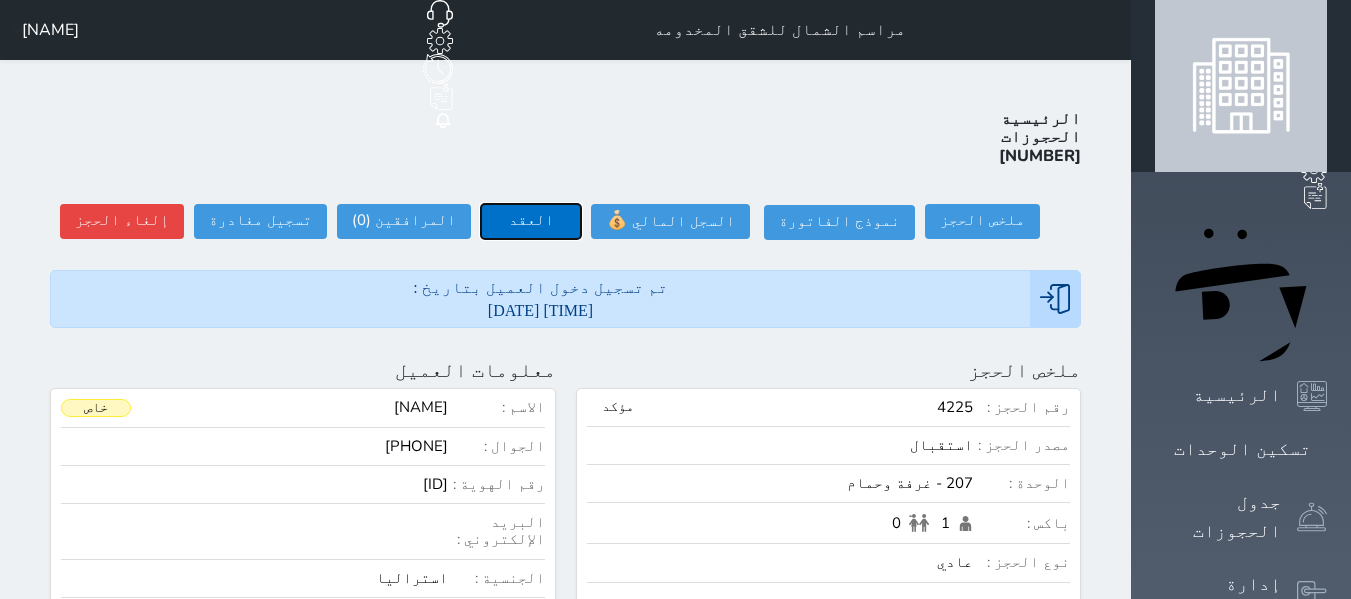 click on "العقد" at bounding box center [531, 221] 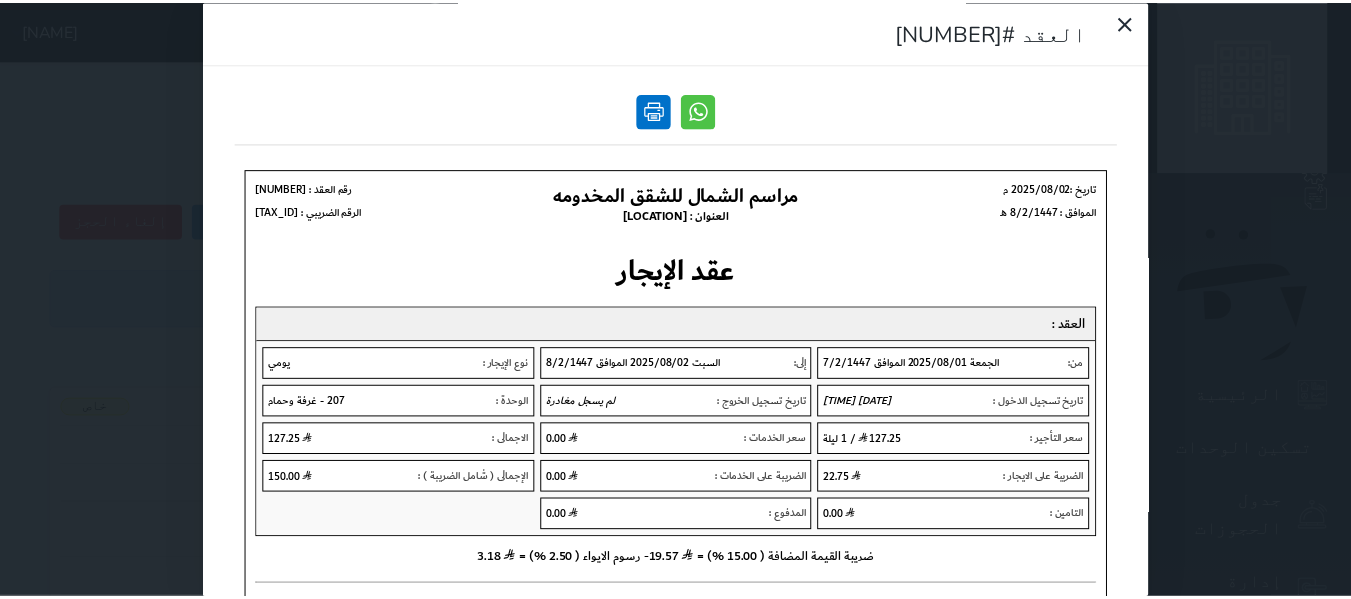 scroll, scrollTop: 0, scrollLeft: 0, axis: both 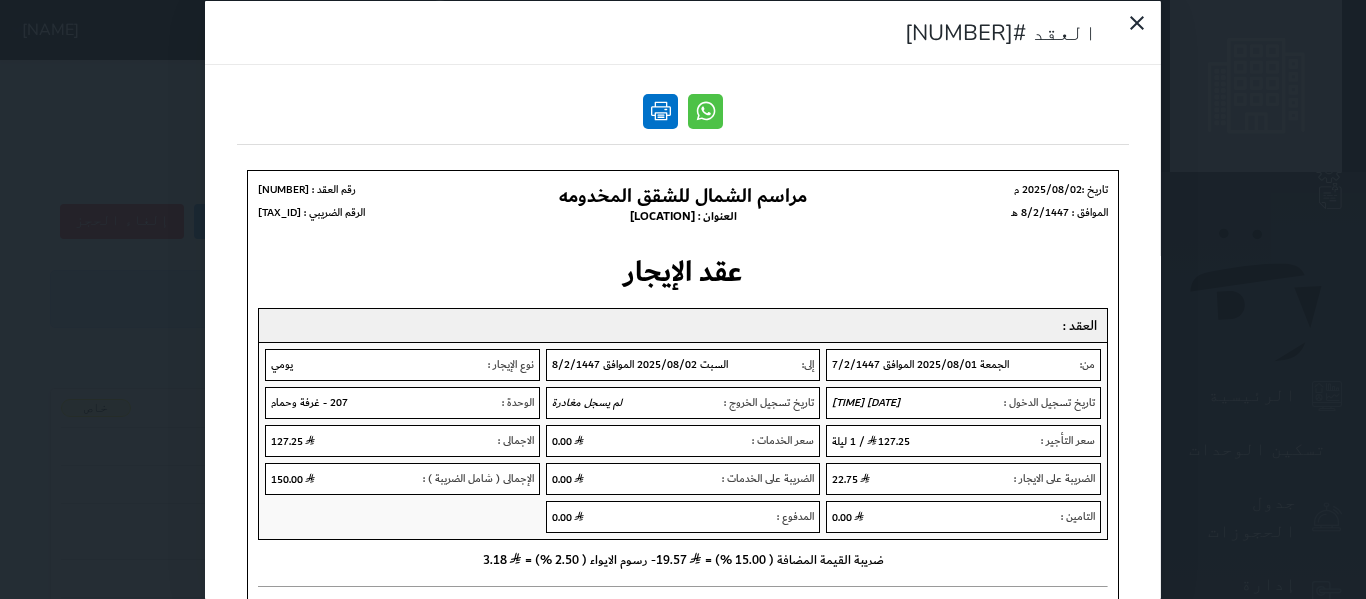 click at bounding box center (660, 110) 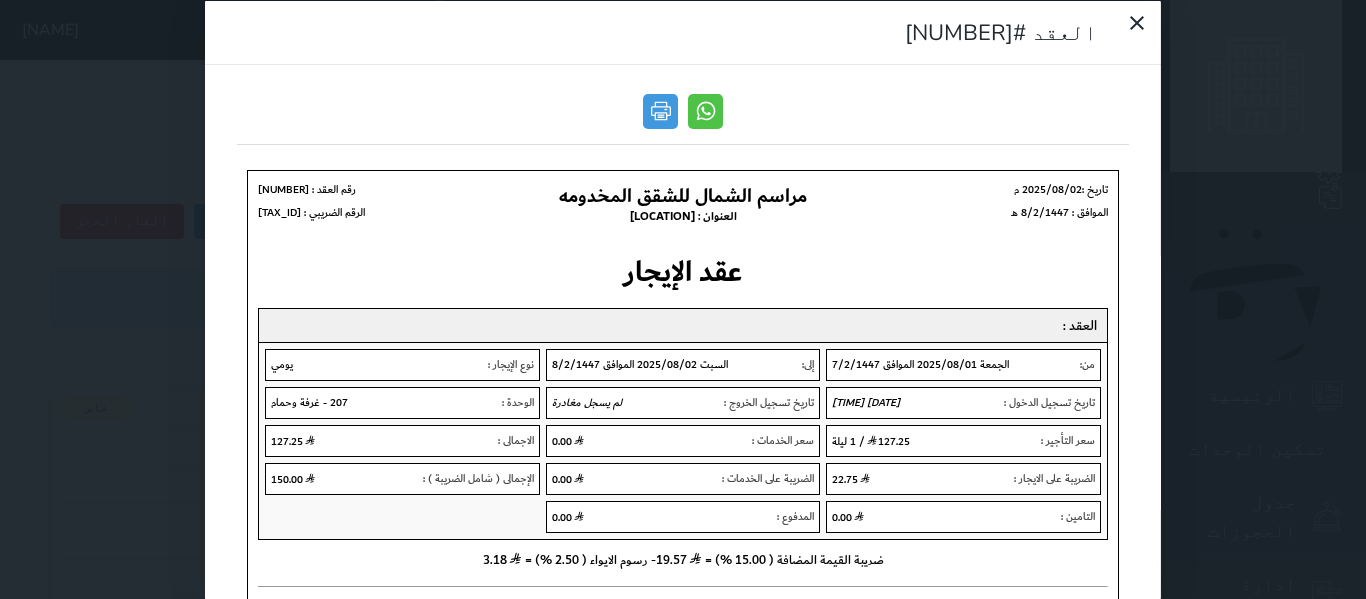 drag, startPoint x: 145, startPoint y: 205, endPoint x: 231, endPoint y: 79, distance: 152.55164 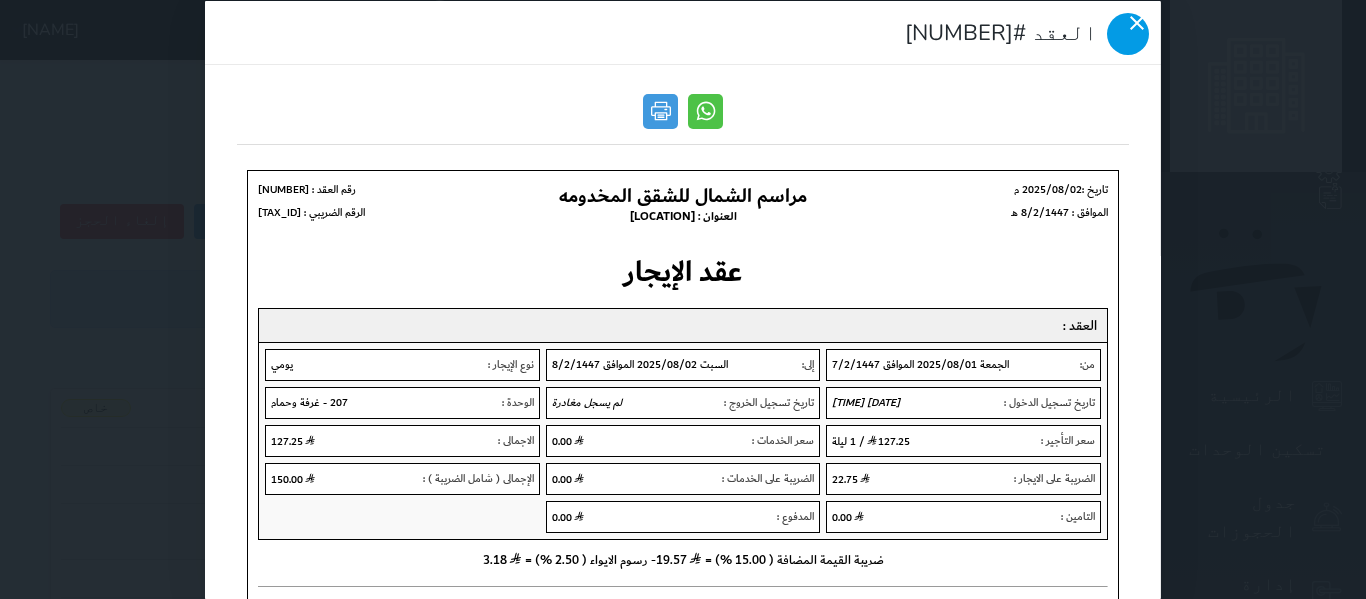 click 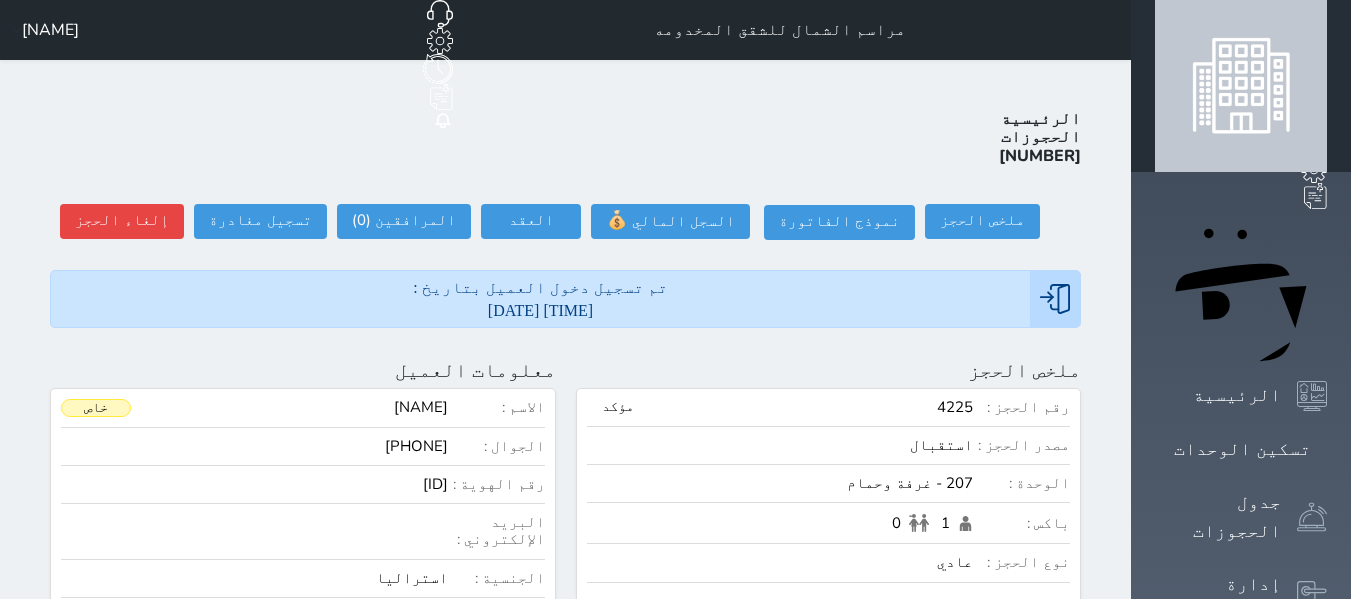 drag, startPoint x: 81, startPoint y: 194, endPoint x: 957, endPoint y: 91, distance: 882.0346 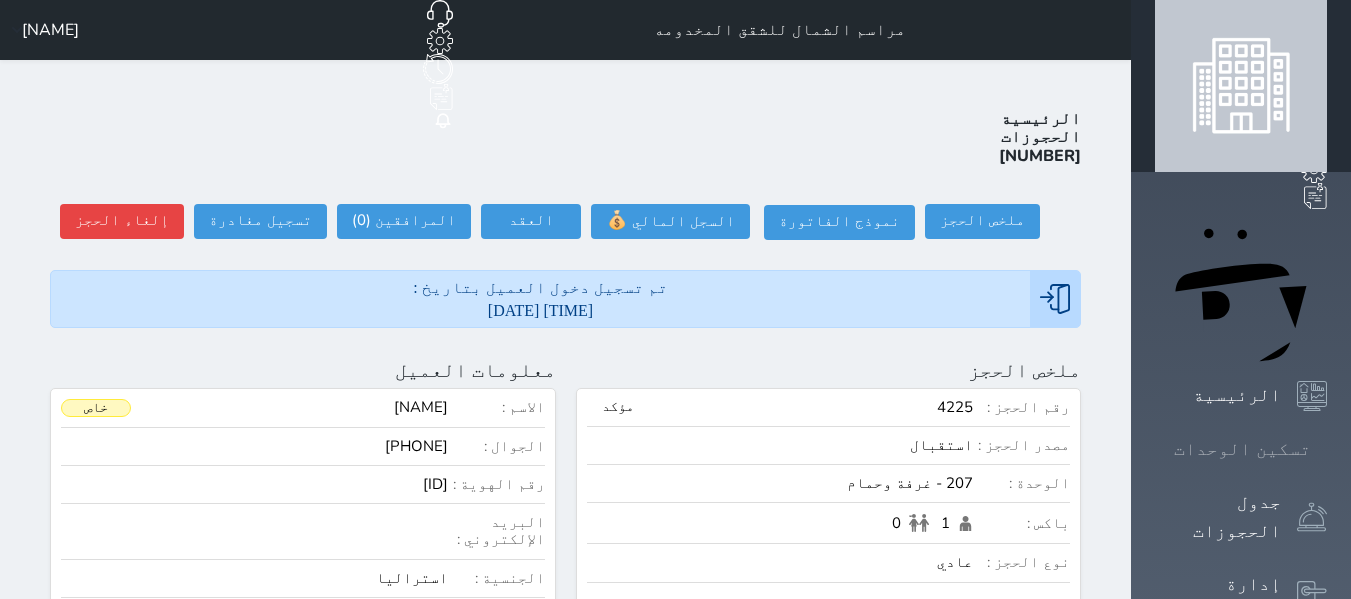 click 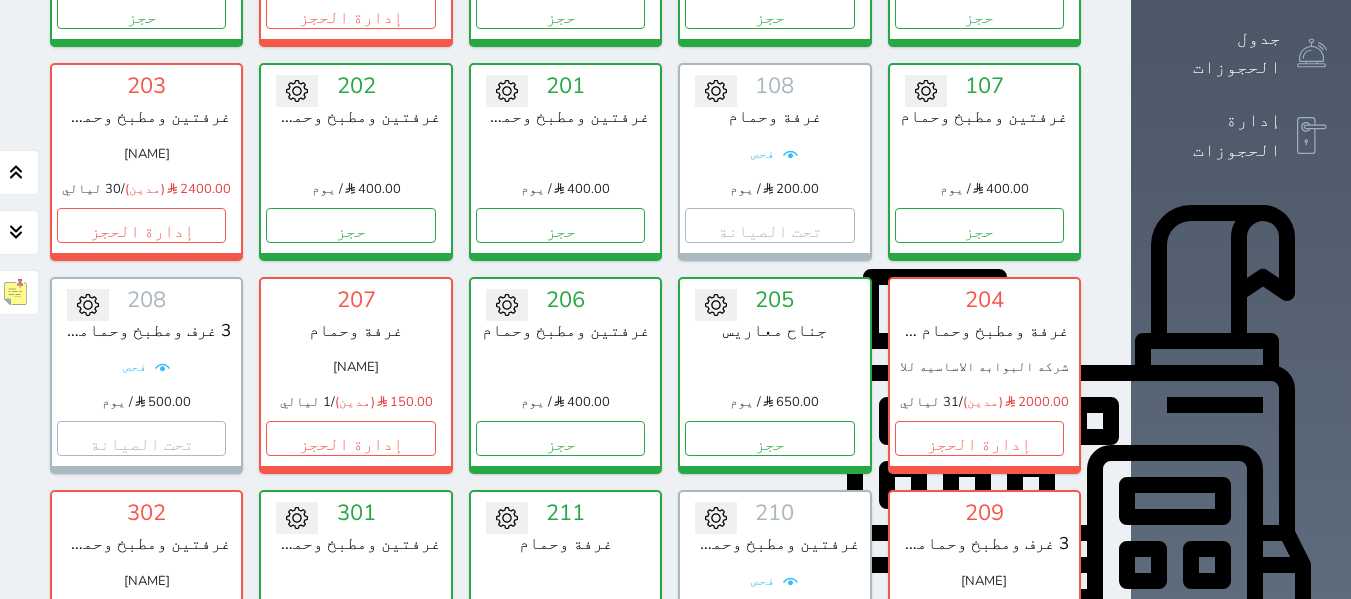 scroll, scrollTop: 478, scrollLeft: 0, axis: vertical 